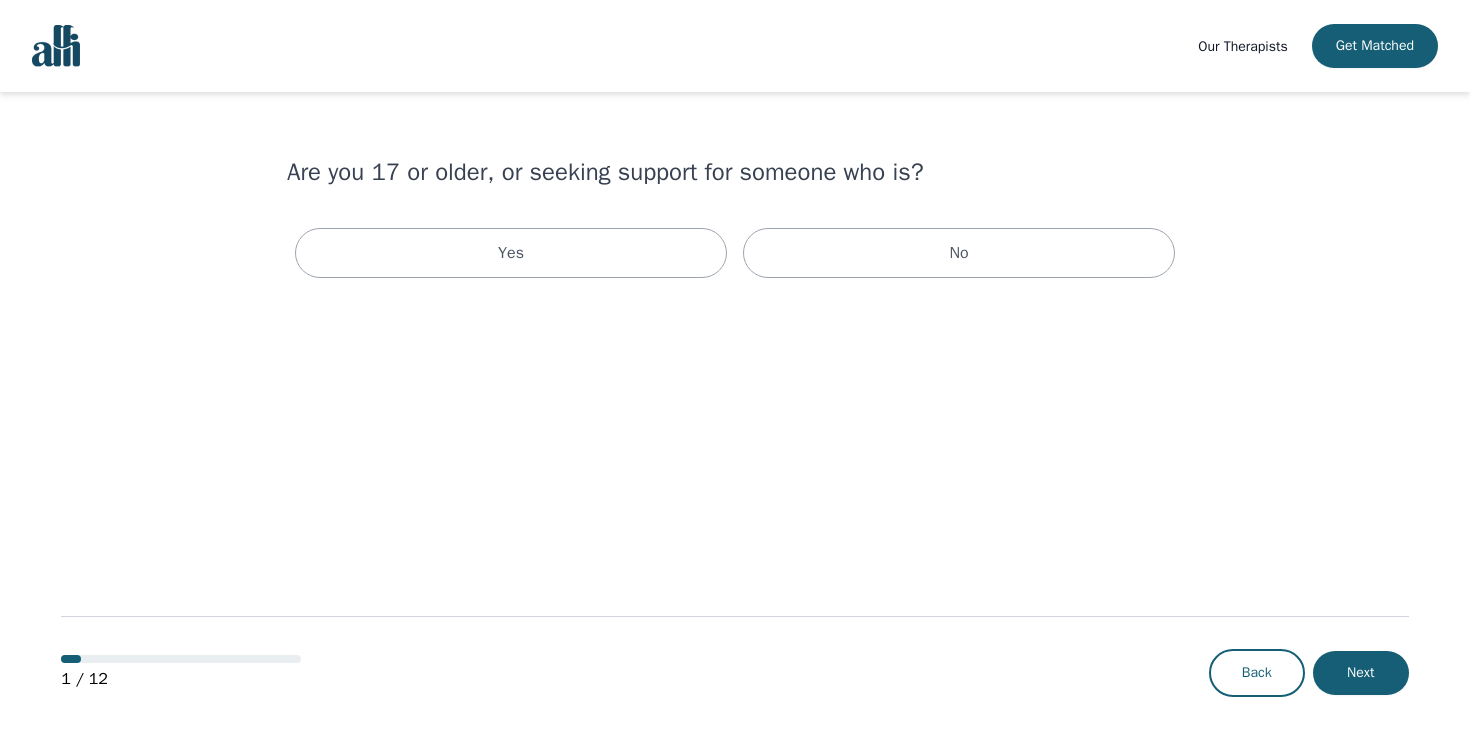 scroll, scrollTop: 0, scrollLeft: 0, axis: both 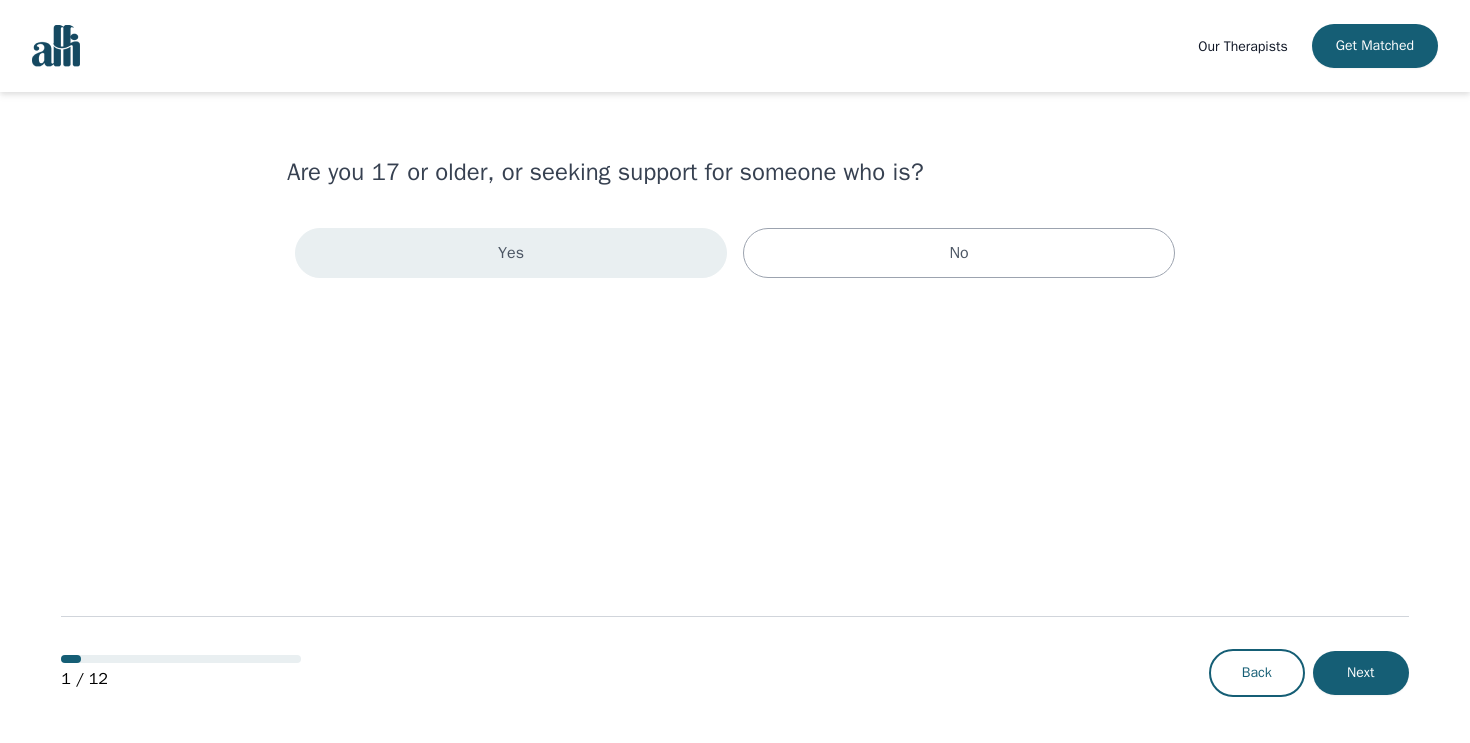 click on "Yes" at bounding box center (511, 253) 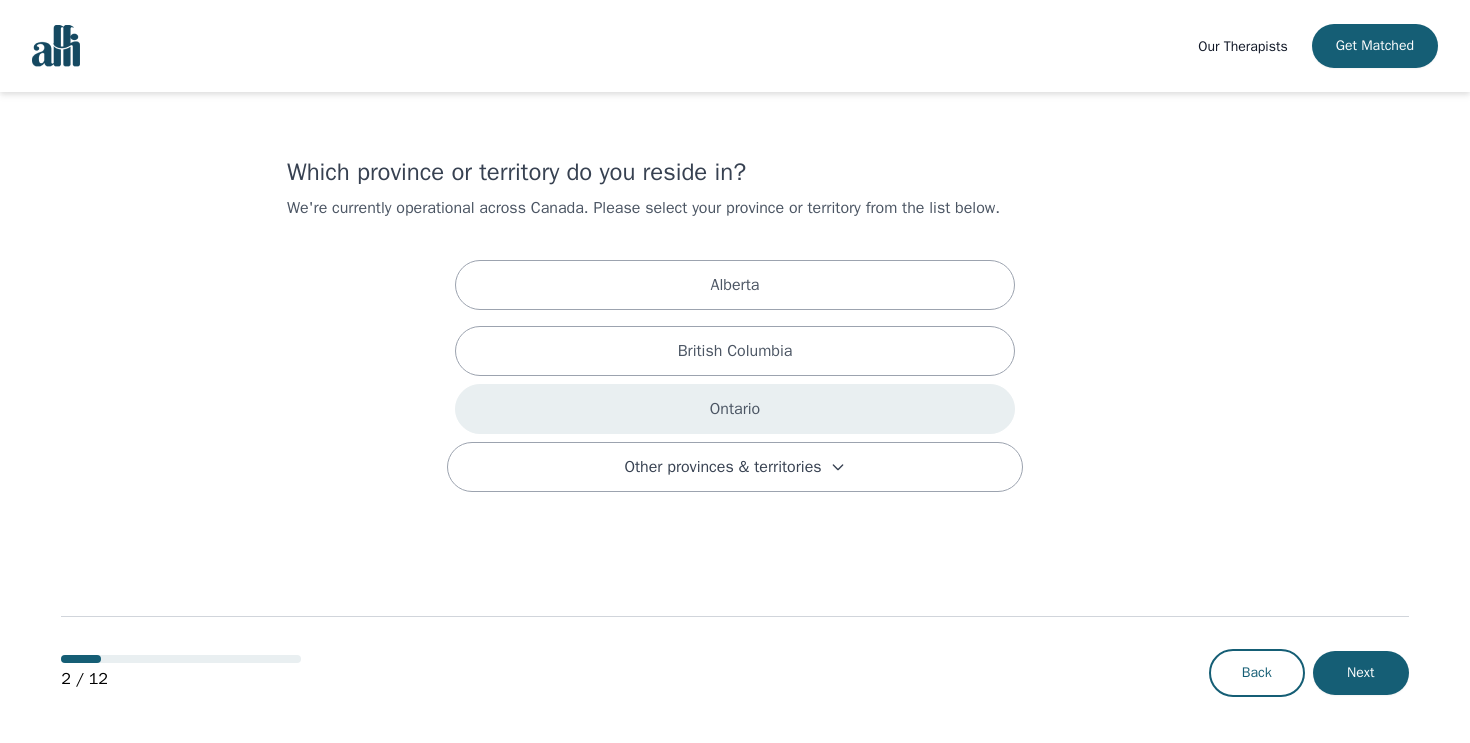click on "Ontario" at bounding box center [735, 409] 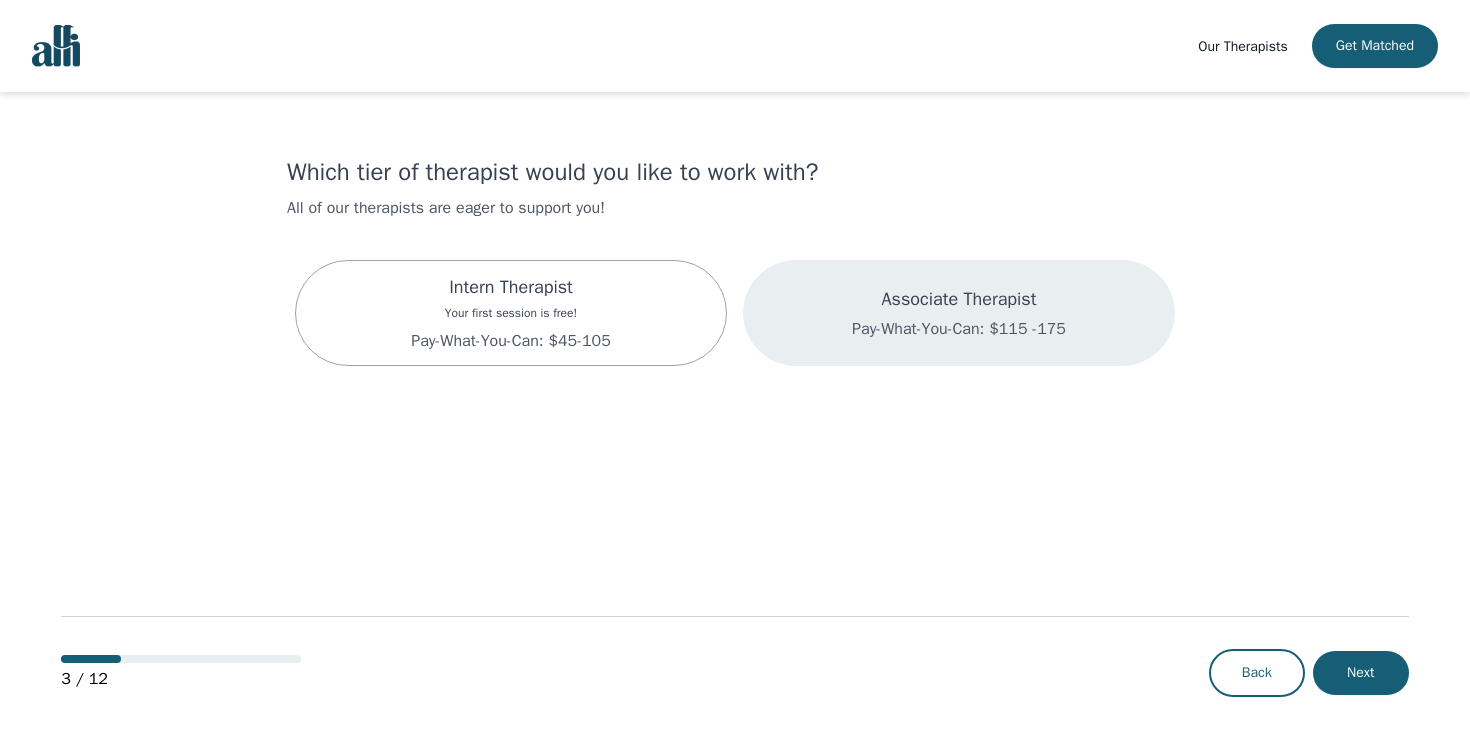 click on "Associate Therapist Pay-What-You-Can: $115 -175" at bounding box center (959, 313) 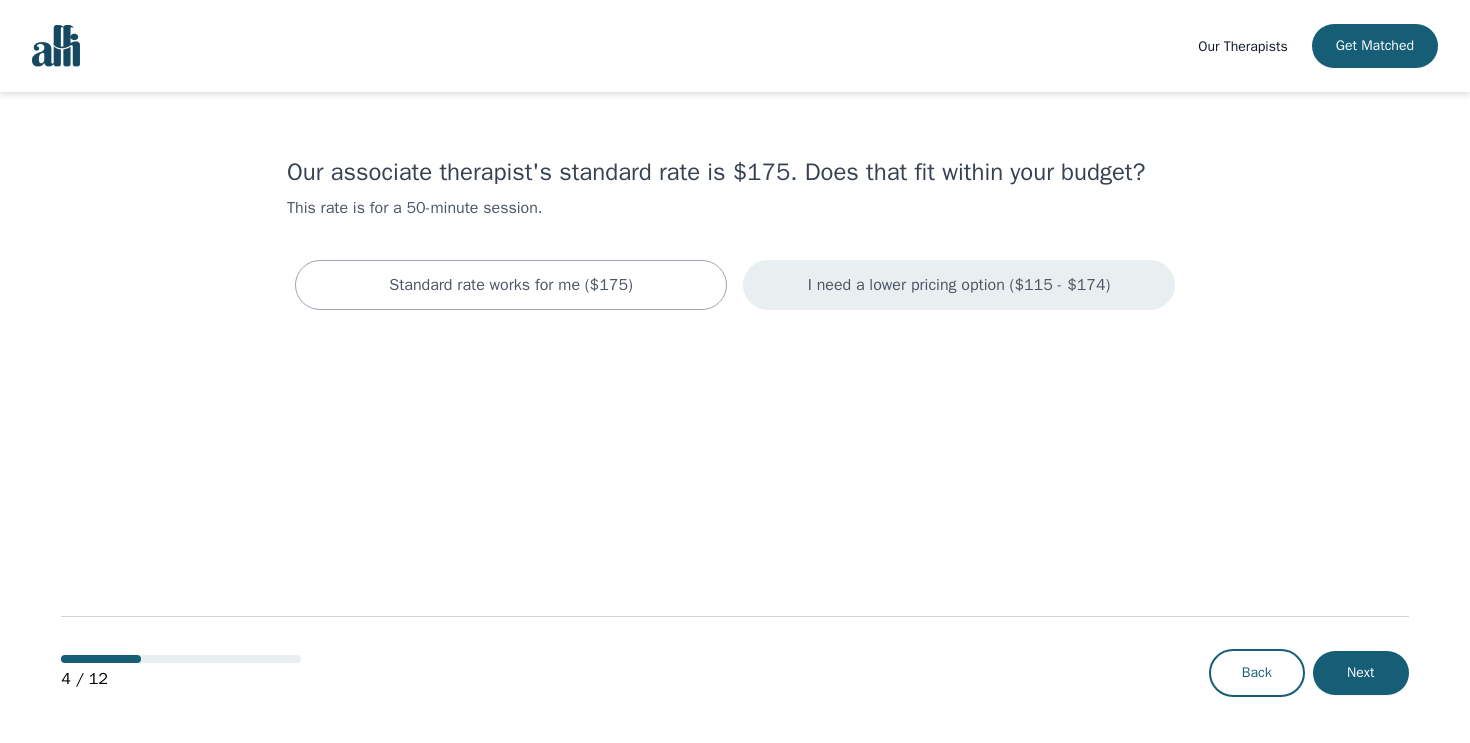 click on "I need a lower pricing option ($115 - $174)" at bounding box center (959, 285) 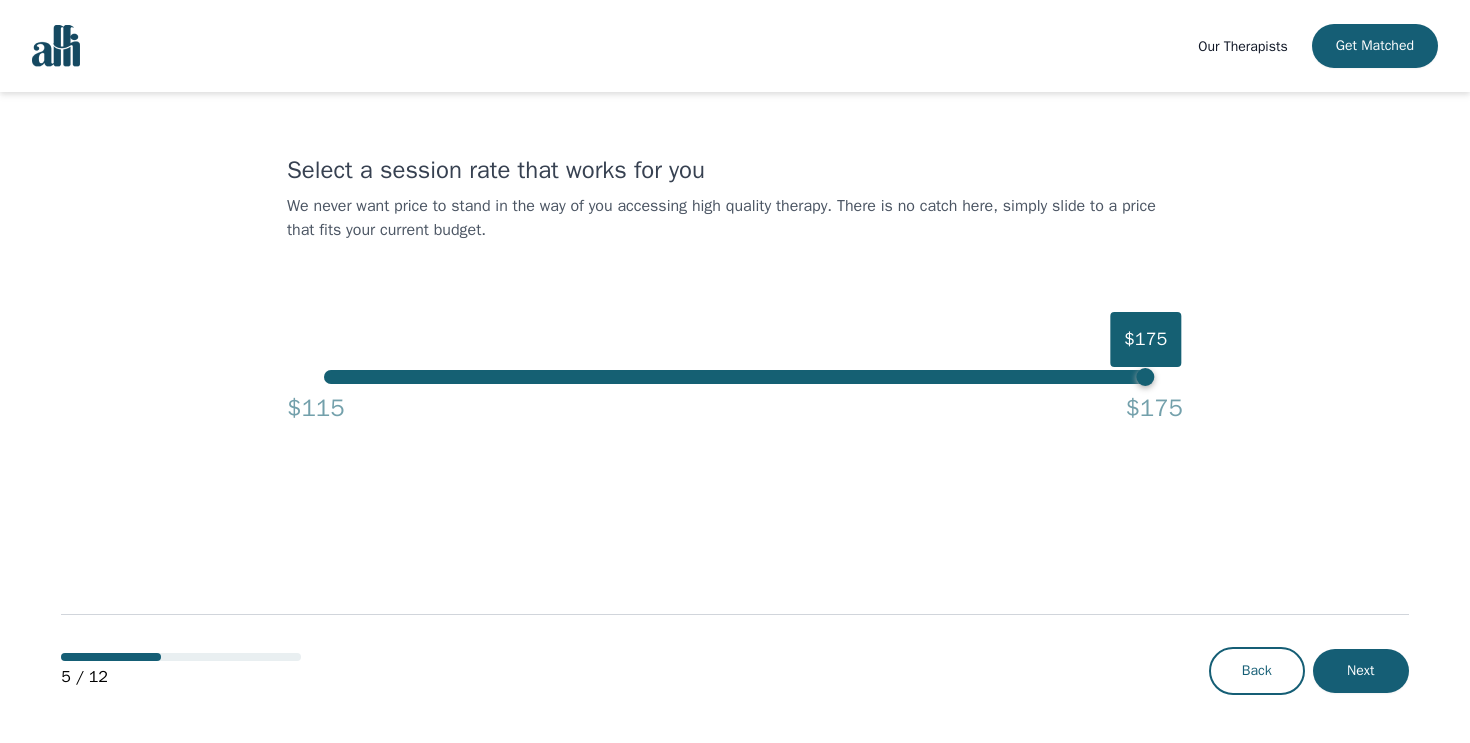 scroll, scrollTop: 2, scrollLeft: 0, axis: vertical 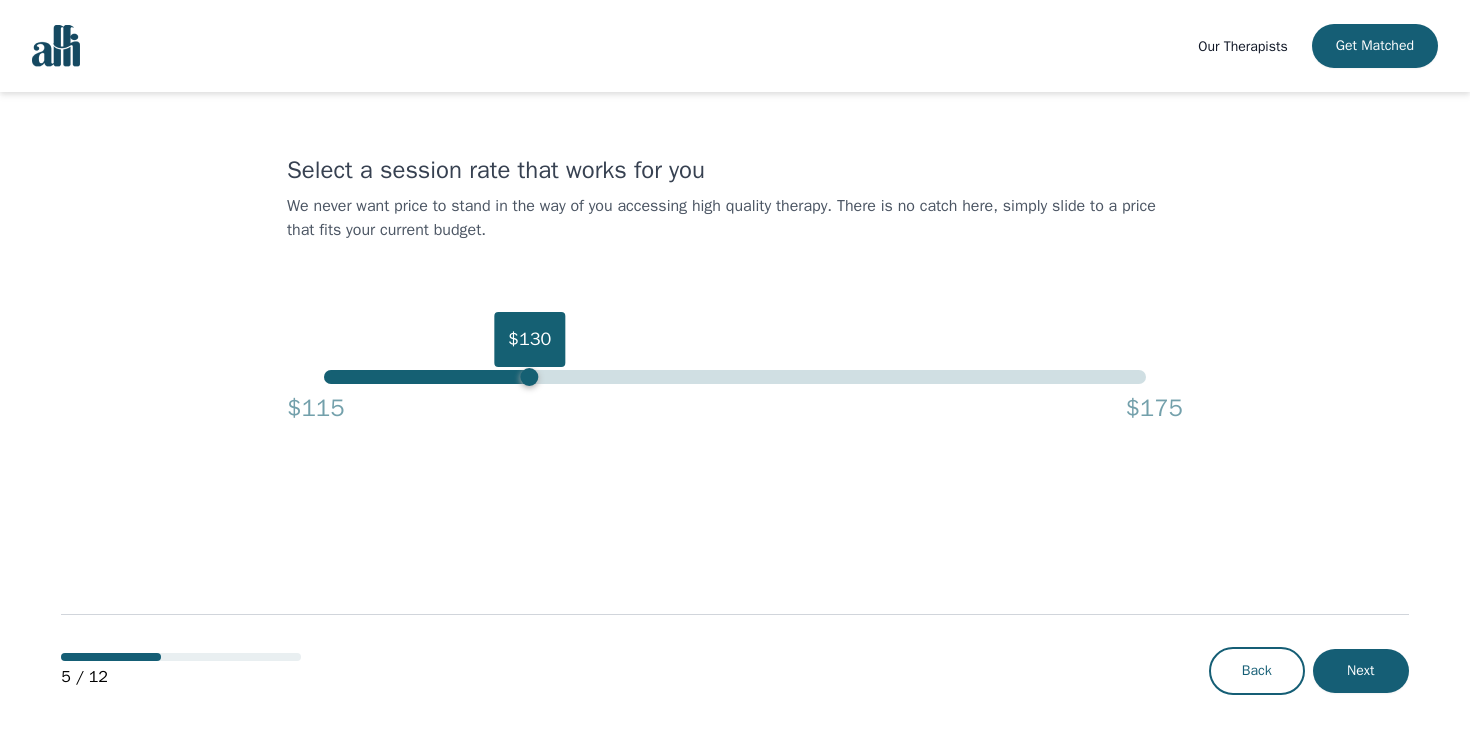 drag, startPoint x: 1148, startPoint y: 381, endPoint x: 536, endPoint y: 383, distance: 612.0033 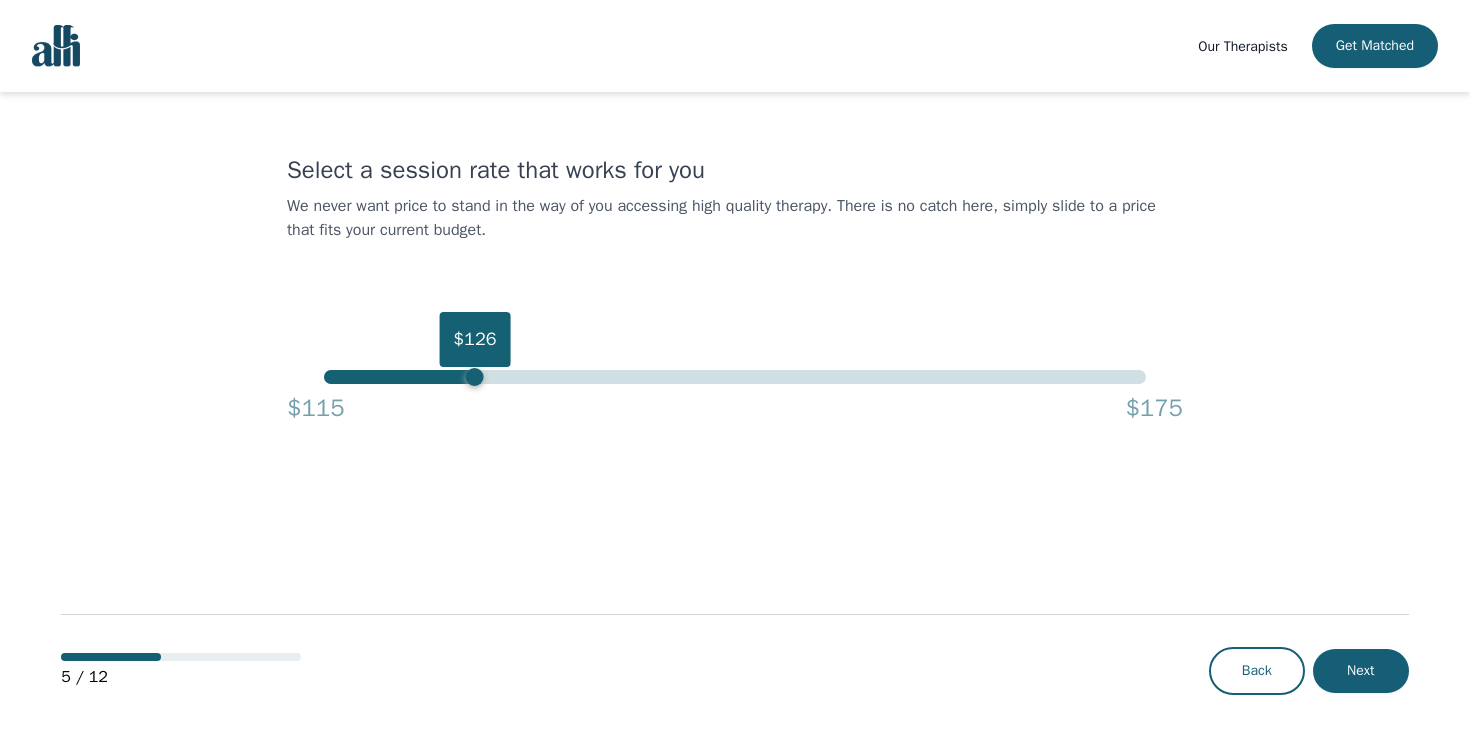 drag, startPoint x: 532, startPoint y: 383, endPoint x: 481, endPoint y: 383, distance: 51 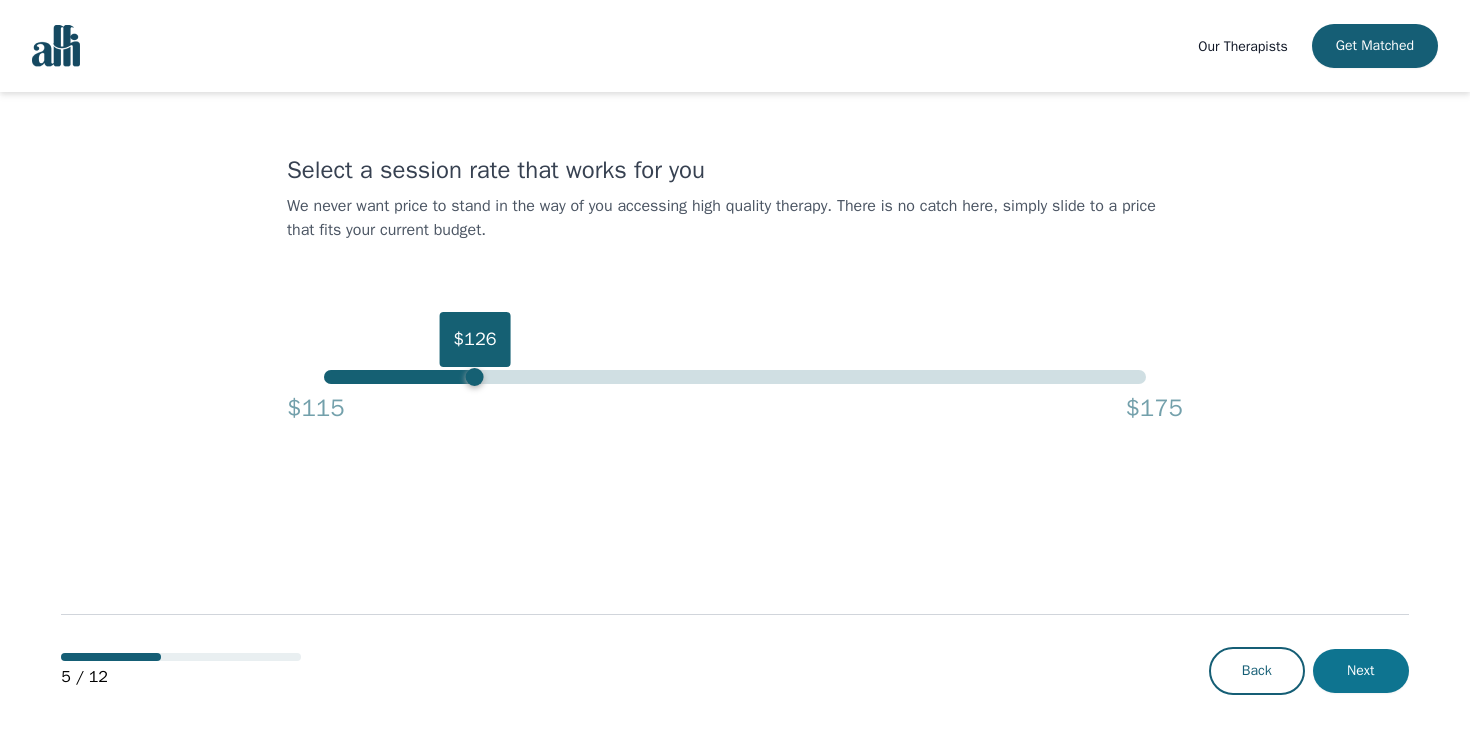 click on "Next" at bounding box center [1361, 671] 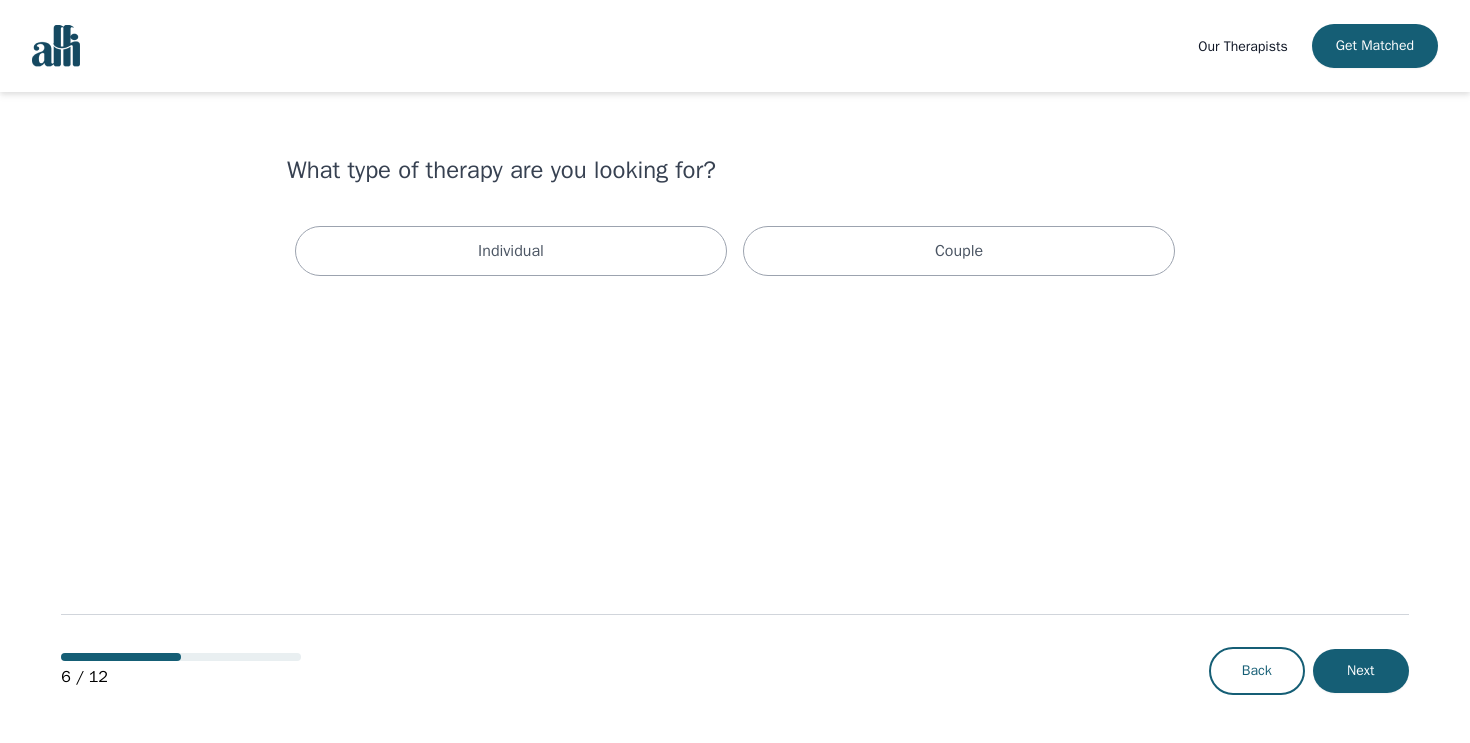 scroll, scrollTop: 0, scrollLeft: 0, axis: both 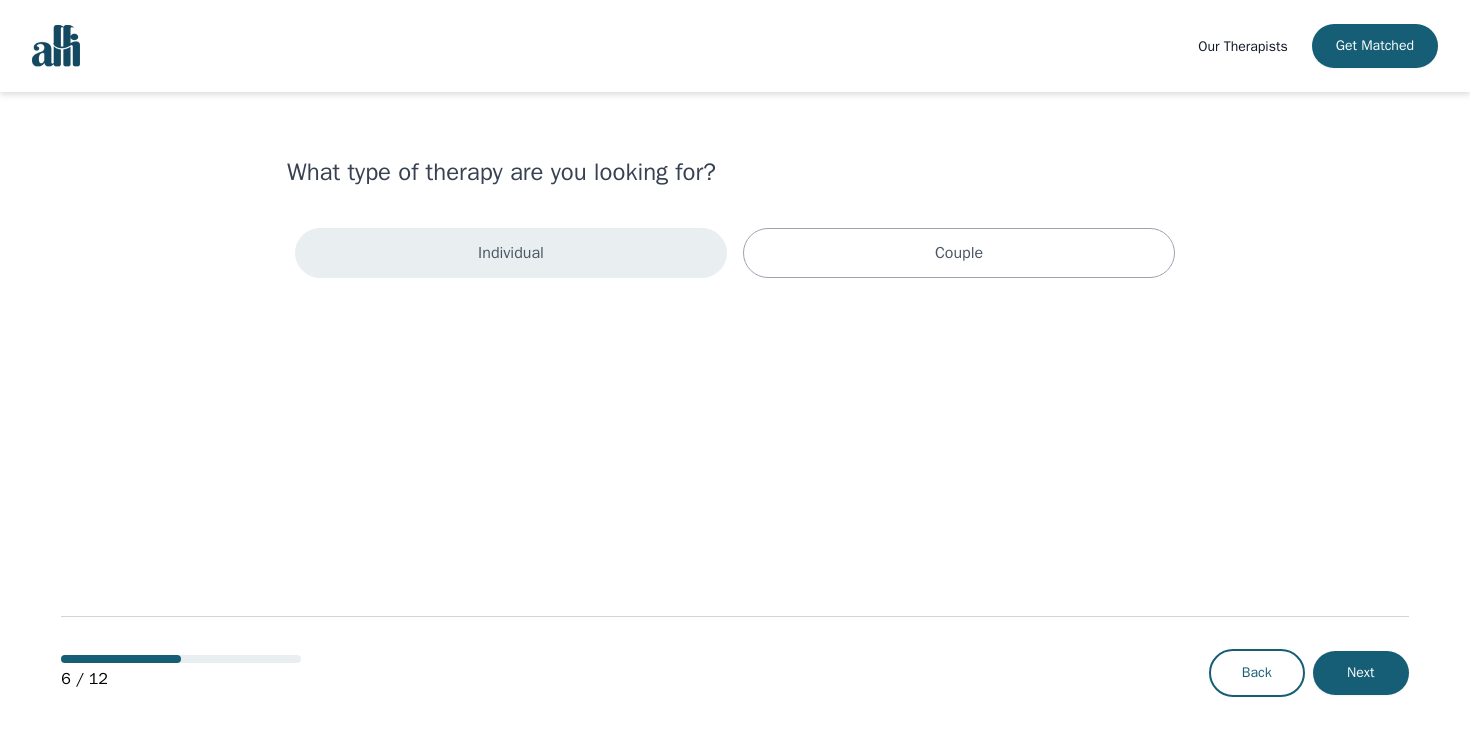 click on "Individual" at bounding box center [511, 253] 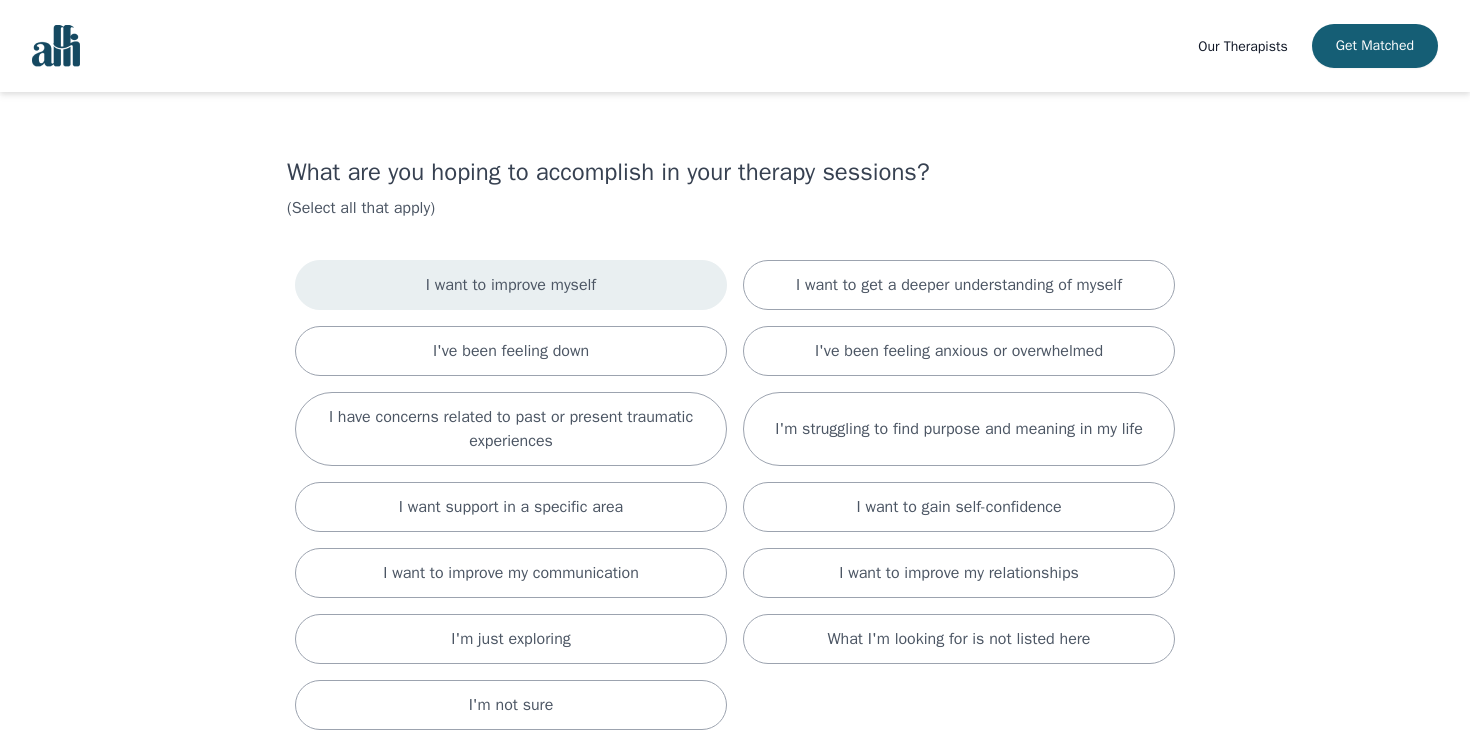 click on "I want to improve myself" at bounding box center (511, 285) 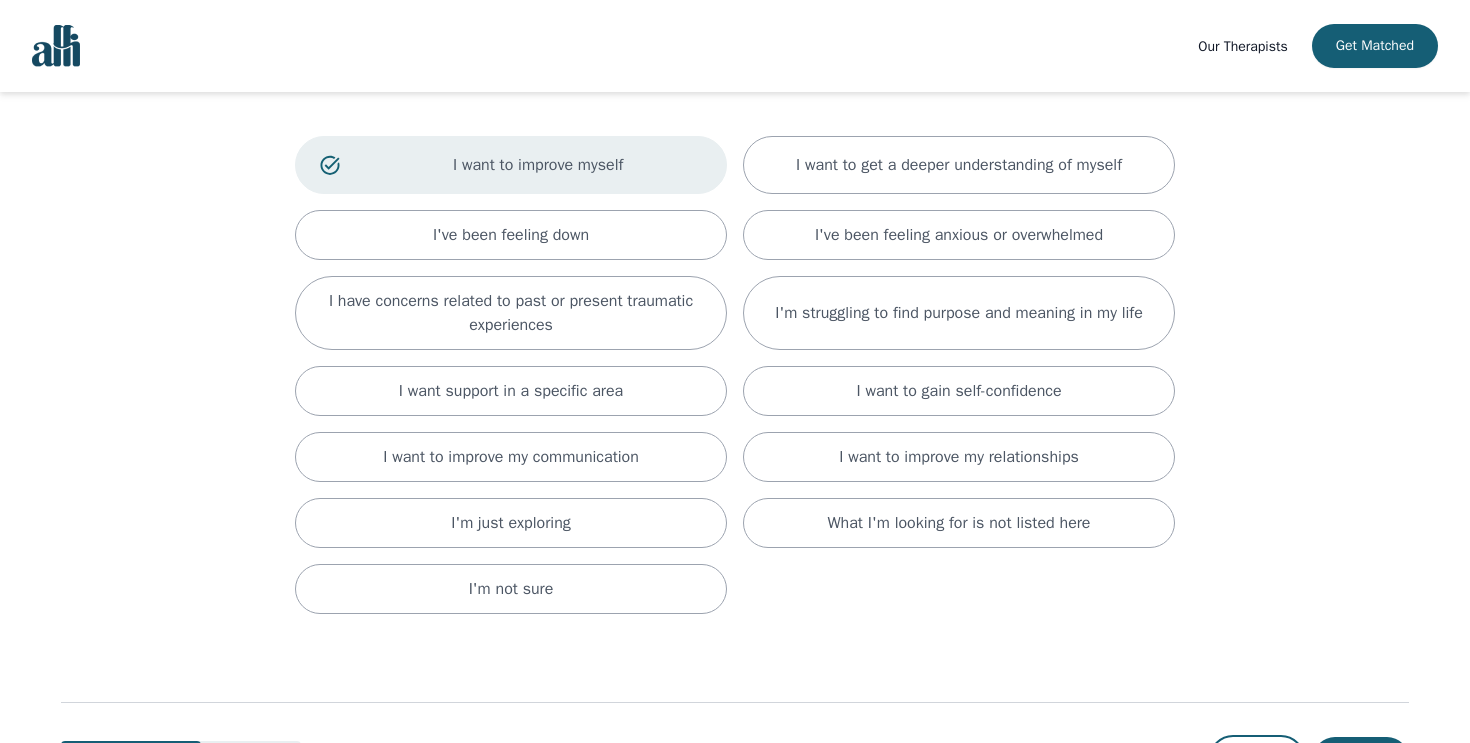 scroll, scrollTop: 129, scrollLeft: 0, axis: vertical 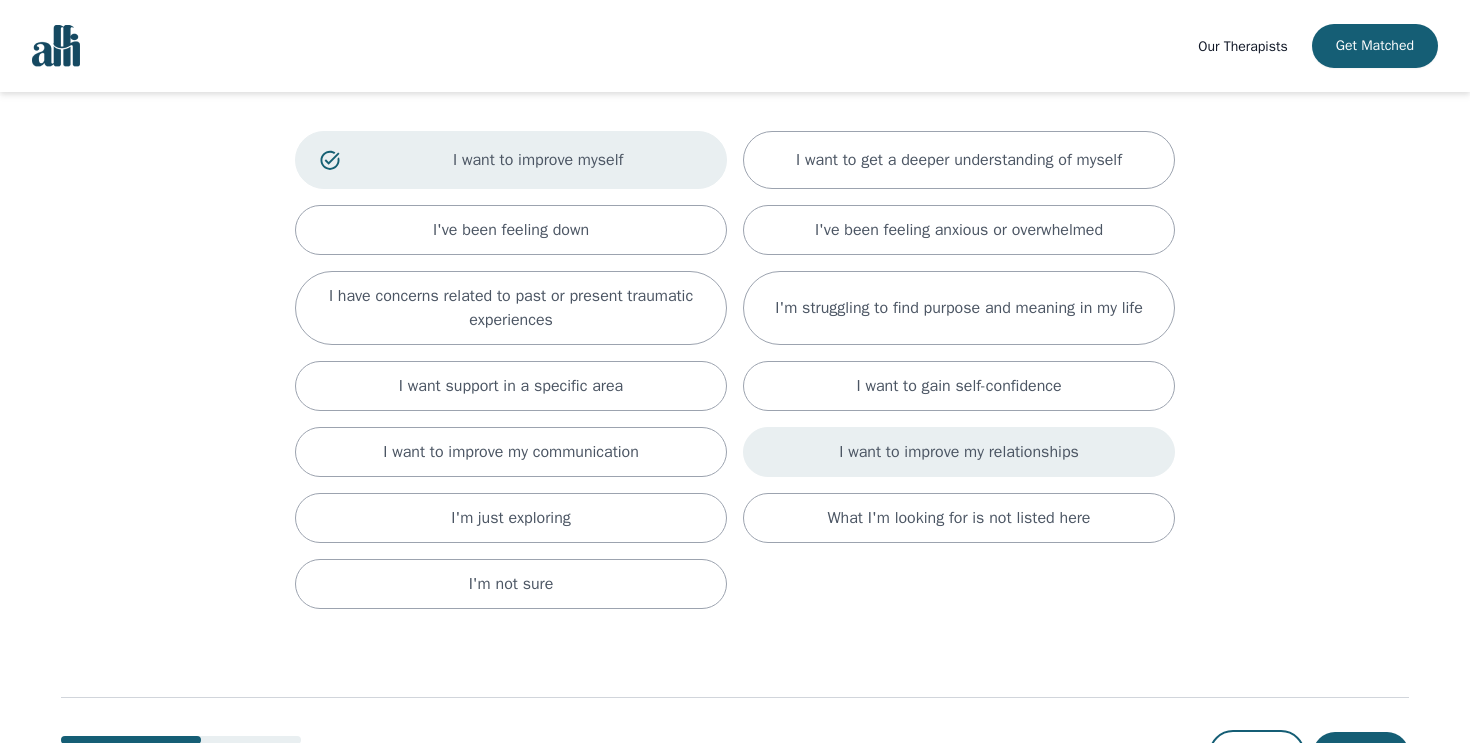 click on "I want to improve my relationships" at bounding box center [959, 452] 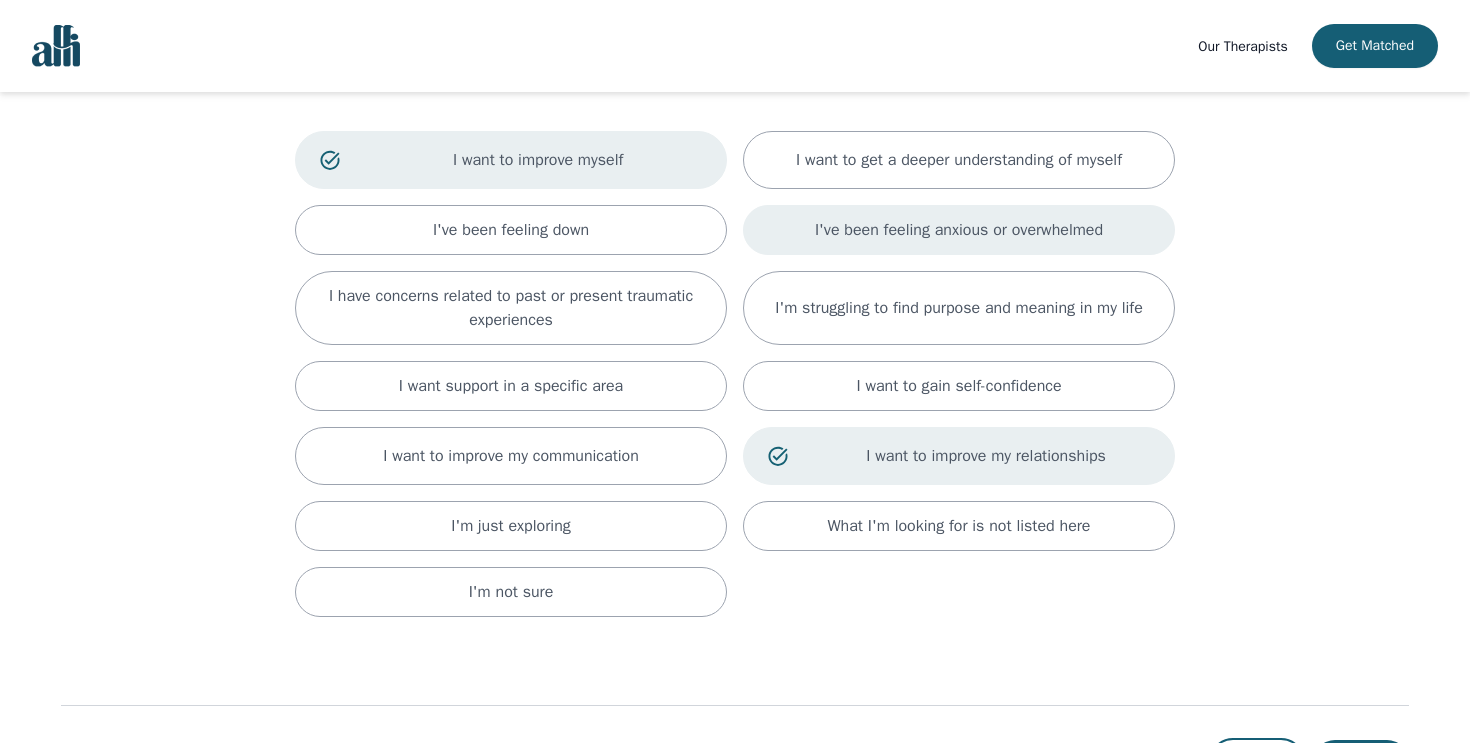 click on "I've been feeling anxious or overwhelmed" at bounding box center [959, 230] 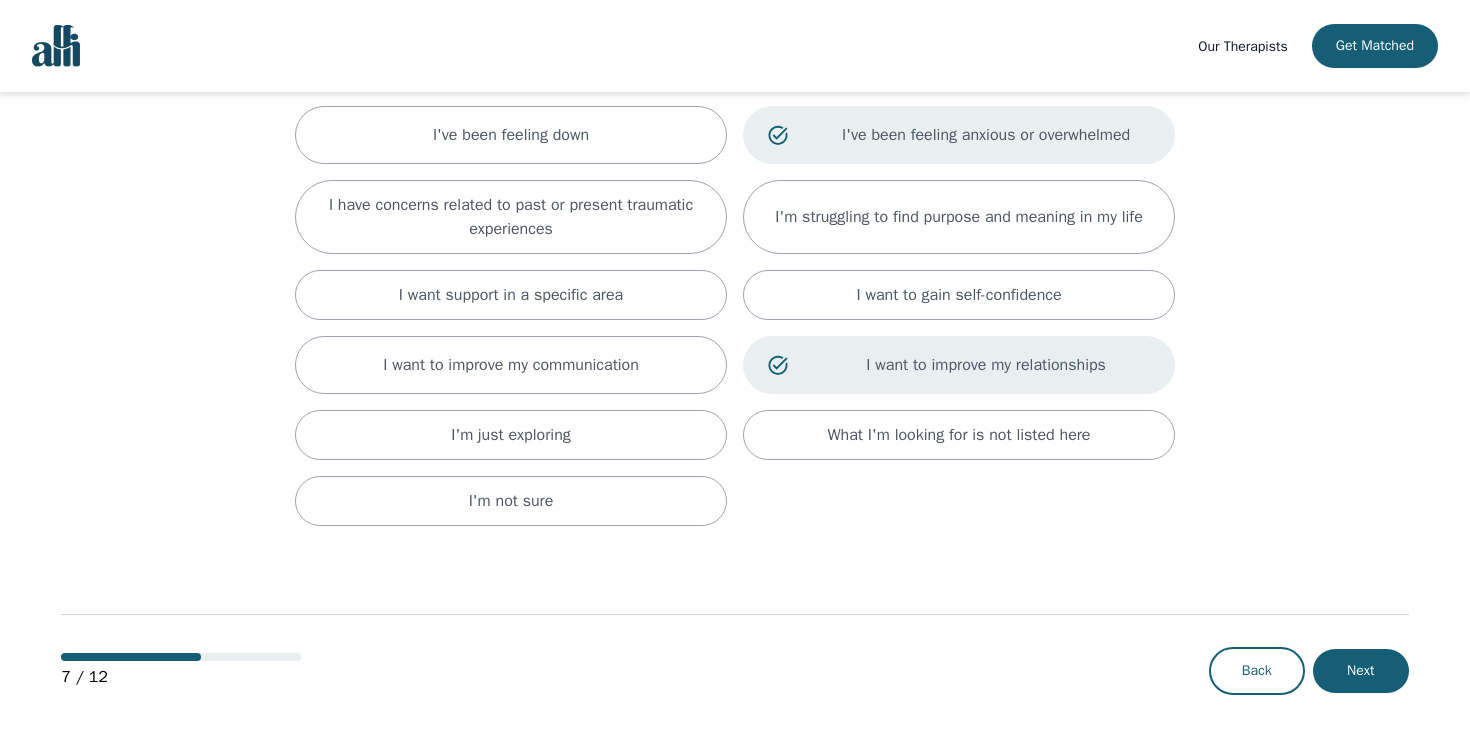 scroll, scrollTop: 228, scrollLeft: 0, axis: vertical 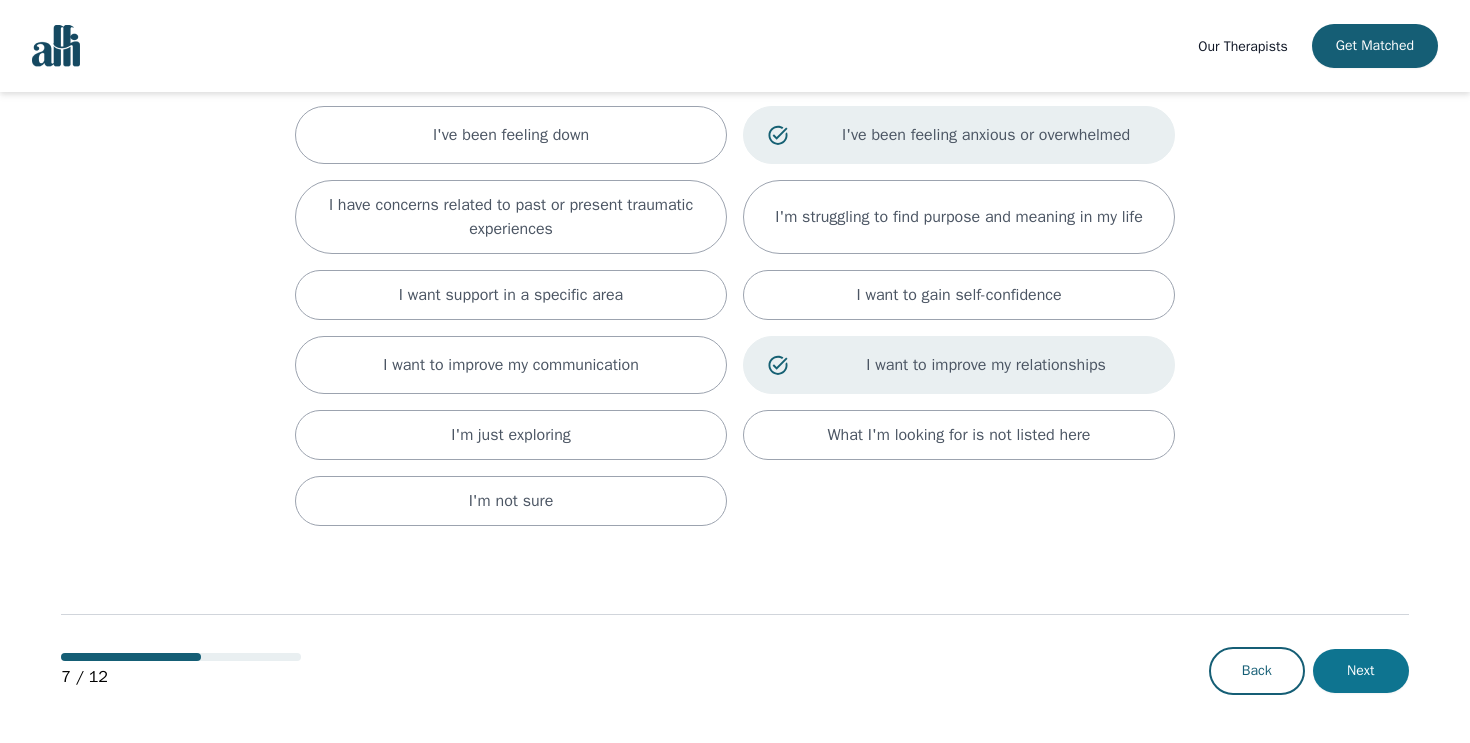click on "Next" at bounding box center (1361, 671) 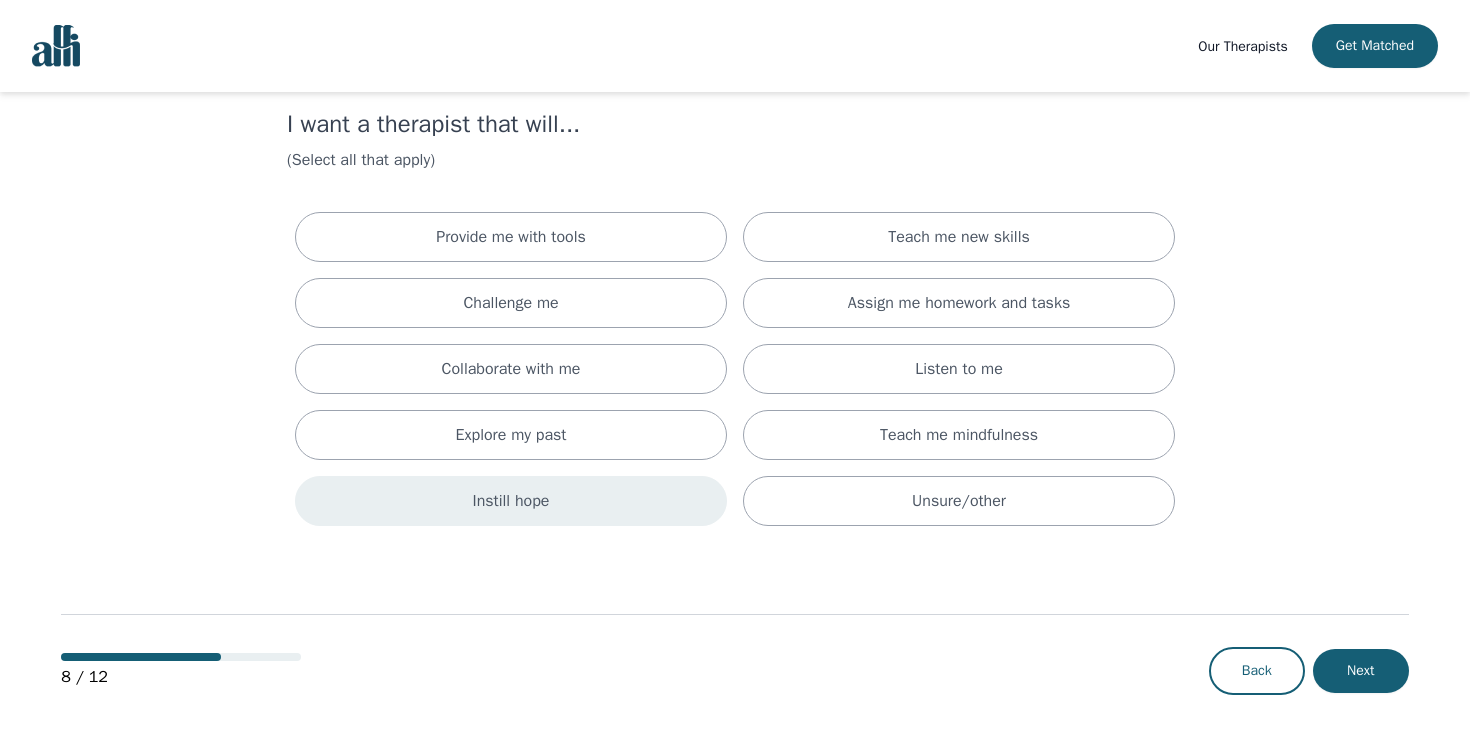 scroll, scrollTop: 0, scrollLeft: 0, axis: both 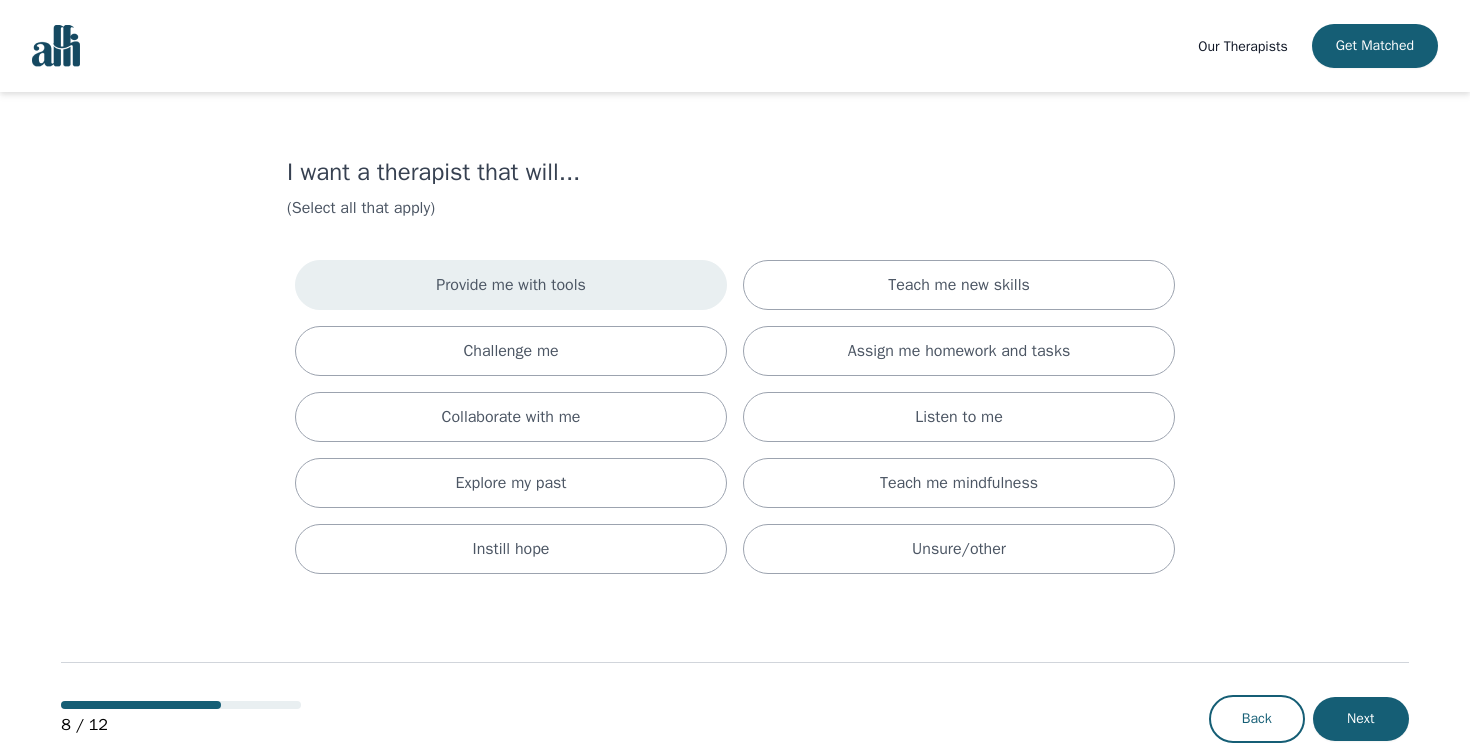 click on "Provide me with tools" at bounding box center (511, 285) 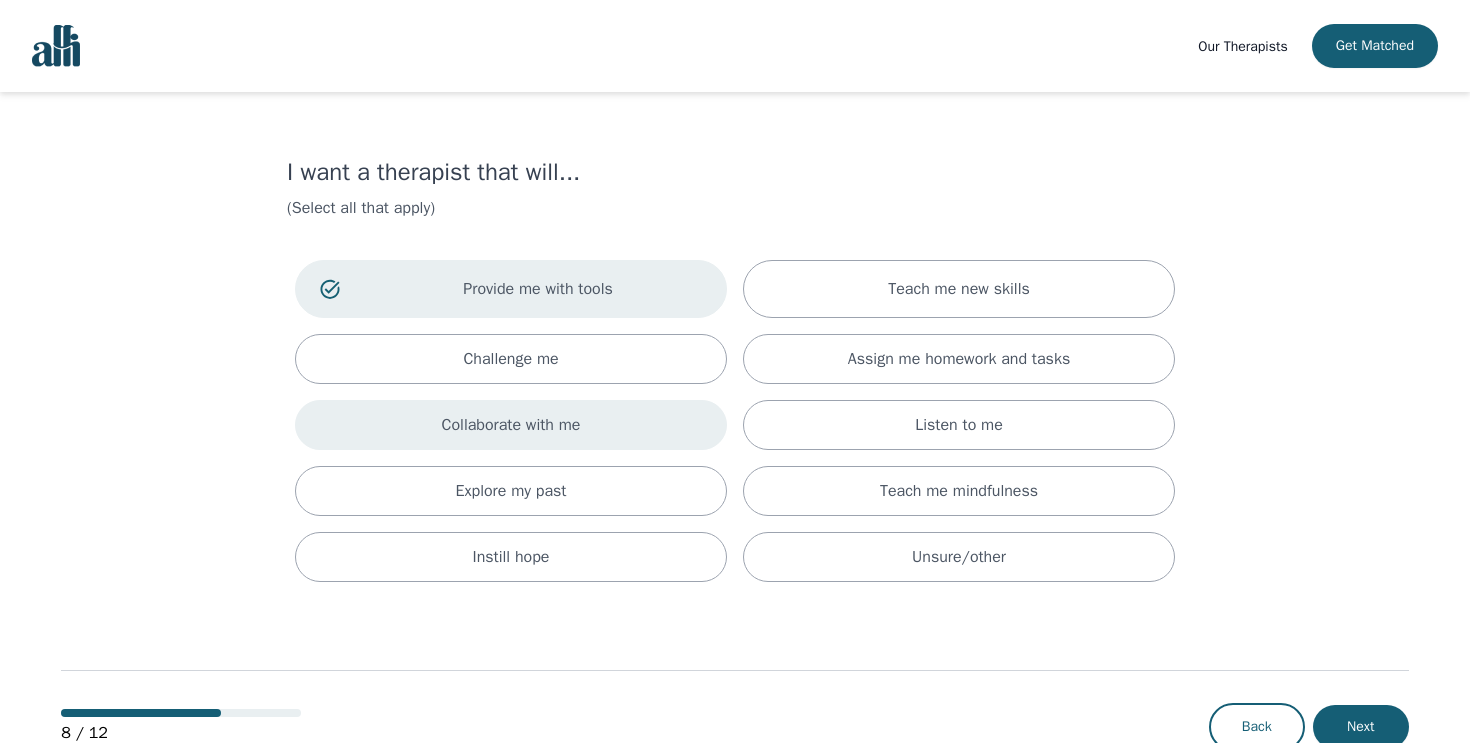 click on "Collaborate with me" at bounding box center (511, 425) 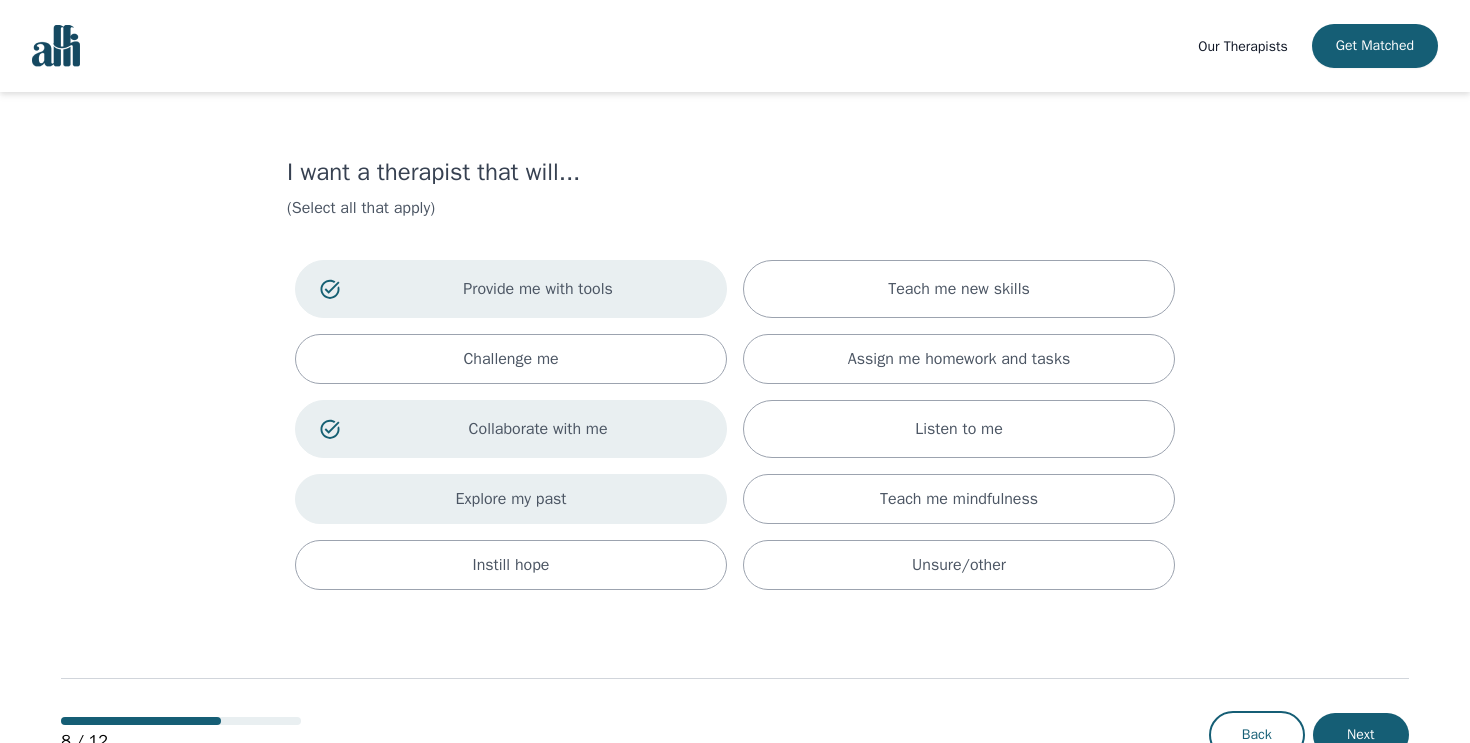 click on "Explore my past" at bounding box center (511, 499) 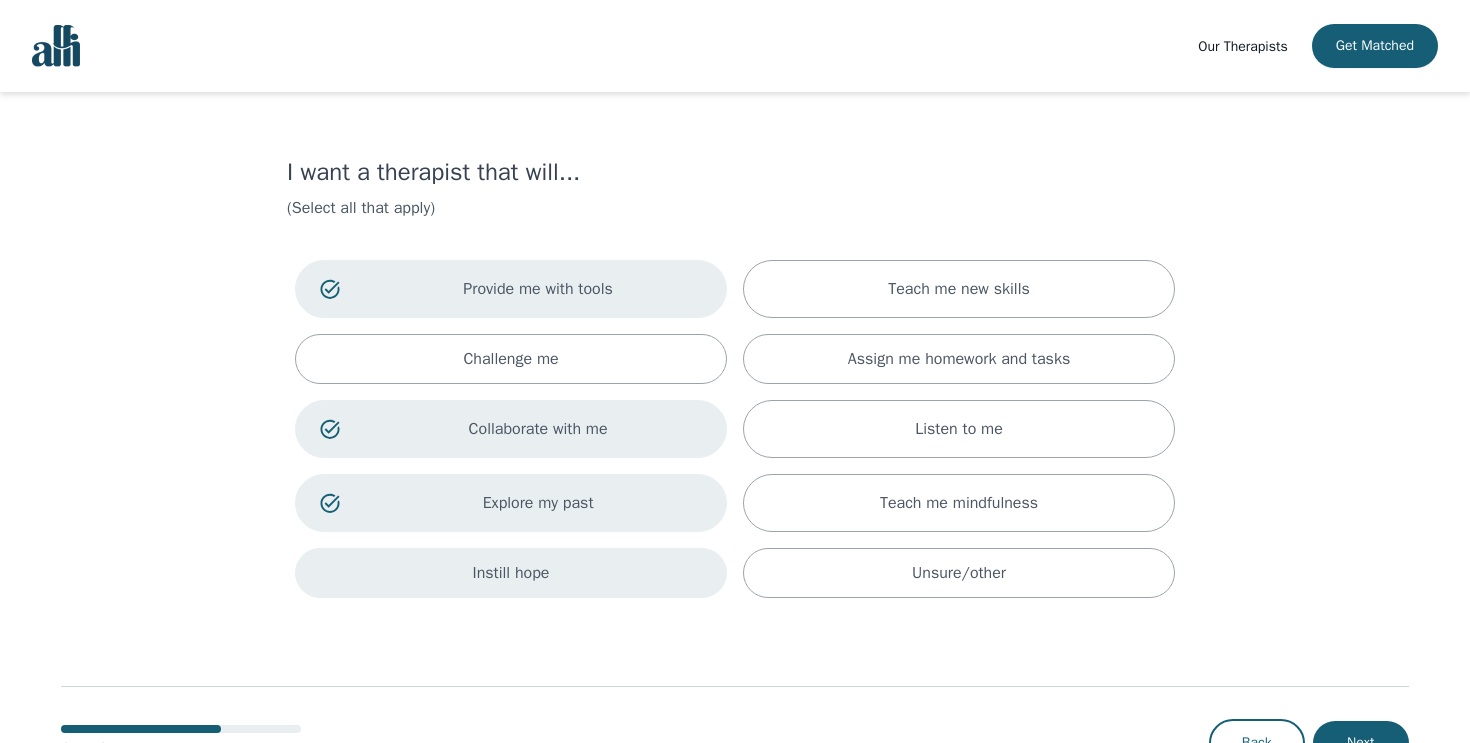 click on "Instill hope" at bounding box center (511, 573) 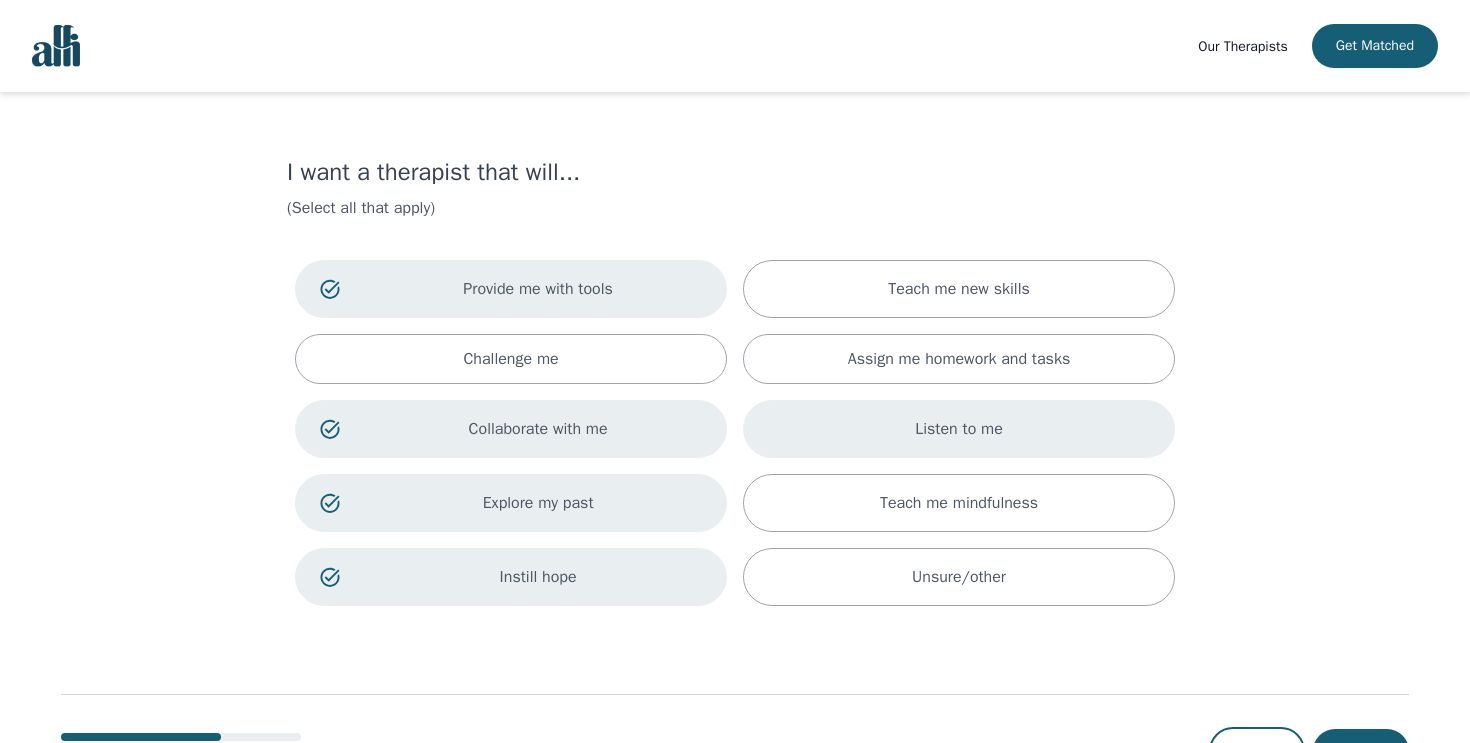 click on "Listen to me" at bounding box center [959, 429] 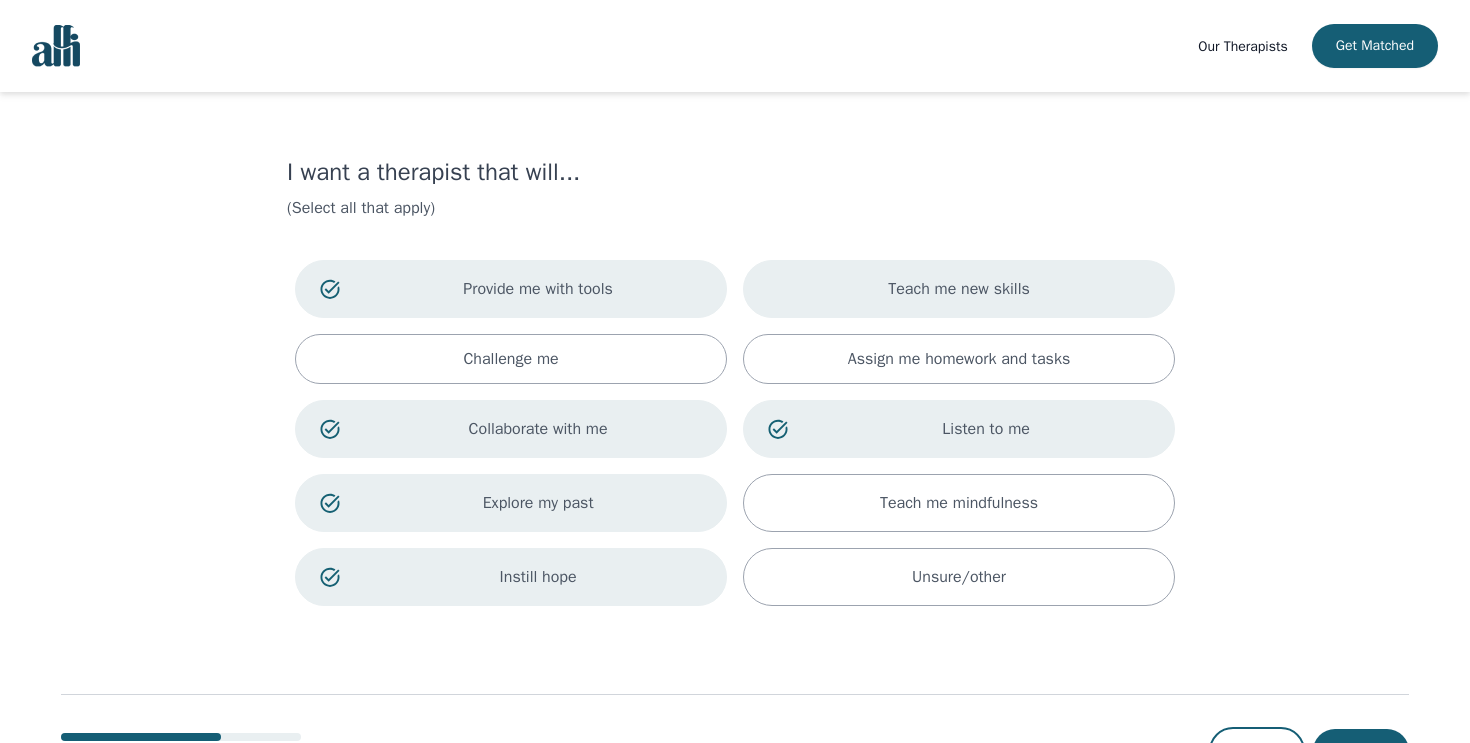 click on "Teach me new skills" at bounding box center [959, 289] 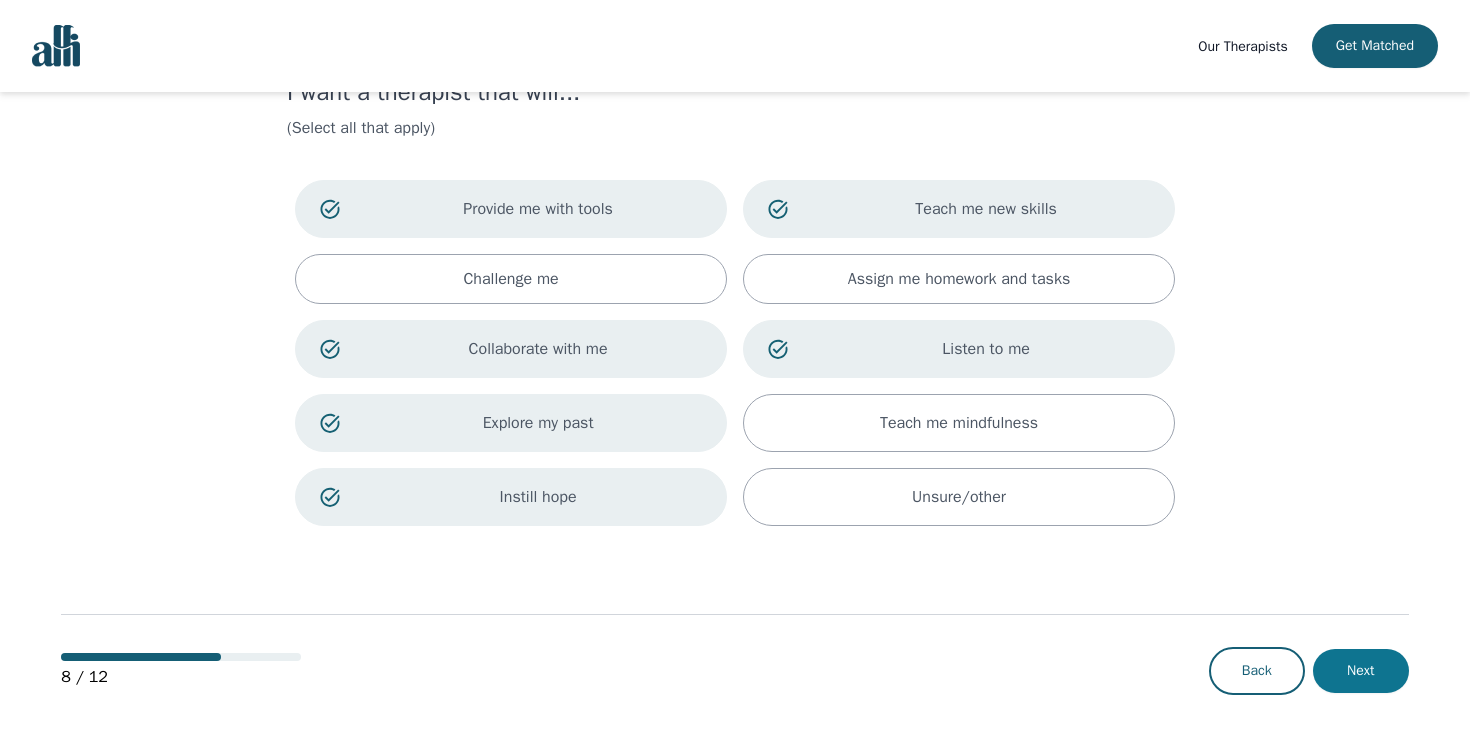click on "Next" at bounding box center (1361, 671) 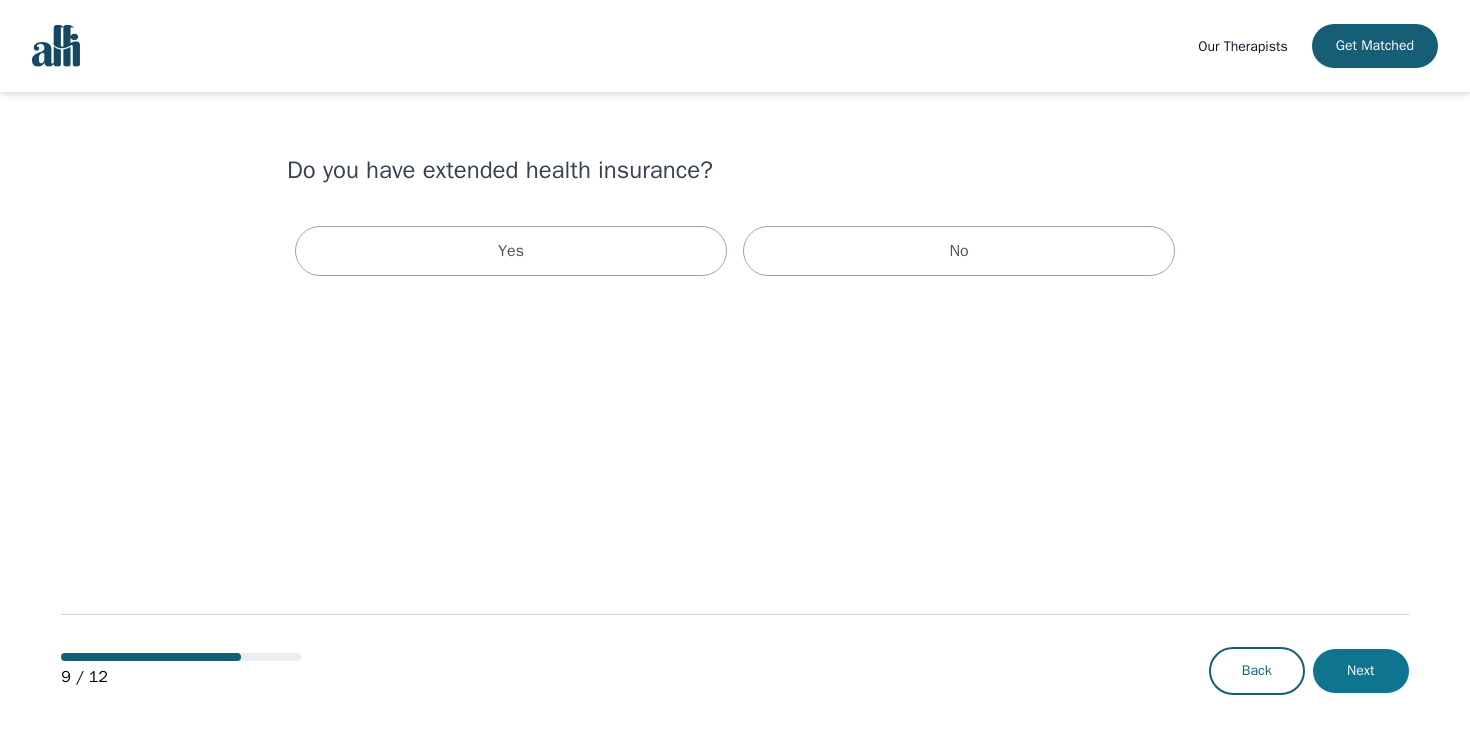 scroll, scrollTop: 0, scrollLeft: 0, axis: both 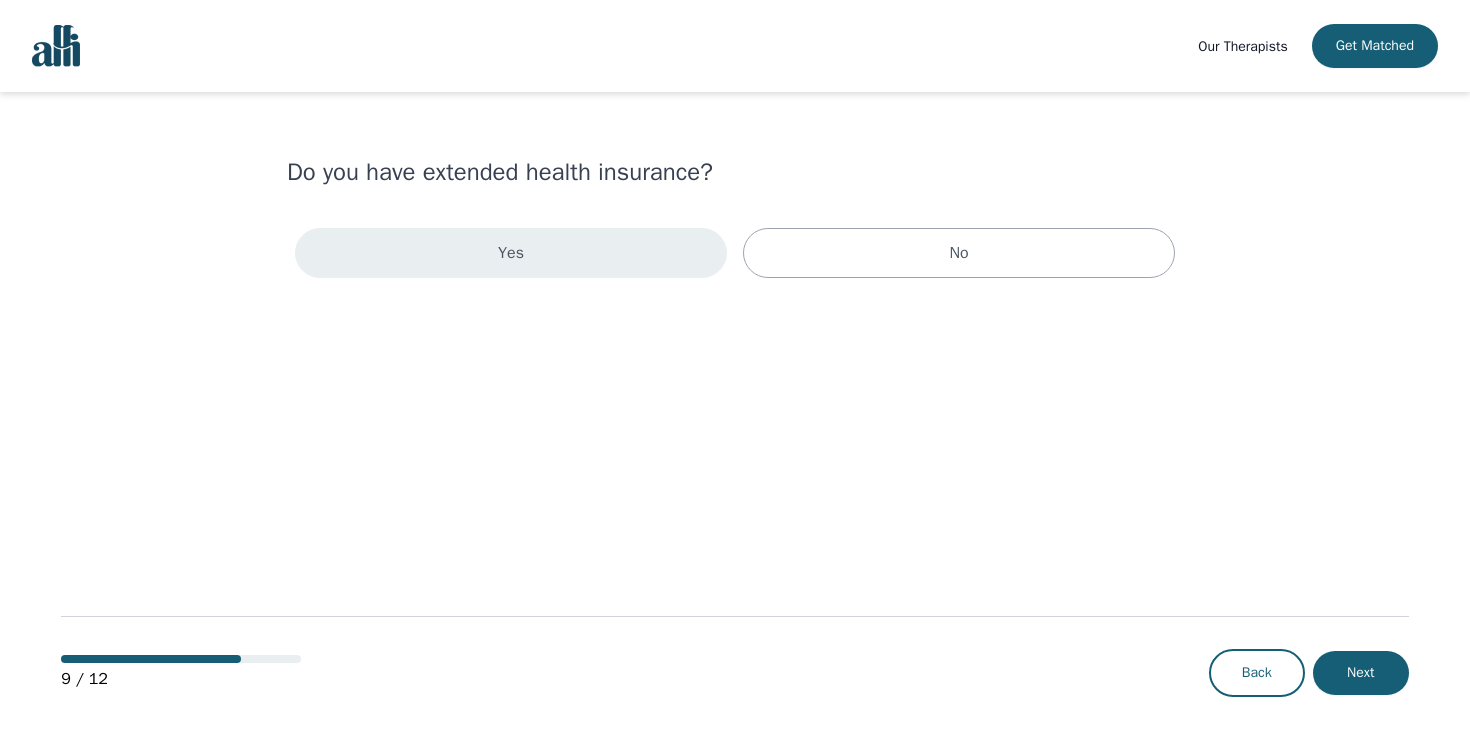 click on "Yes" at bounding box center [511, 253] 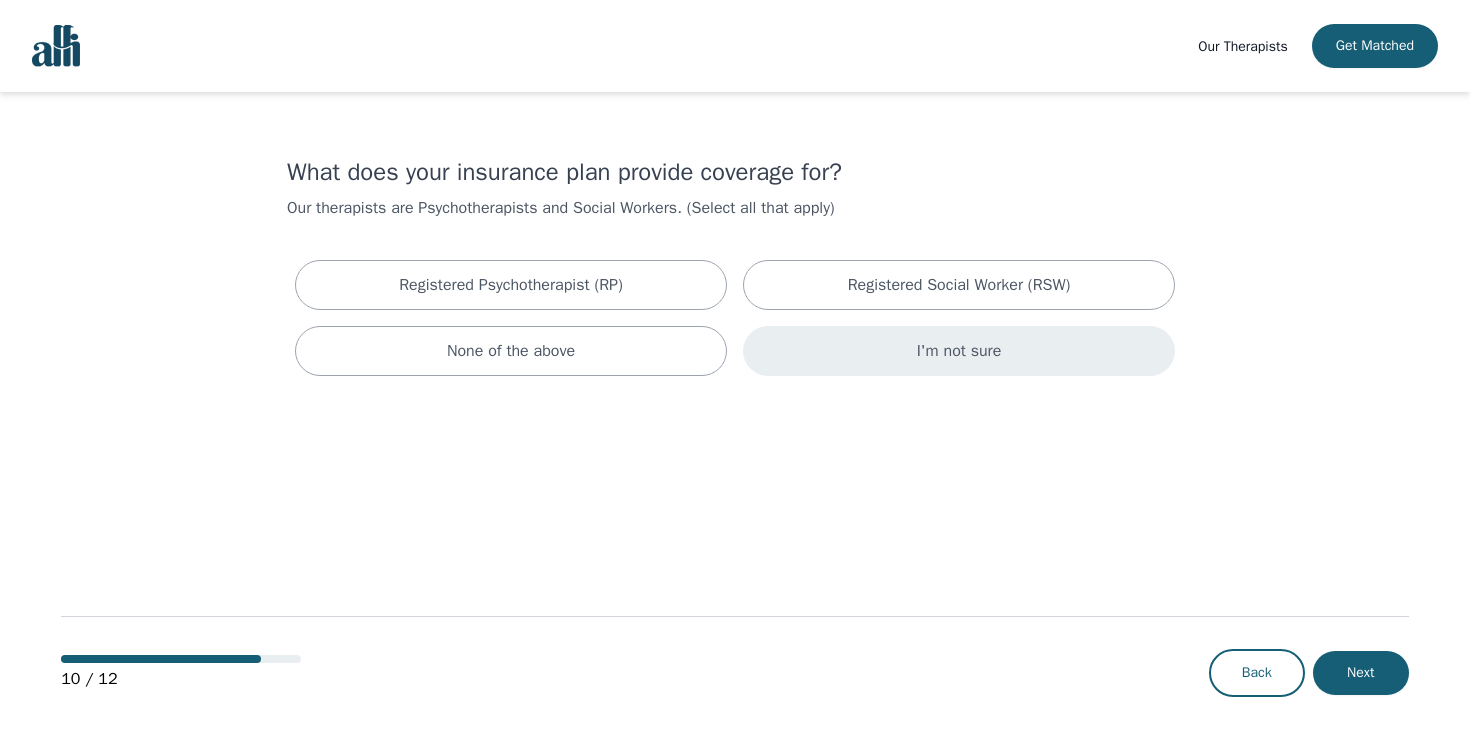 click on "I'm not sure" at bounding box center (959, 351) 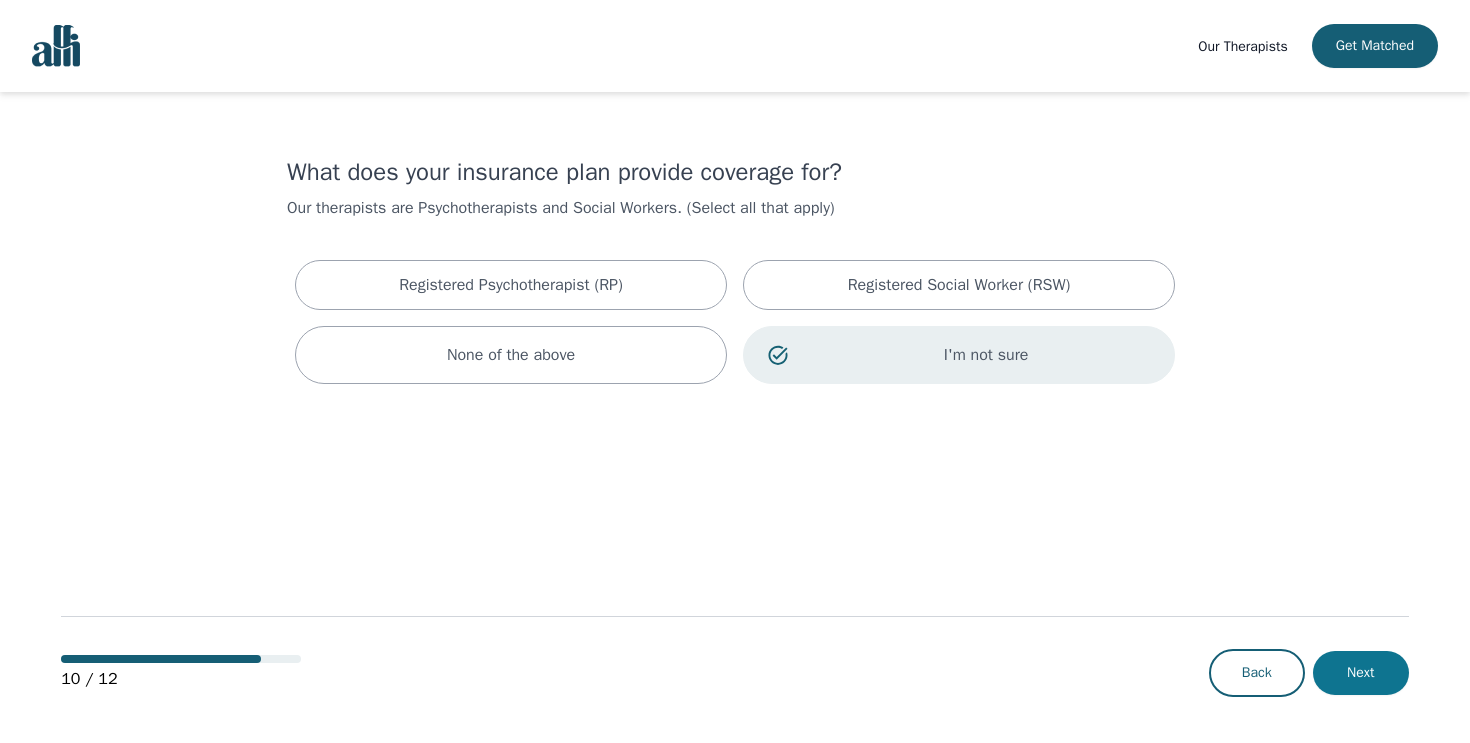 click on "Next" at bounding box center [1361, 673] 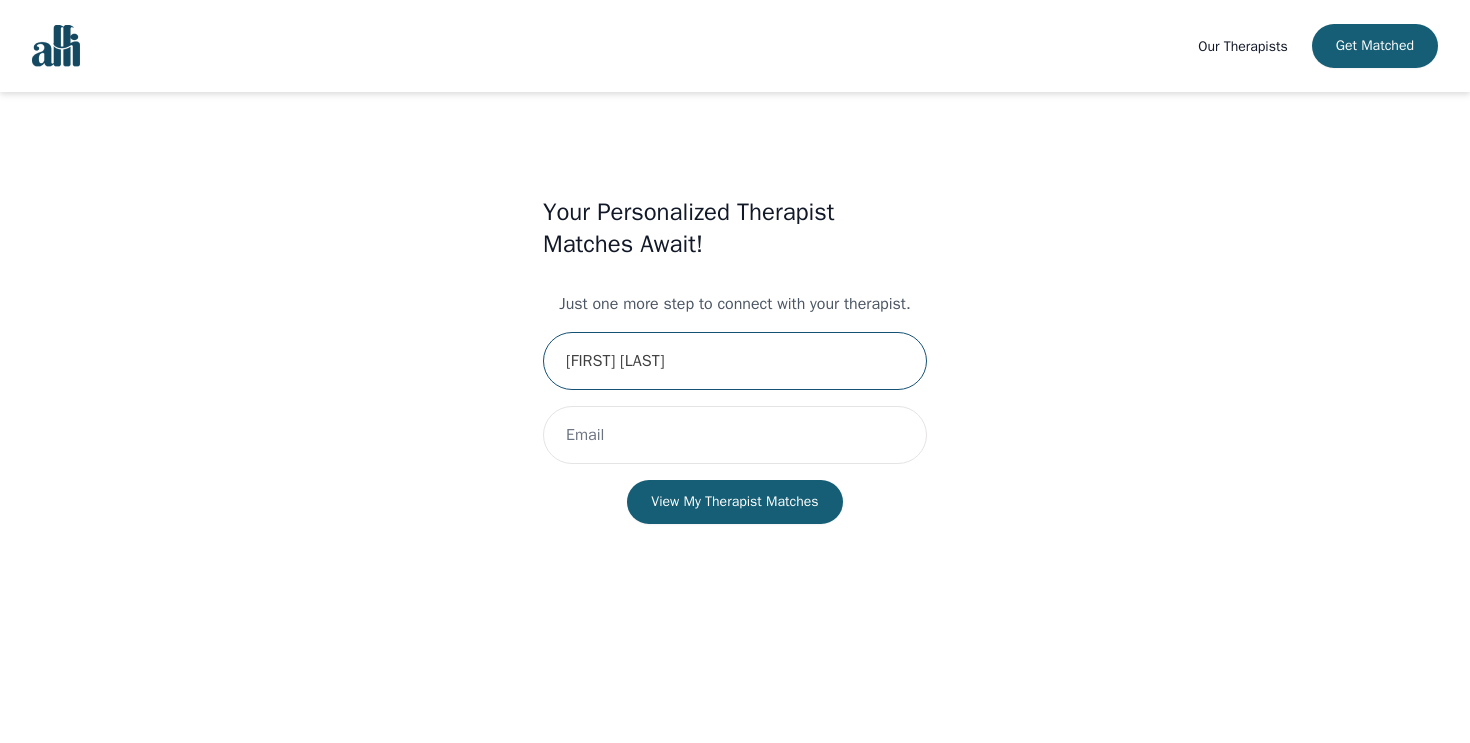 type on "[FIRST] [LAST]" 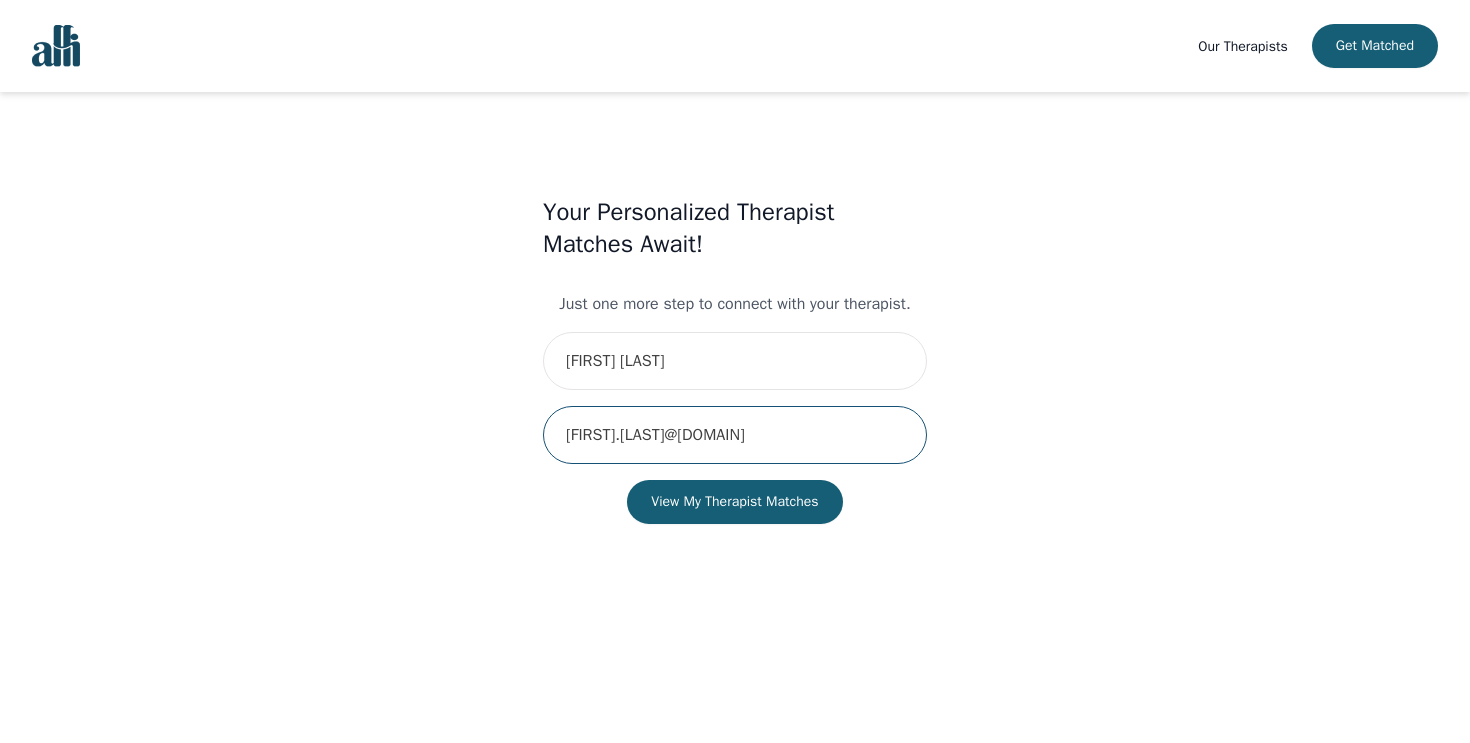 click on "[FIRST].[LAST]@[DOMAIN]" at bounding box center [735, 435] 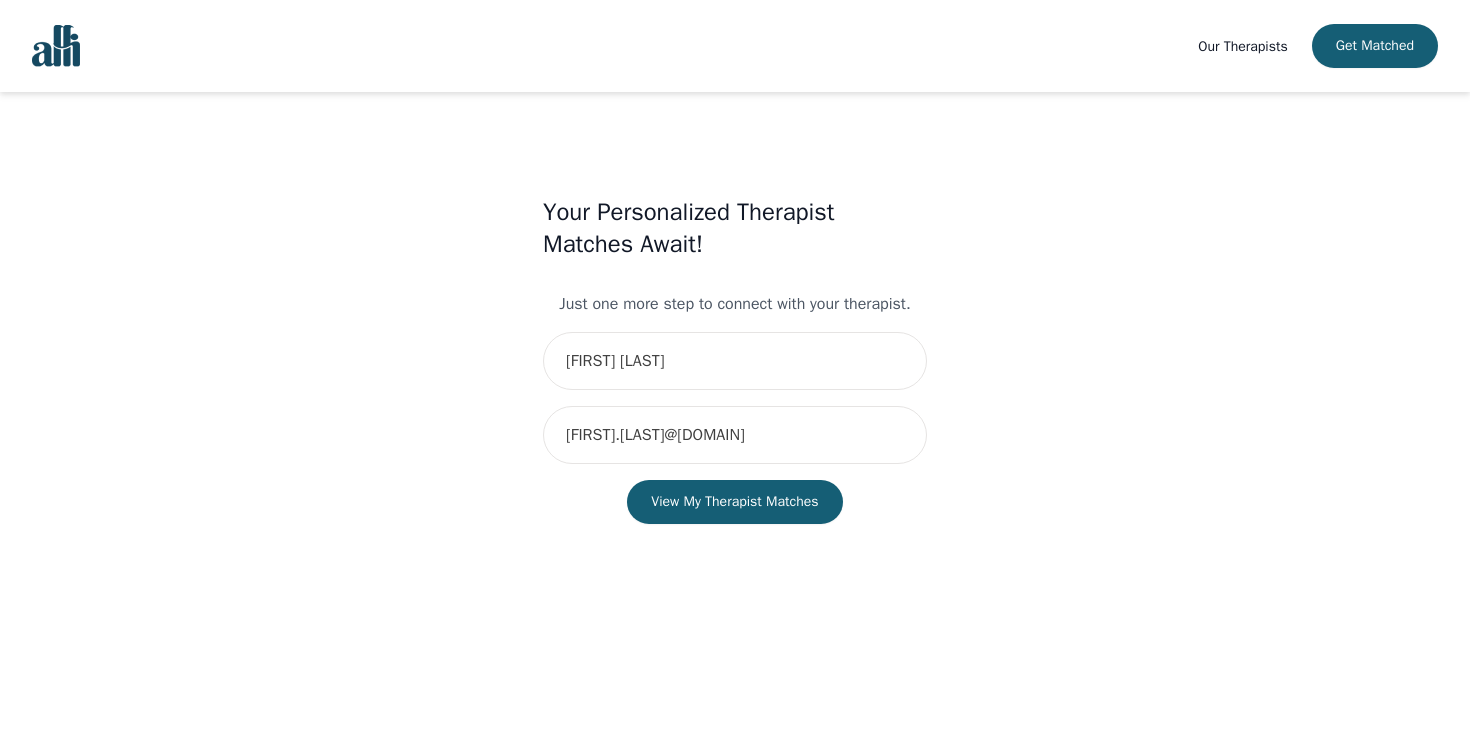 click on "Your Personalized Therapist Matches Await! Just one more step to connect with your therapist. [FIRST] [LAST] [EMAIL]" at bounding box center (735, 380) 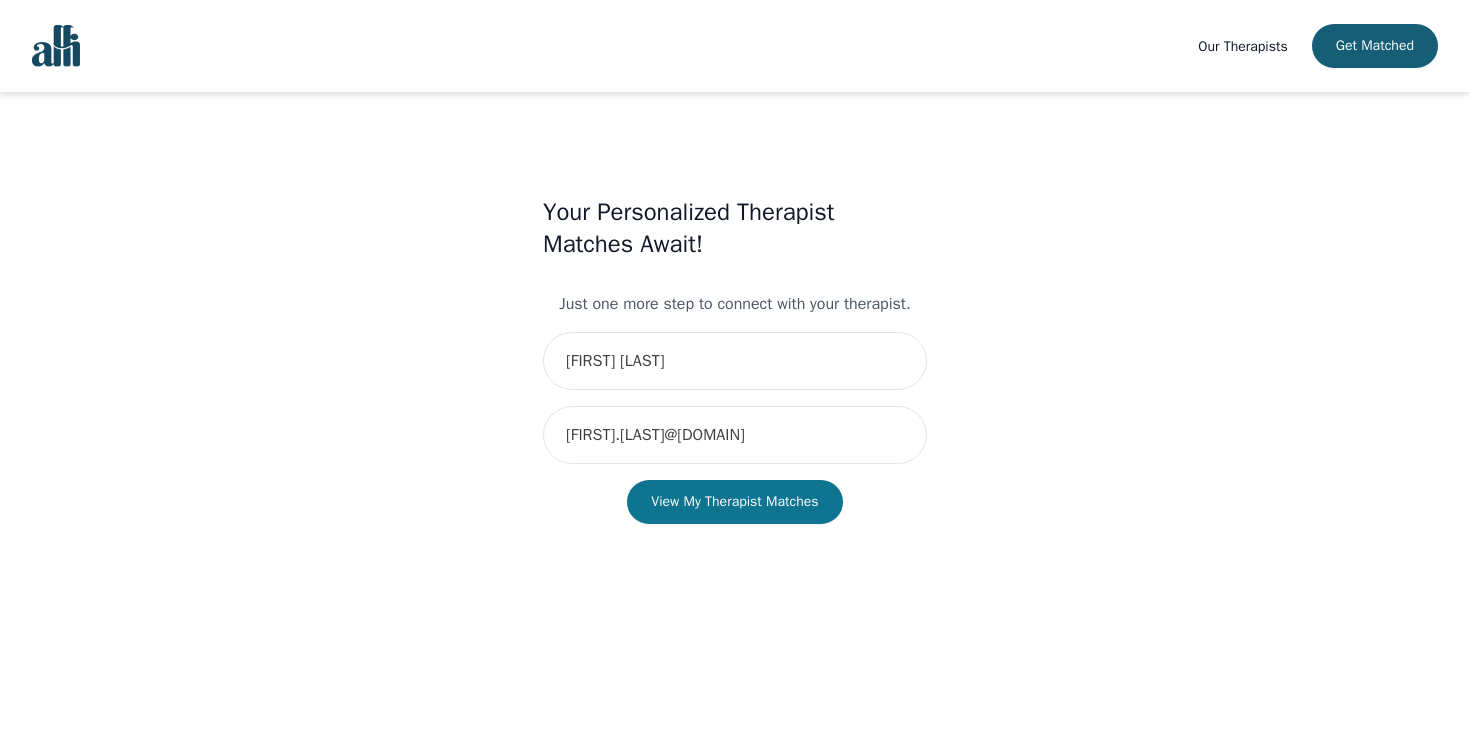 click on "View My Therapist Matches" at bounding box center (734, 502) 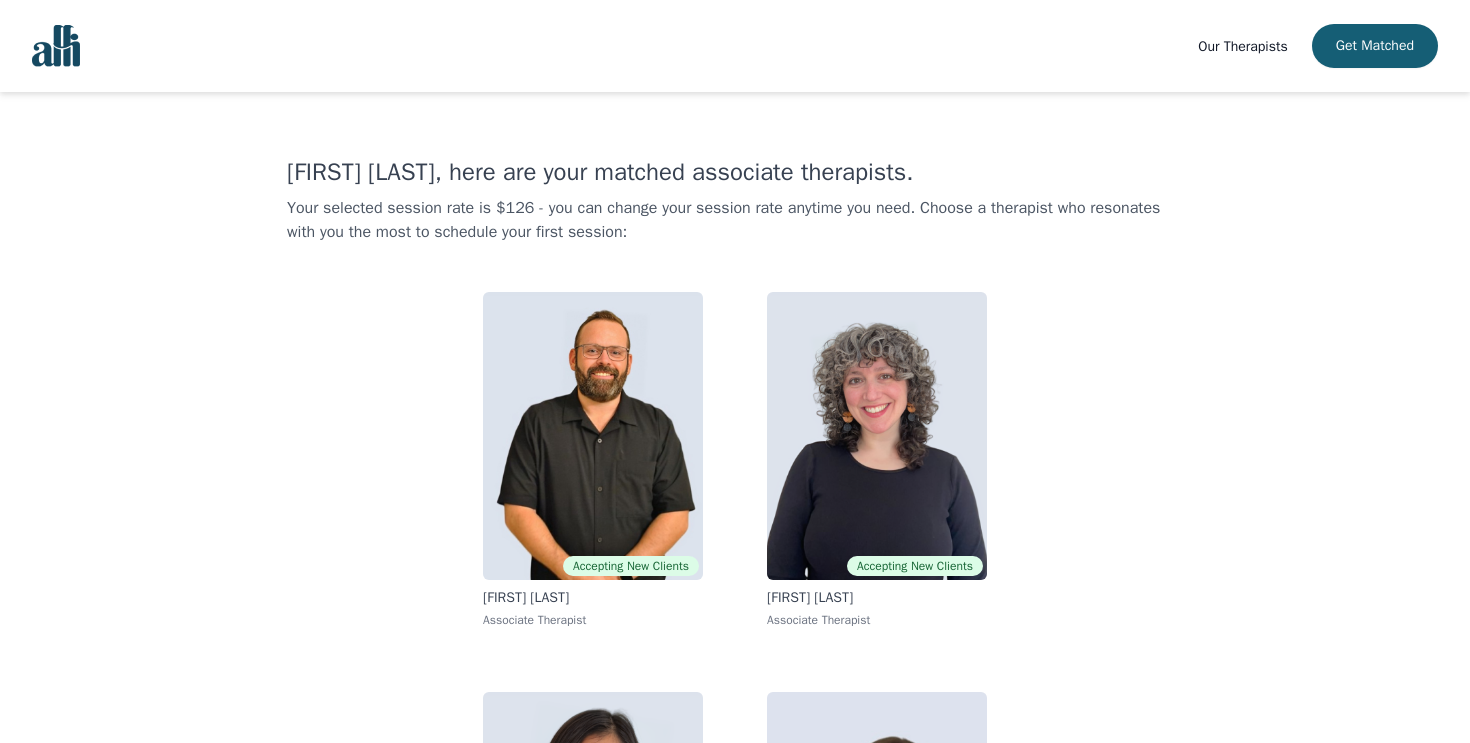 scroll, scrollTop: 0, scrollLeft: 0, axis: both 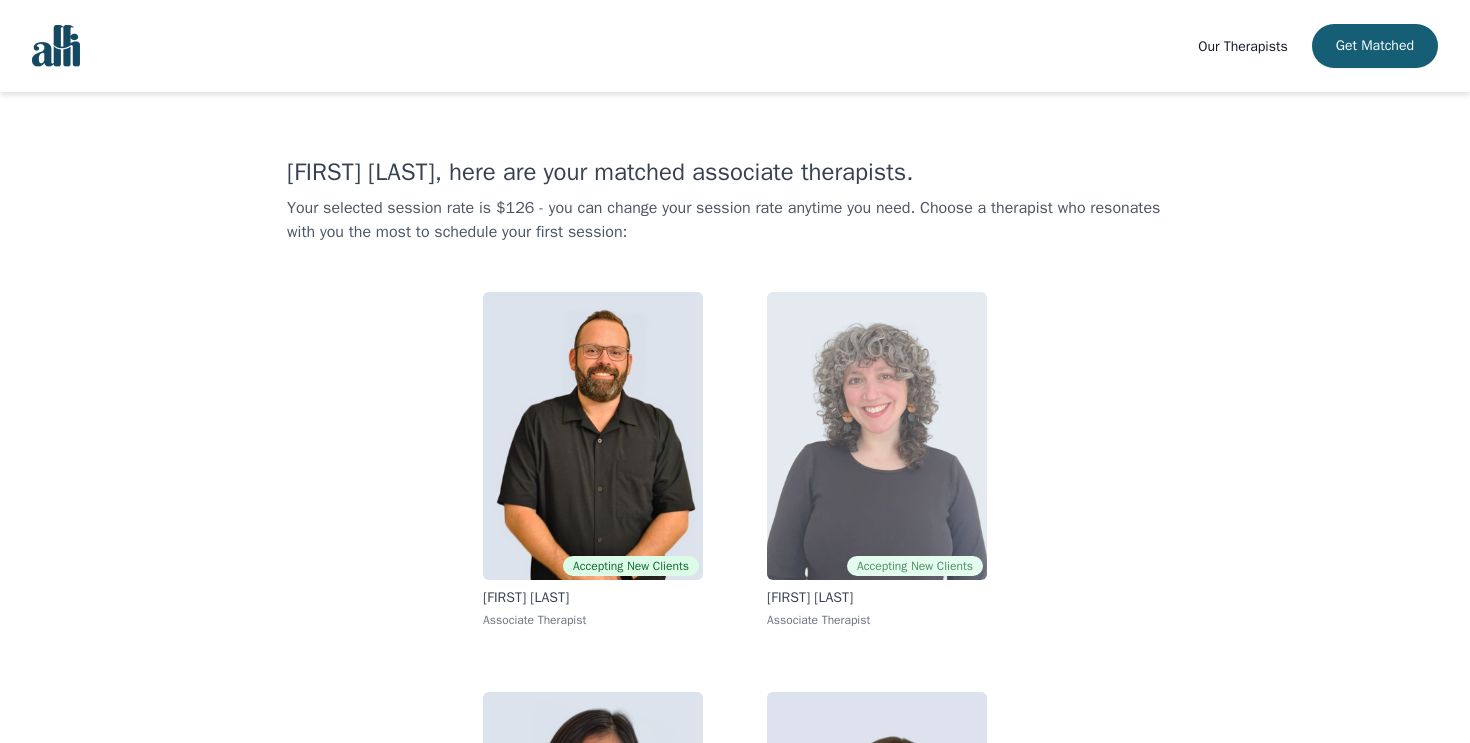 click at bounding box center [877, 436] 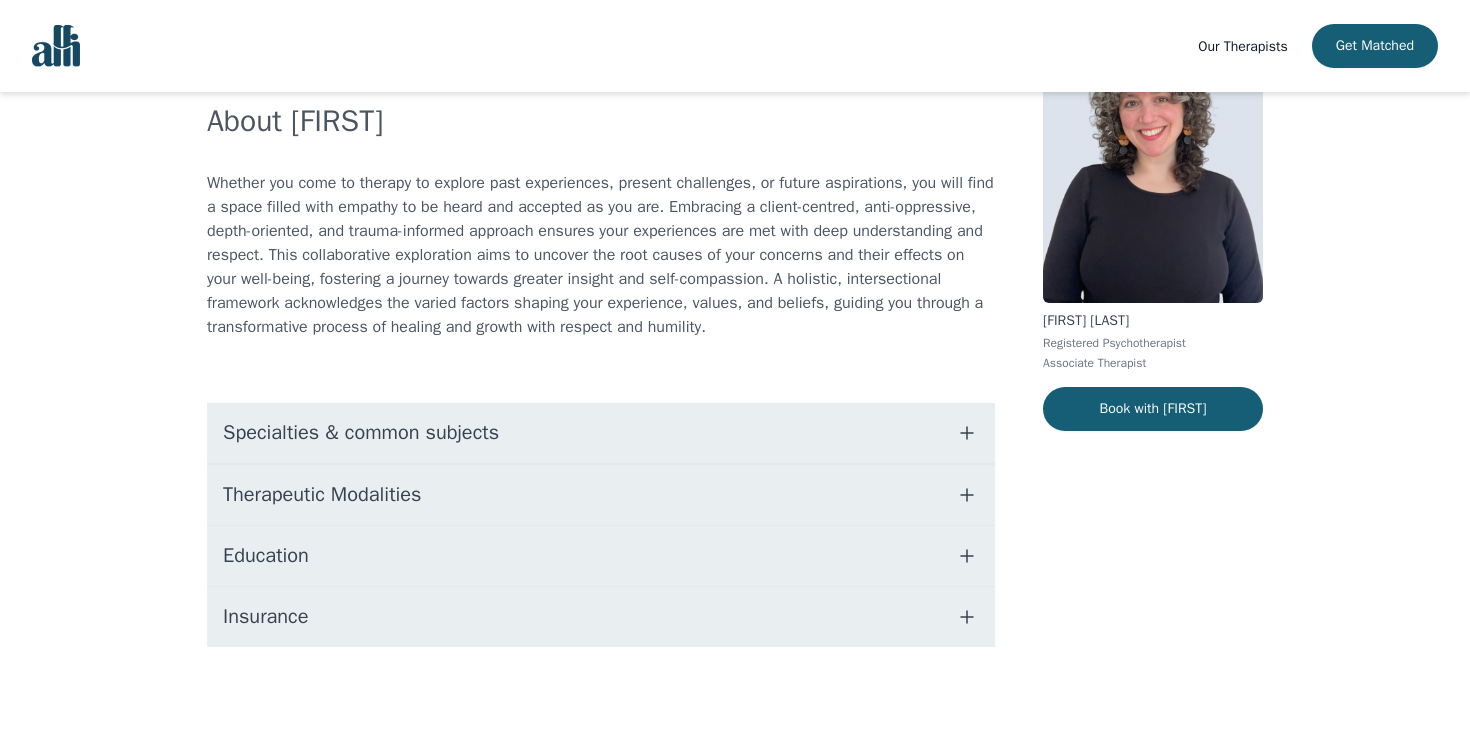 scroll, scrollTop: 125, scrollLeft: 0, axis: vertical 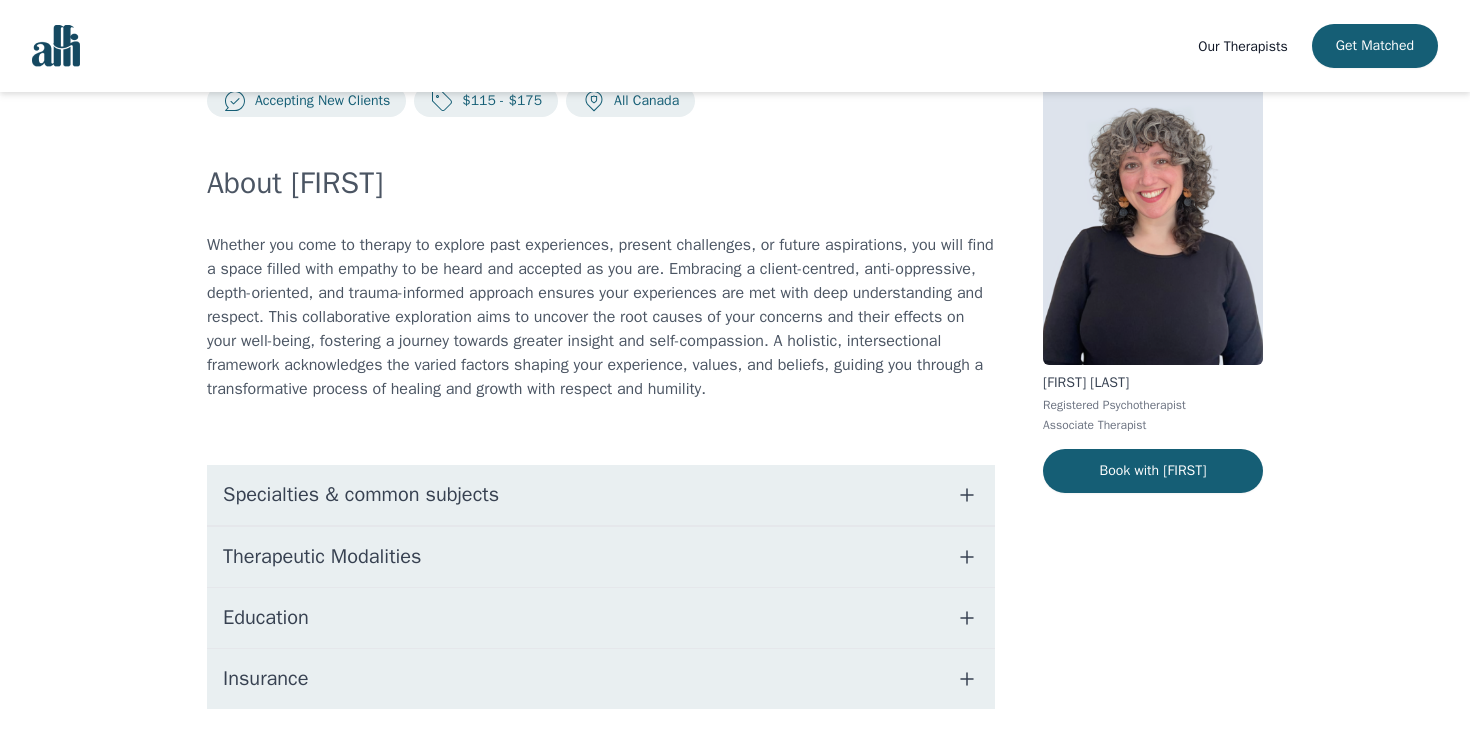 click on "Registered Psychotherapist" at bounding box center [1153, 405] 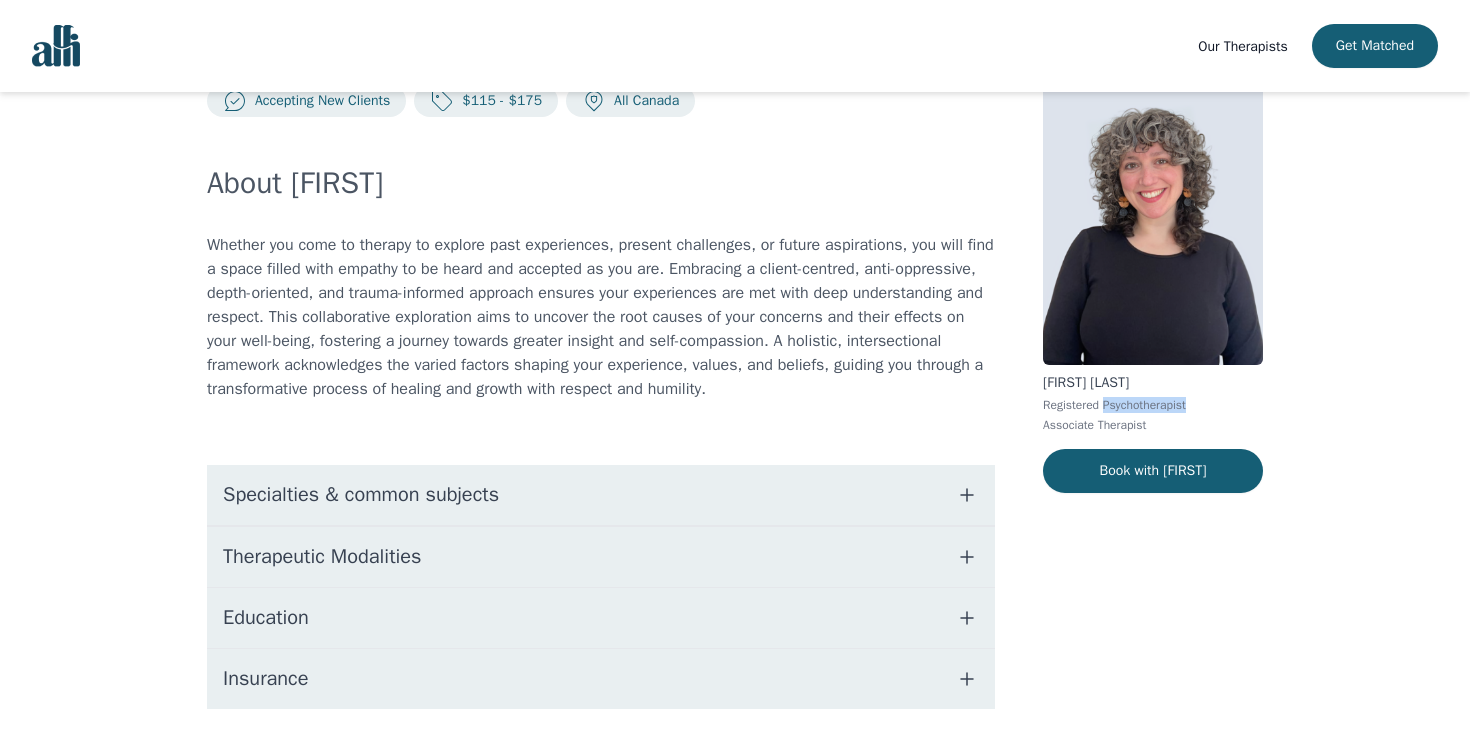 click on "Registered Psychotherapist" at bounding box center (1153, 405) 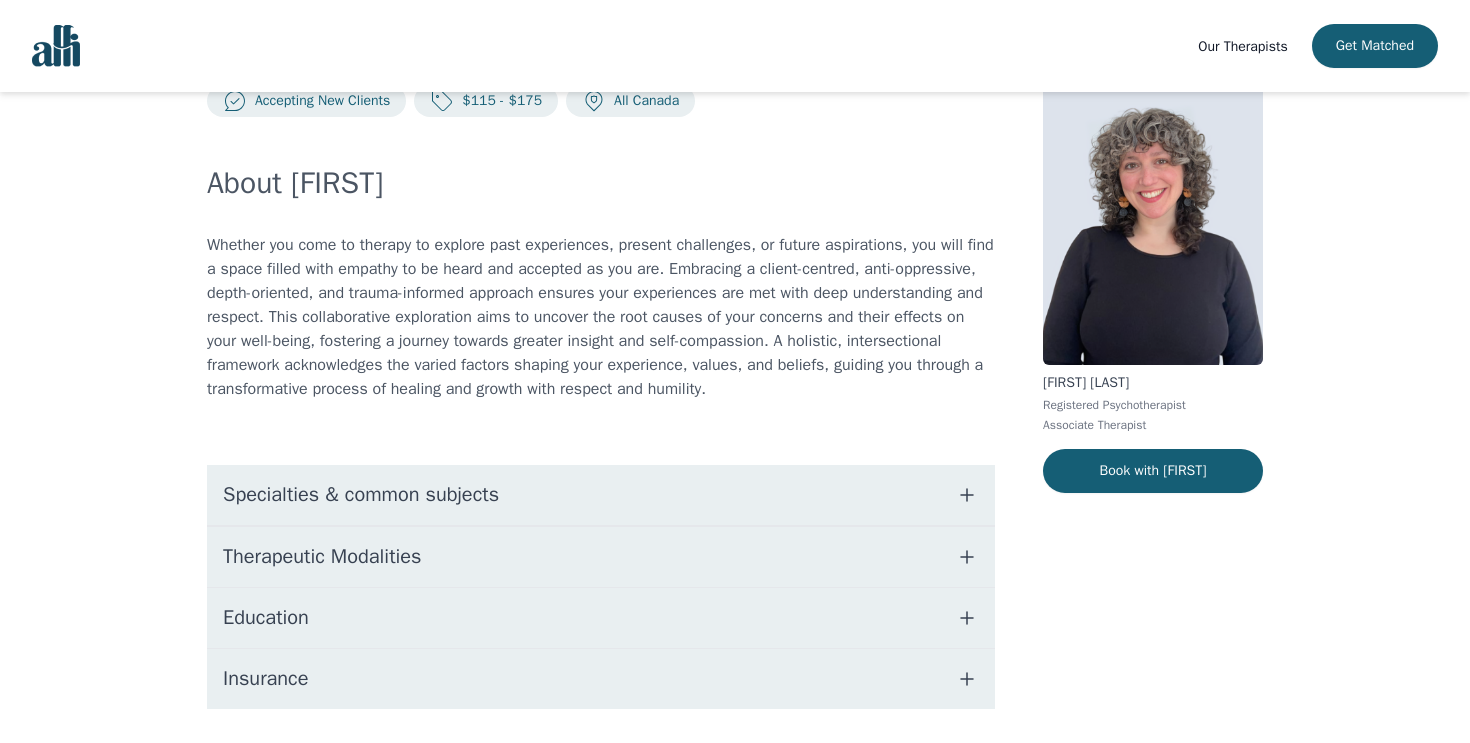 click on "About [FIRST] you come to therapy to explore past experiences, present challenges, or future aspirations, you will find a space filled with empathy to be heard and accepted as you are. Embracing a client-centred, anti-oppressive, depth-oriented, and trauma-informed approach ensures your experiences are met with deep understanding and respect. This collaborative exploration aims to uncover the root causes of your concerns and their effects on your well-being, fostering a journey towards greater insight and self-compassion. A holistic, intersectional framework acknowledges the varied factors shaping your experience, values, and beliefs, guiding you through a transformative process of healing and growth with respect and humility. Specialties & common subjects Therapeutic Modalities Education Insurance" at bounding box center [601, 437] 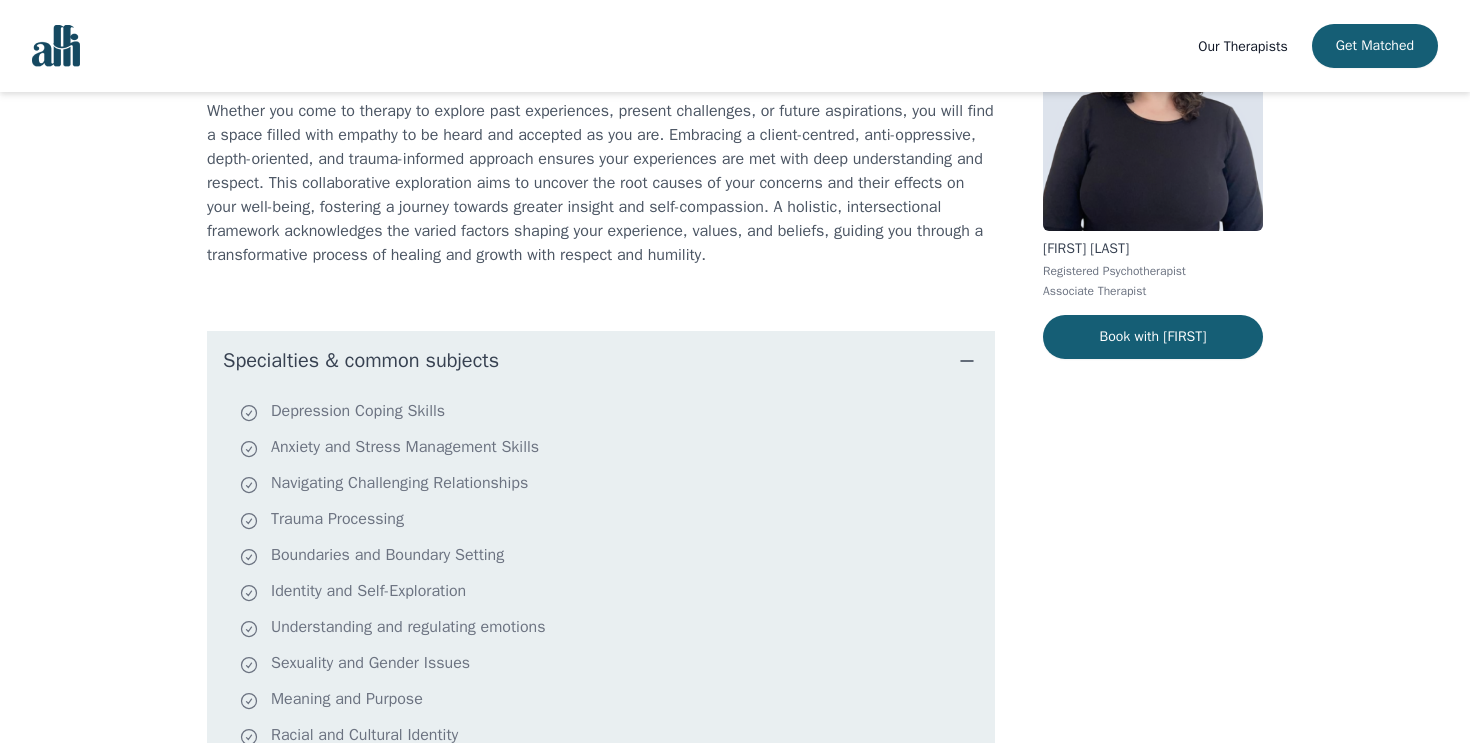 scroll, scrollTop: 208, scrollLeft: 0, axis: vertical 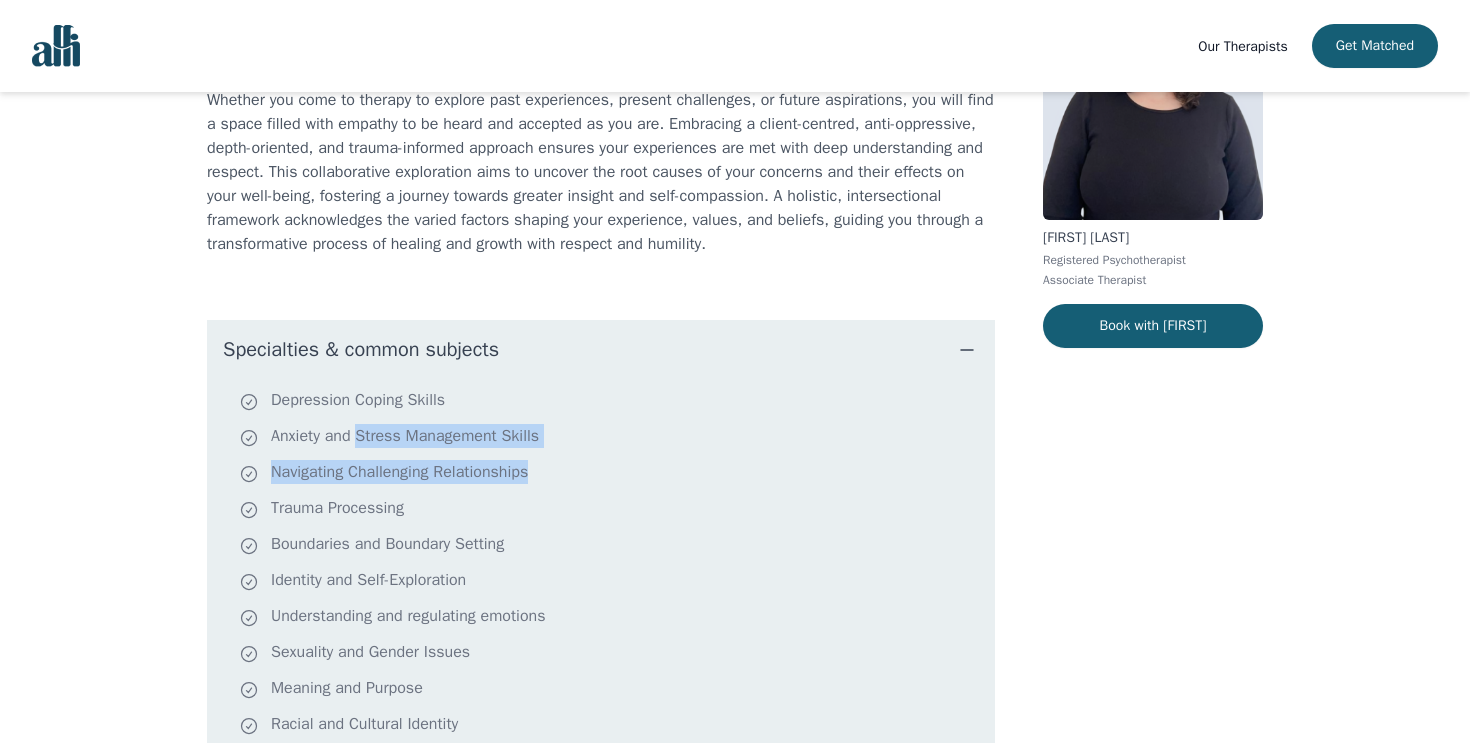 drag, startPoint x: 360, startPoint y: 438, endPoint x: 558, endPoint y: 482, distance: 202.82997 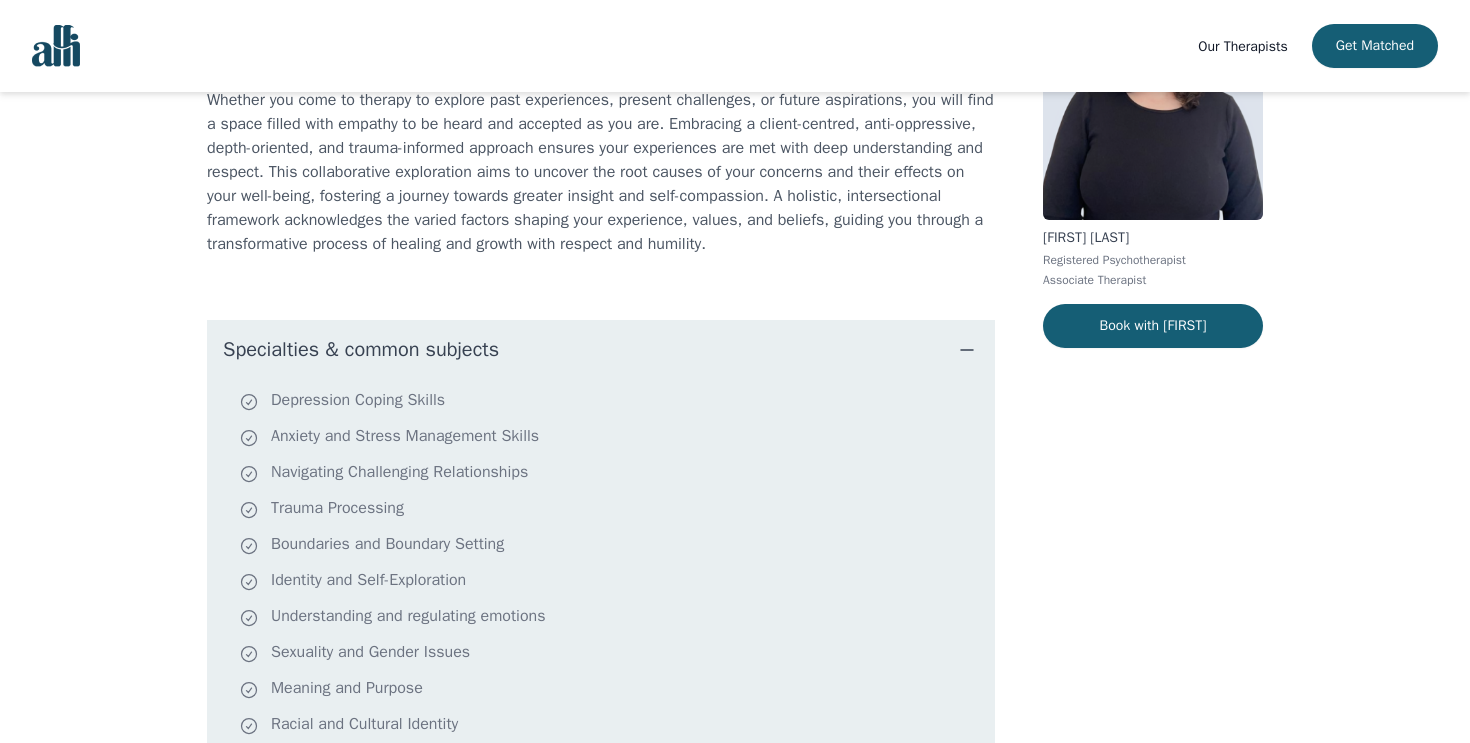 click on "Navigating Challenging Relationships" at bounding box center (613, 474) 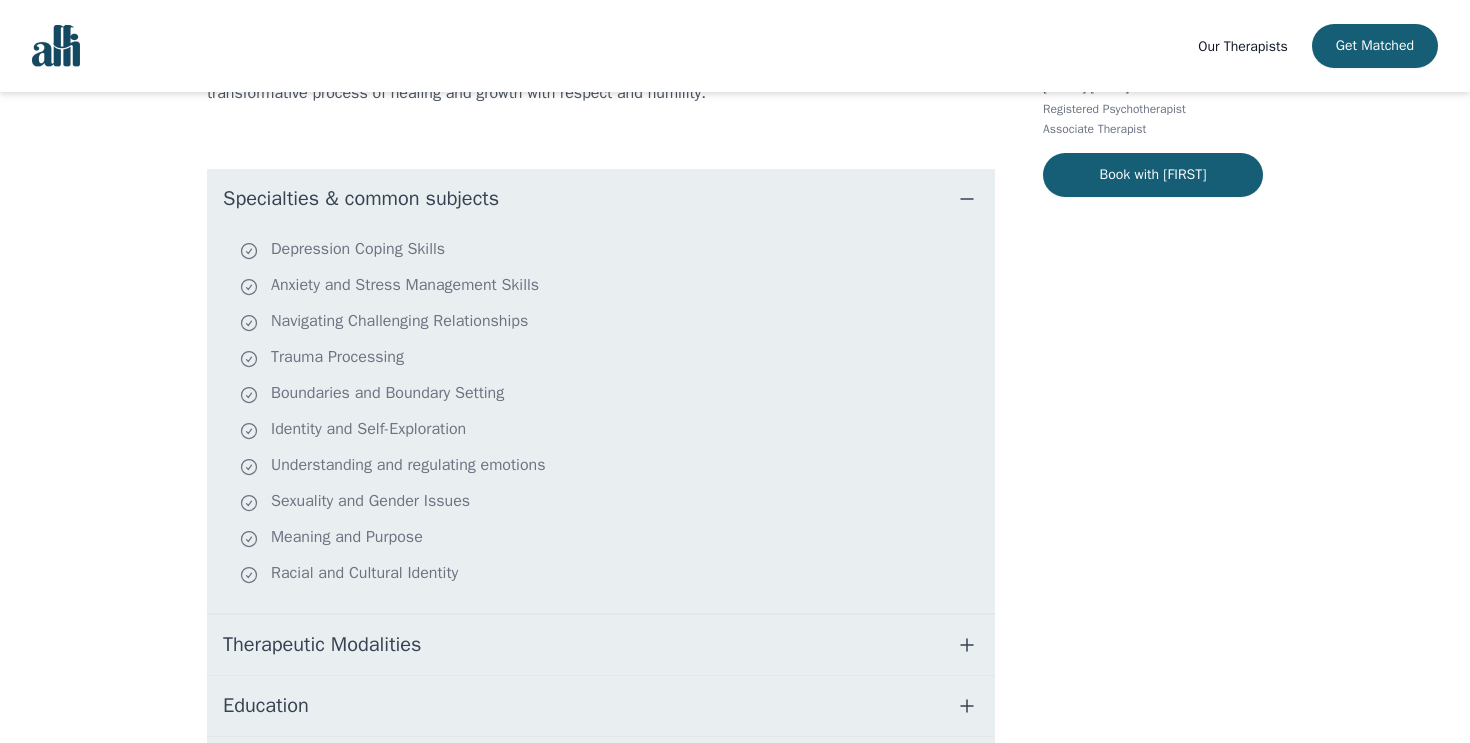 scroll, scrollTop: 360, scrollLeft: 0, axis: vertical 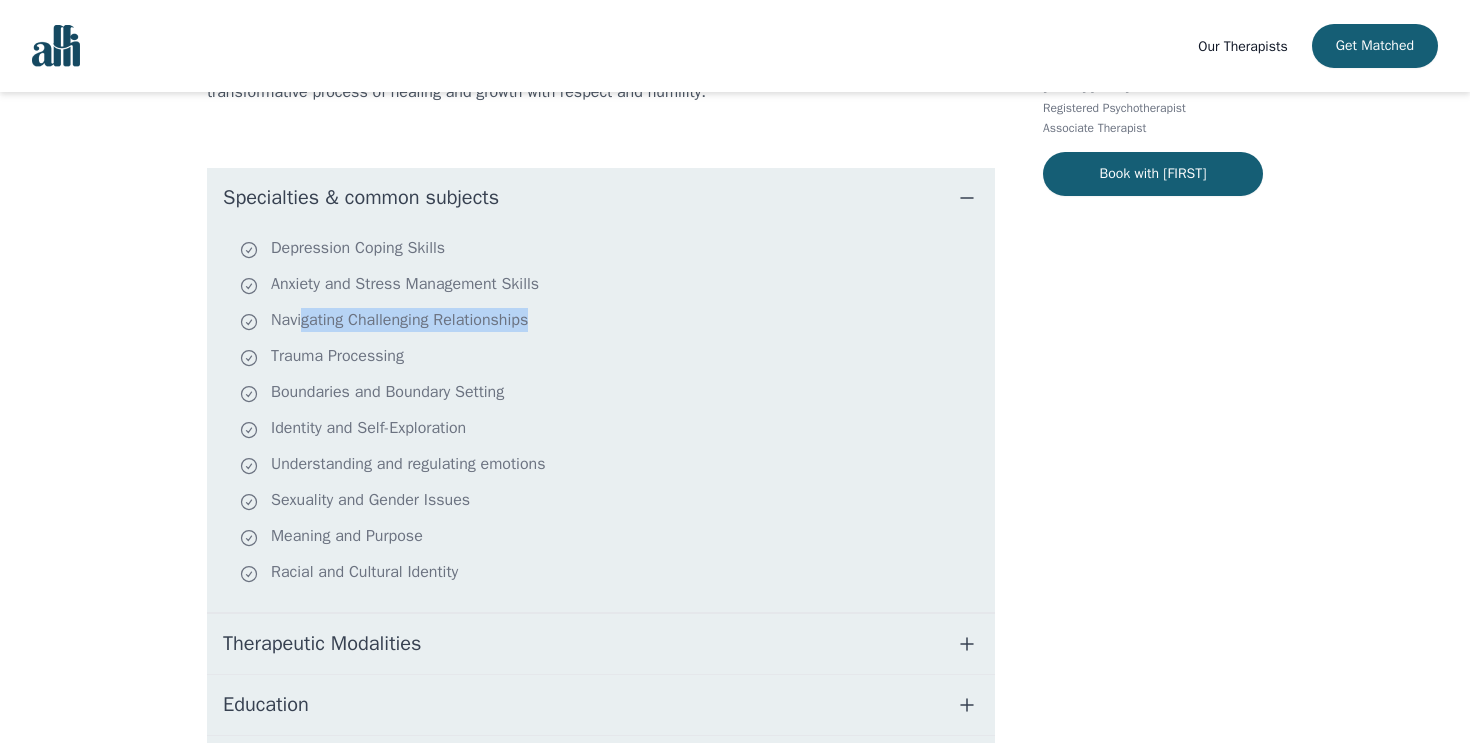 drag, startPoint x: 302, startPoint y: 321, endPoint x: 591, endPoint y: 320, distance: 289.00174 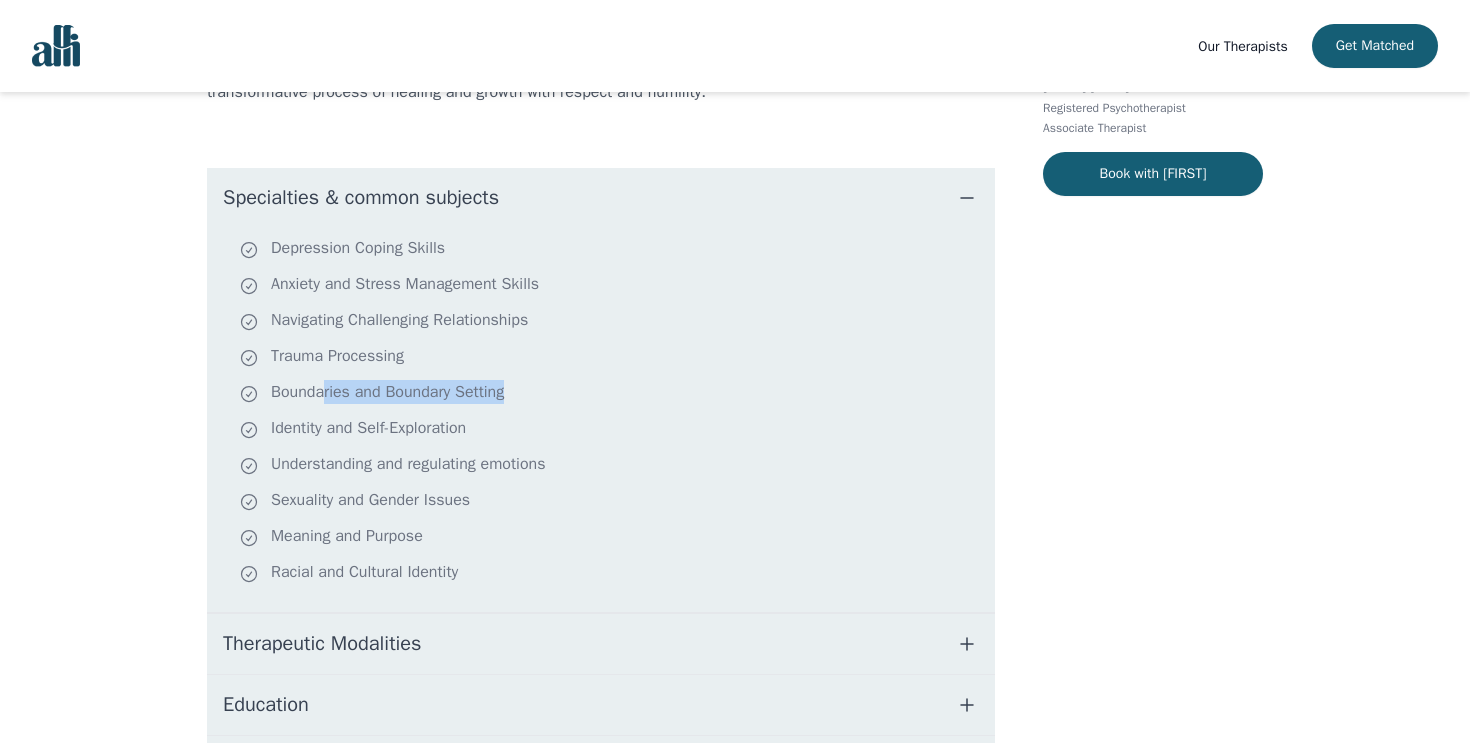 drag, startPoint x: 324, startPoint y: 388, endPoint x: 594, endPoint y: 392, distance: 270.02963 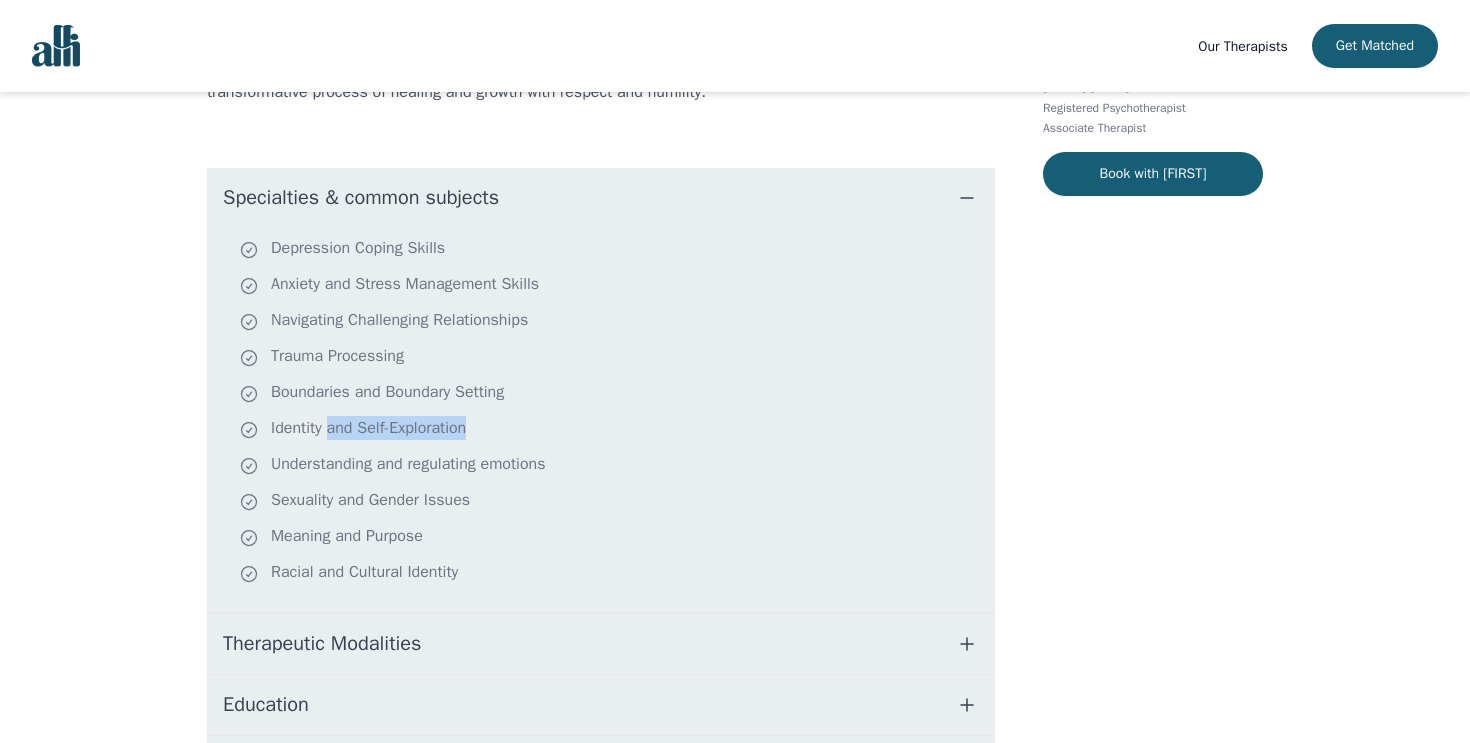 drag, startPoint x: 331, startPoint y: 424, endPoint x: 583, endPoint y: 441, distance: 252.57277 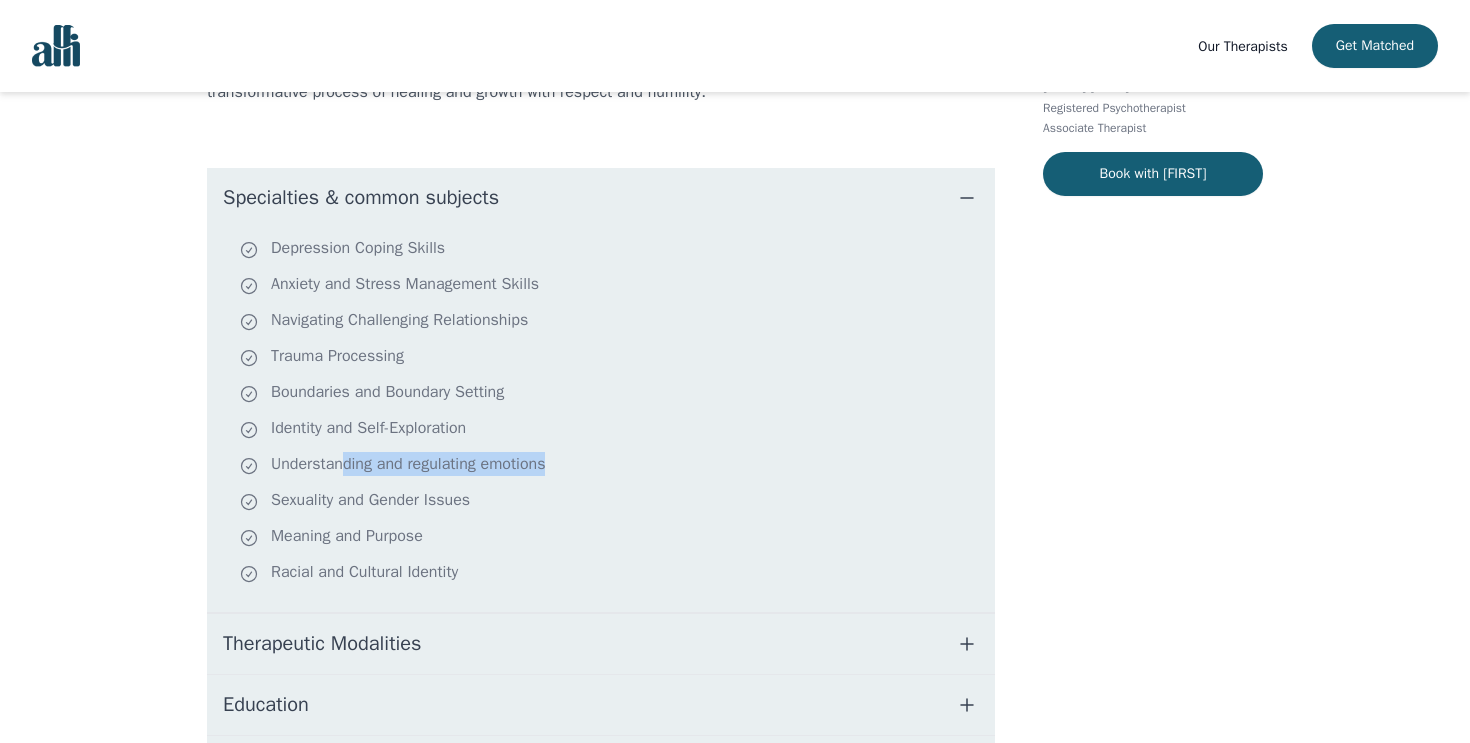 drag, startPoint x: 348, startPoint y: 459, endPoint x: 594, endPoint y: 459, distance: 246 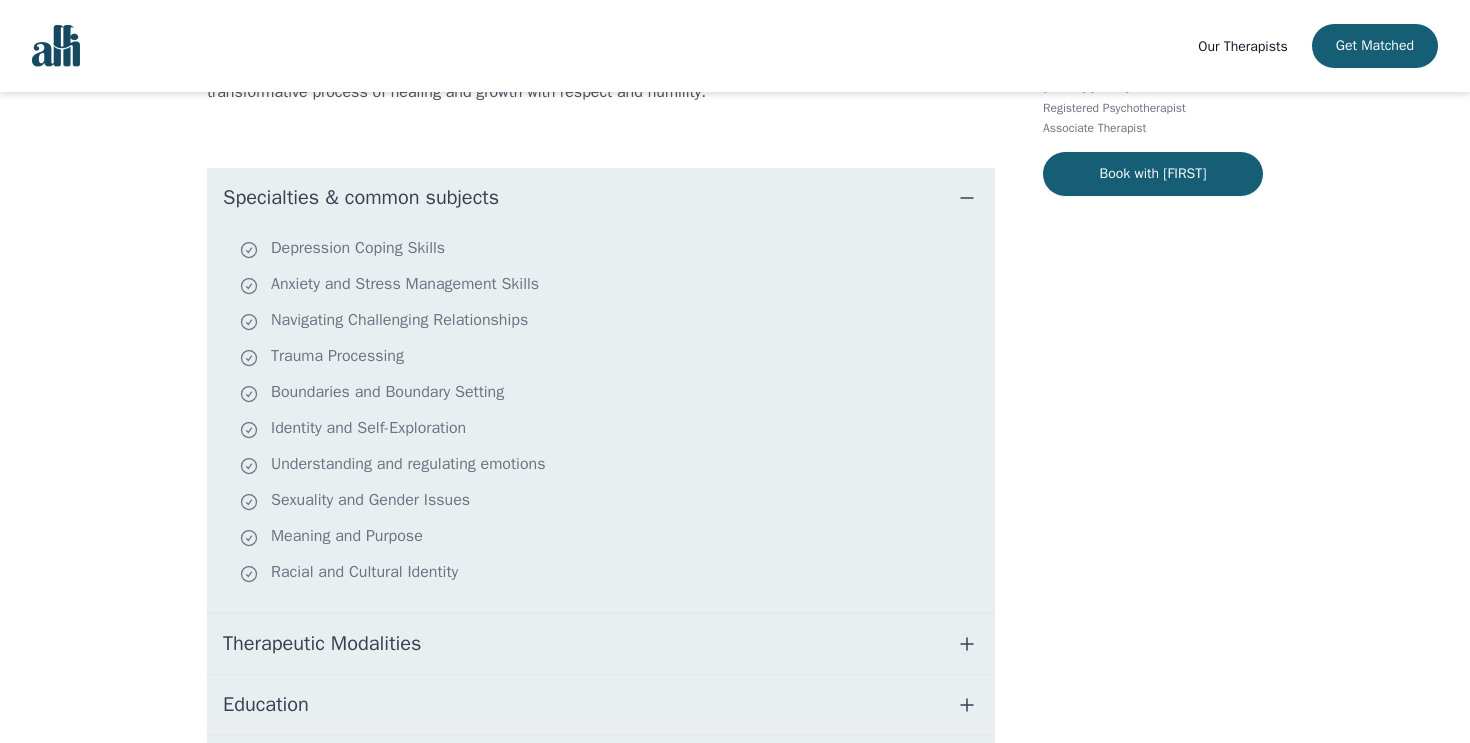 click on "Understanding and regulating emotions" at bounding box center [613, 466] 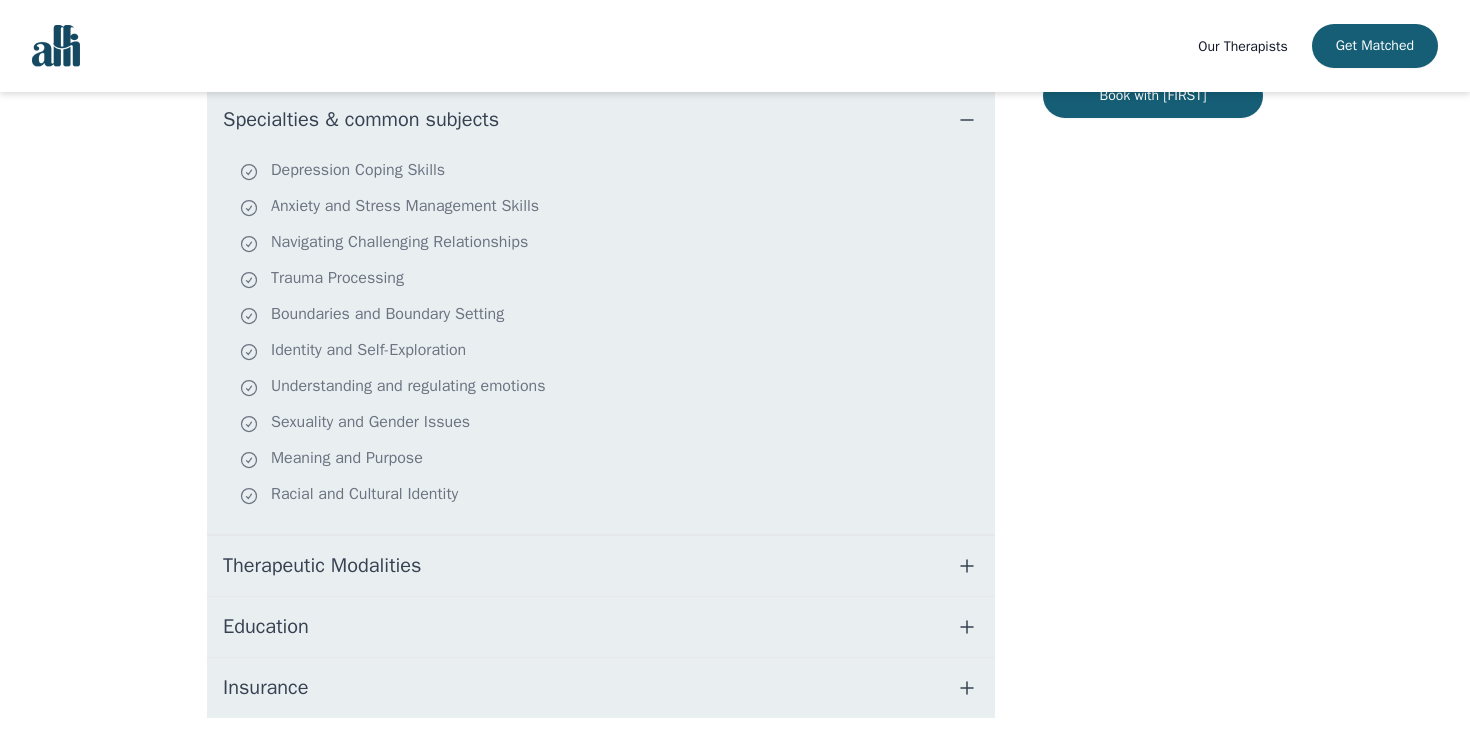scroll, scrollTop: 459, scrollLeft: 0, axis: vertical 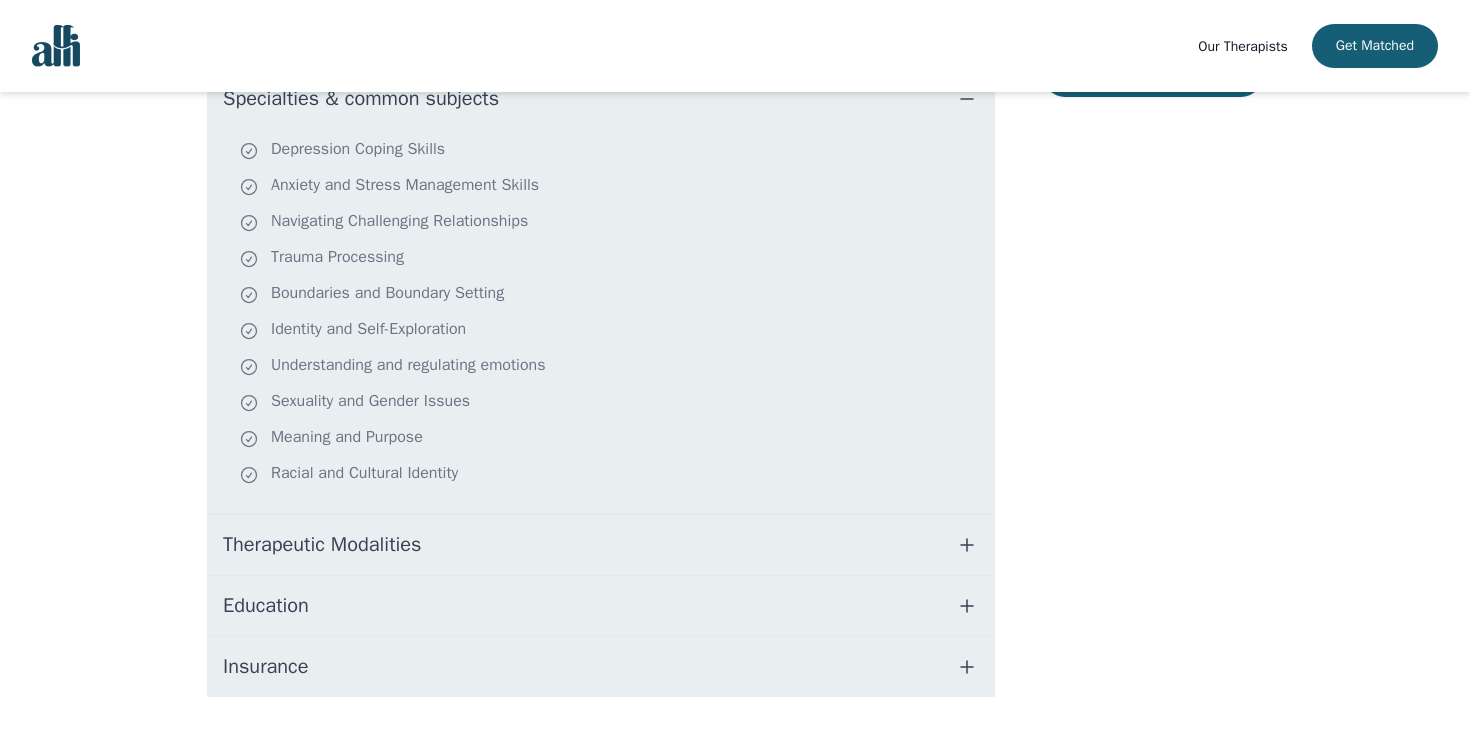 click on "Therapeutic Modalities" at bounding box center (322, 545) 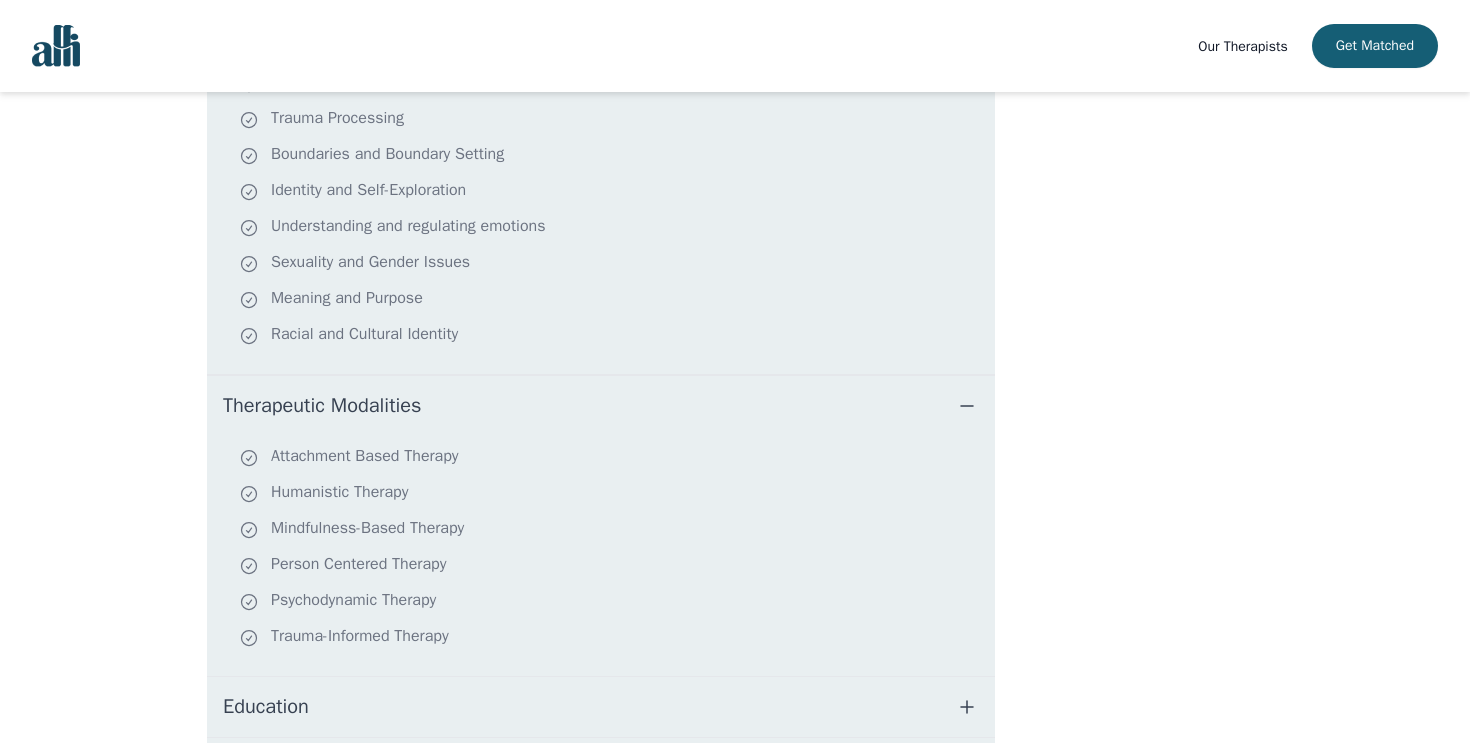 scroll, scrollTop: 609, scrollLeft: 0, axis: vertical 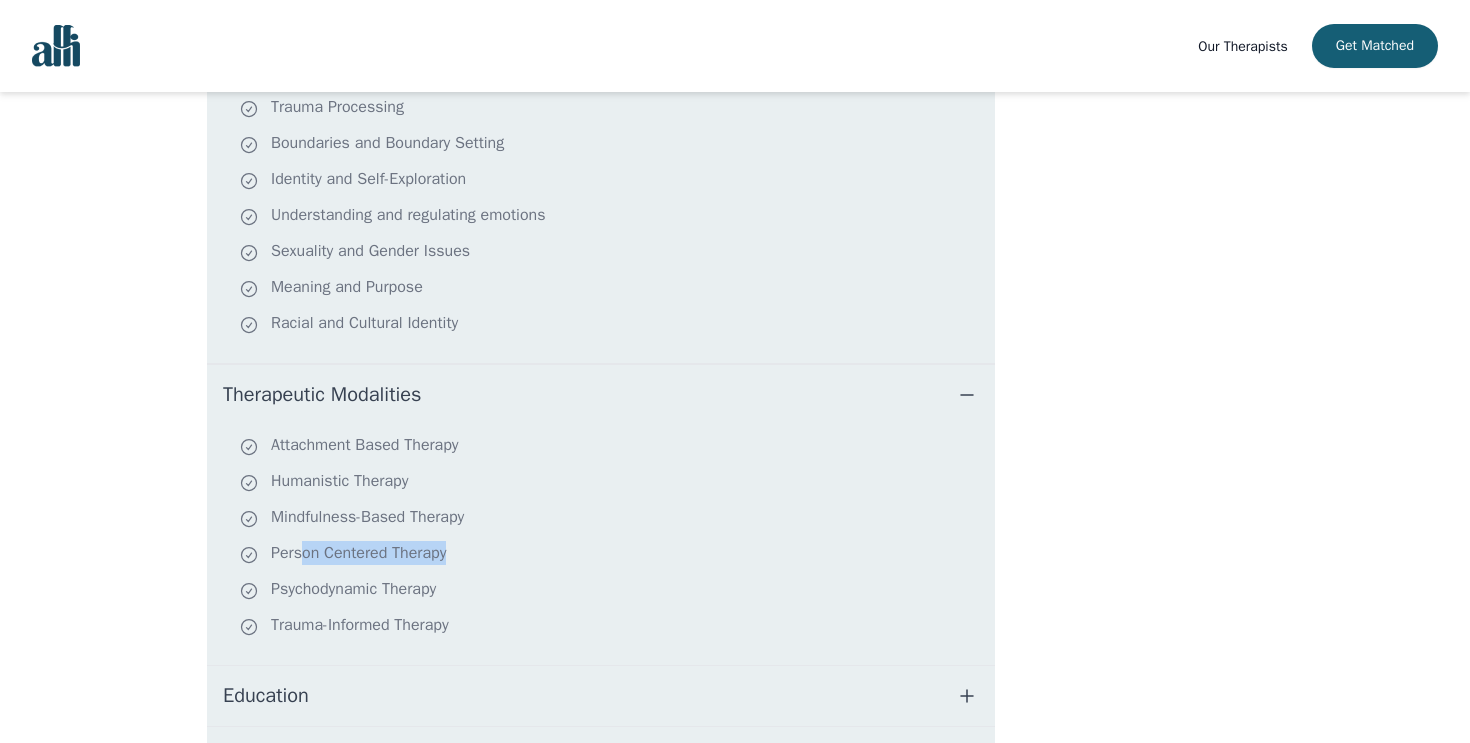 drag, startPoint x: 302, startPoint y: 553, endPoint x: 599, endPoint y: 544, distance: 297.13632 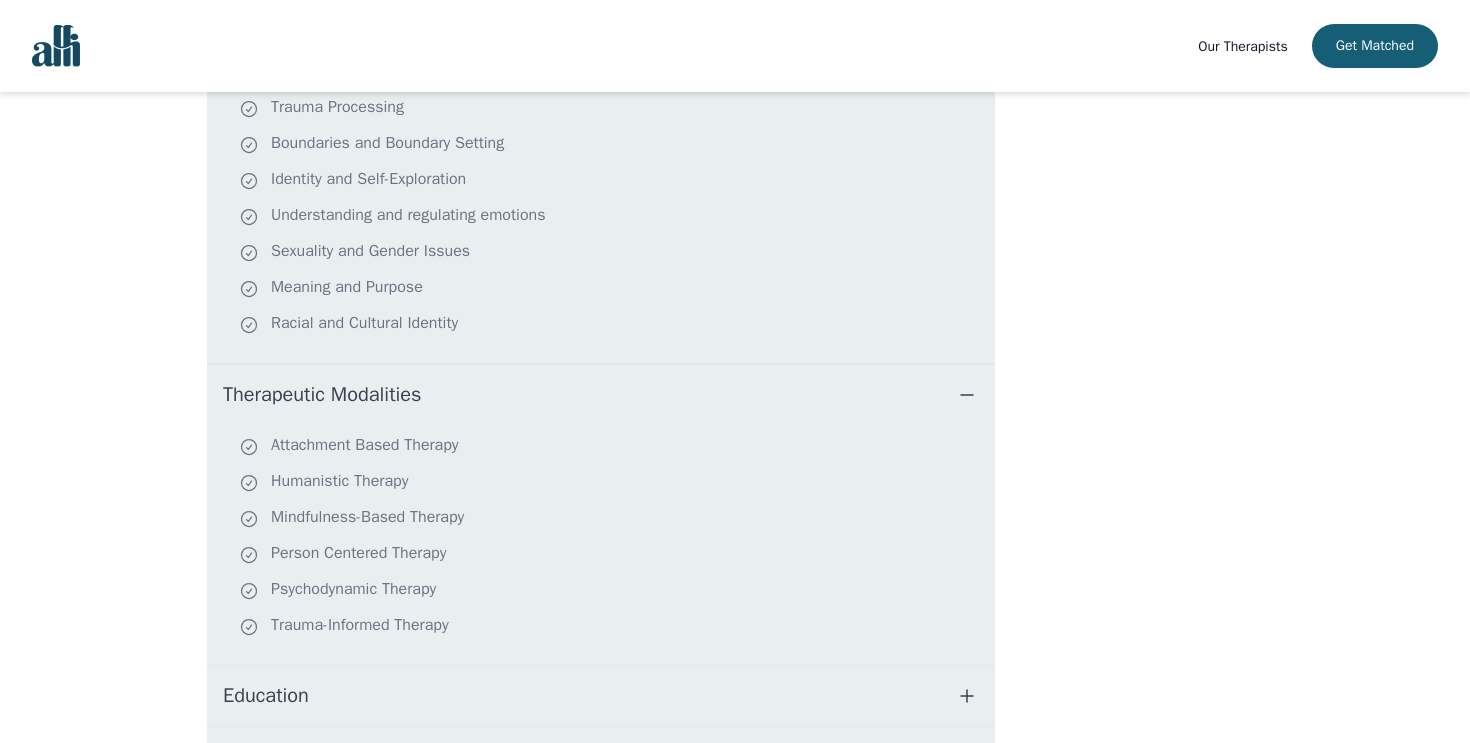 click on "Therapeutic Modalities" at bounding box center (322, 395) 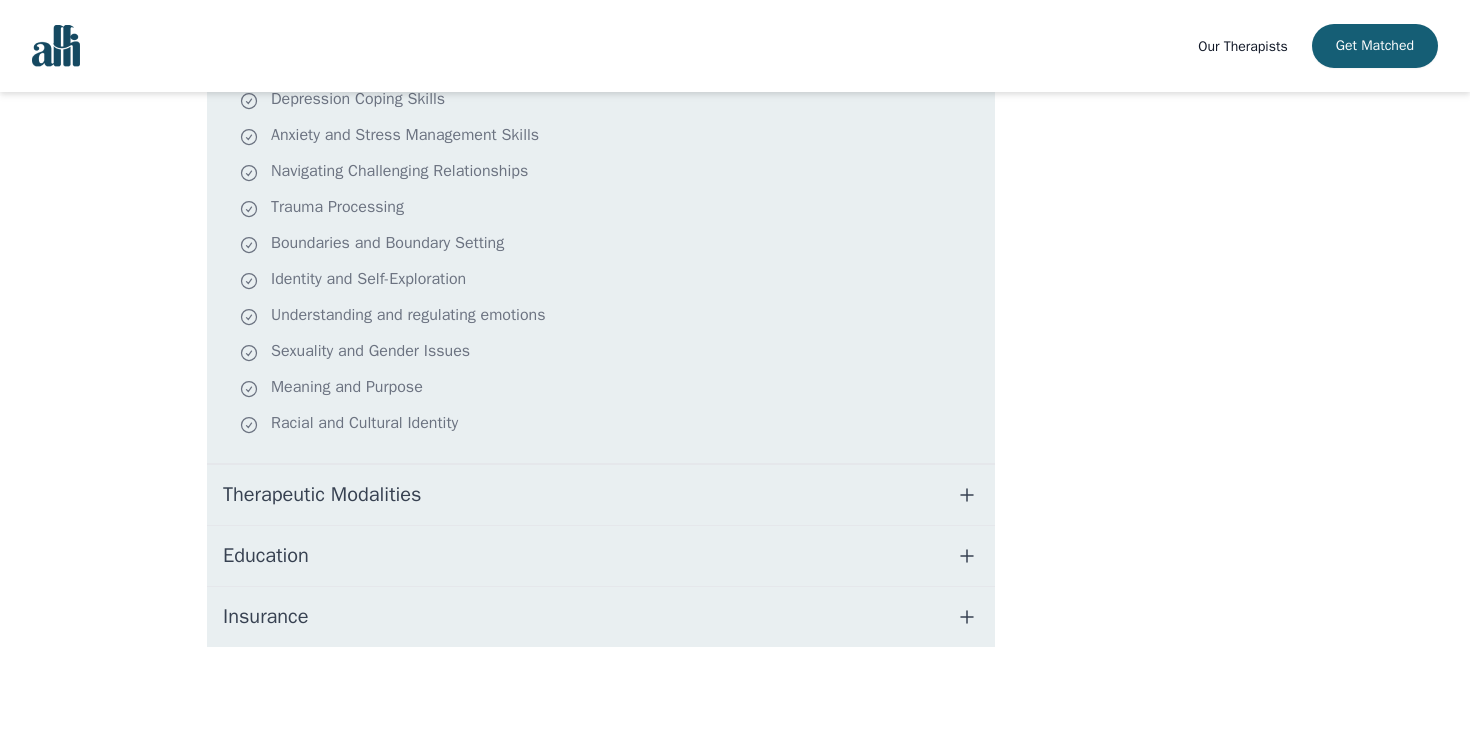 click on "Education" at bounding box center [601, 556] 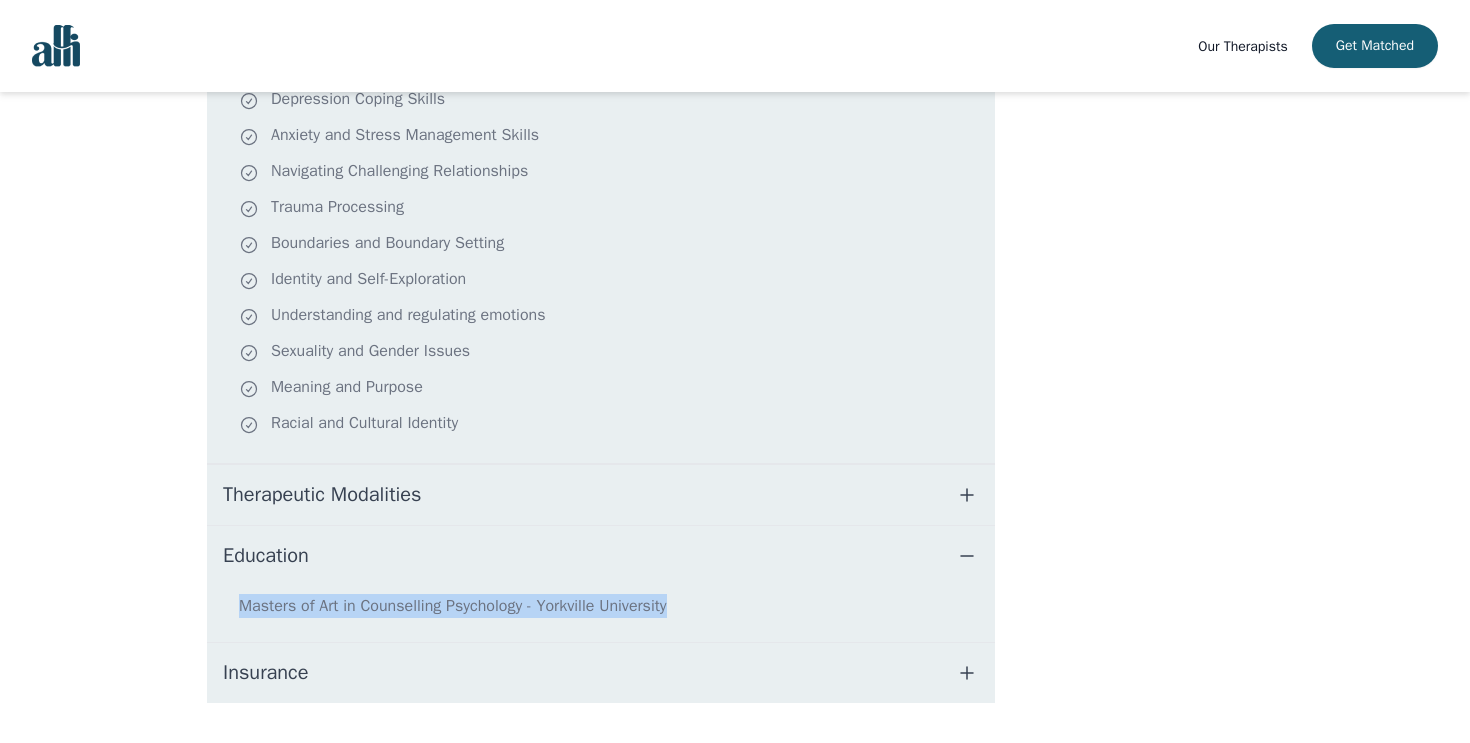 drag, startPoint x: 713, startPoint y: 603, endPoint x: 206, endPoint y: 605, distance: 507.00394 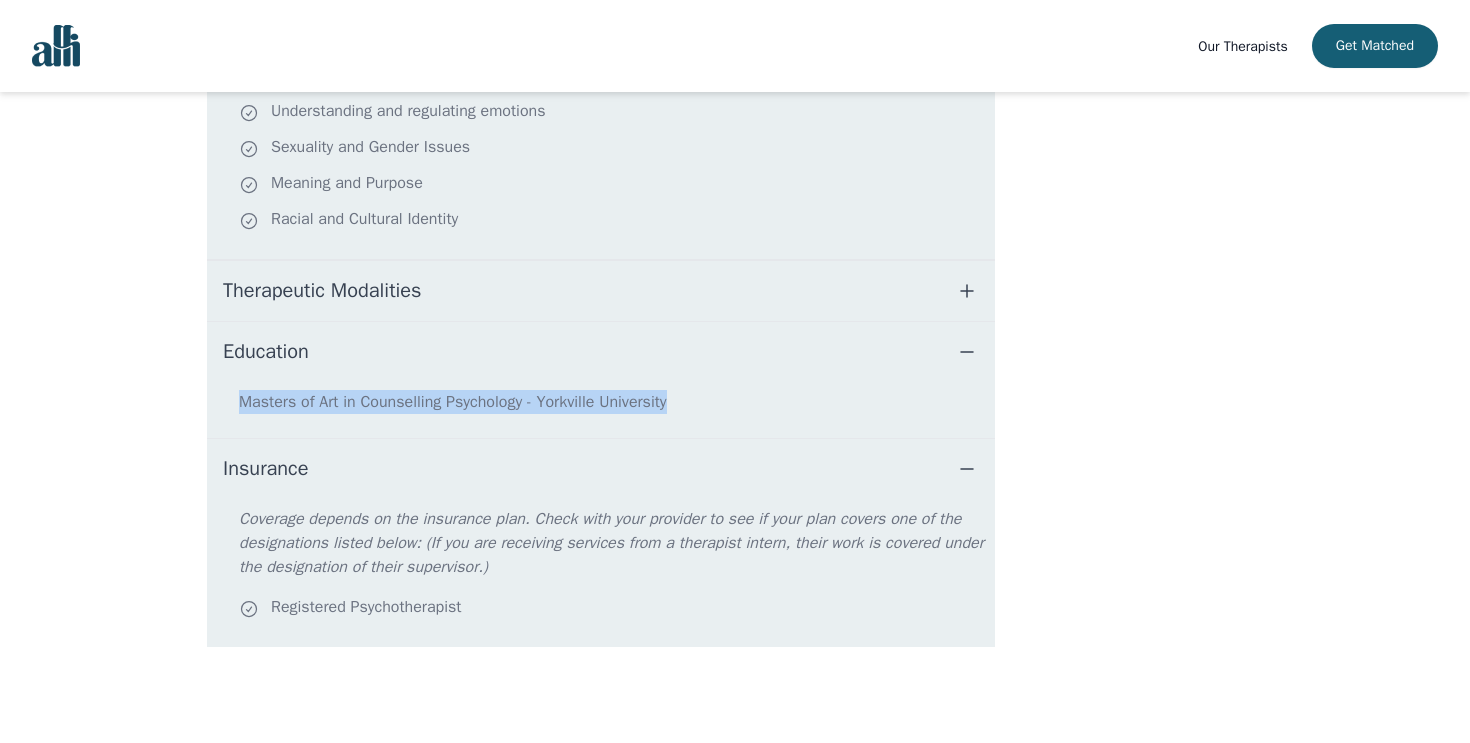 scroll, scrollTop: 713, scrollLeft: 0, axis: vertical 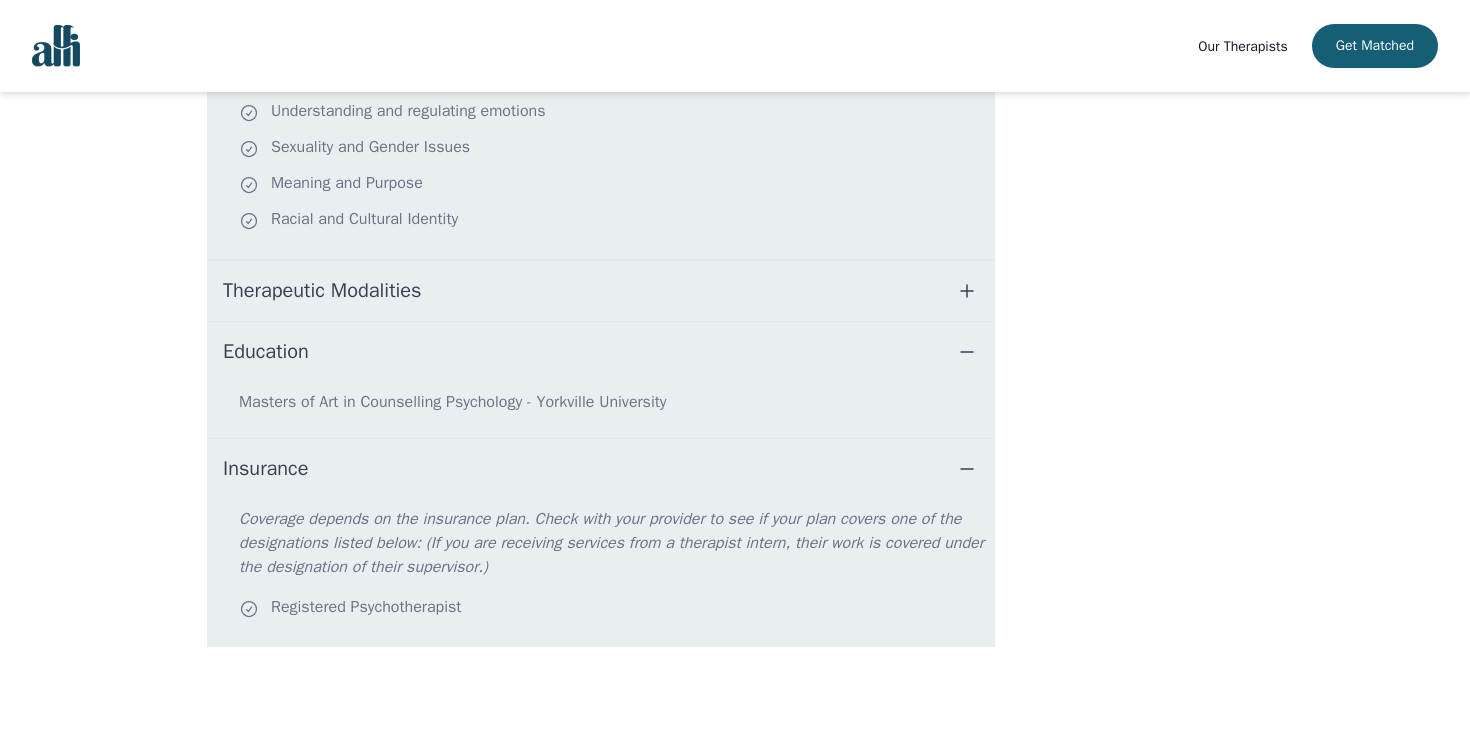 click 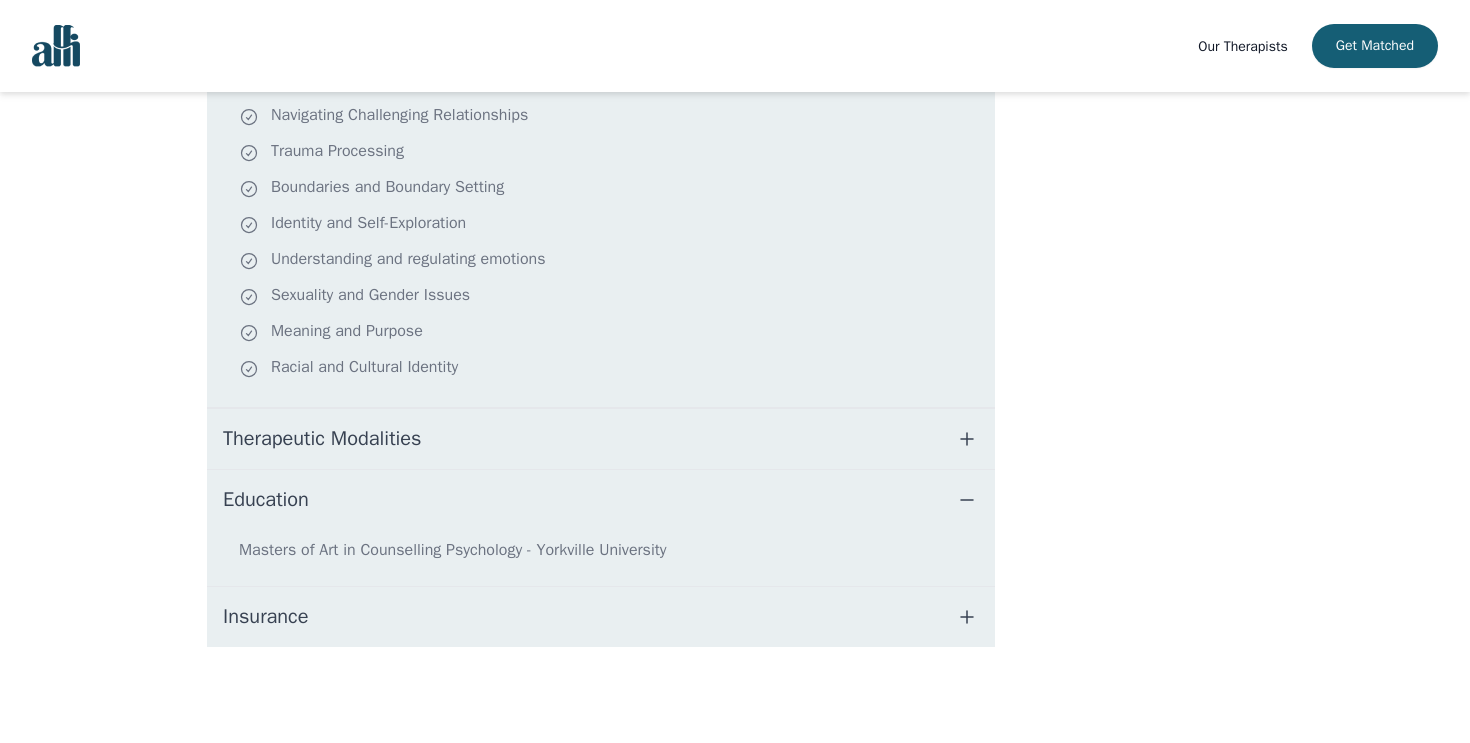 scroll, scrollTop: 565, scrollLeft: 0, axis: vertical 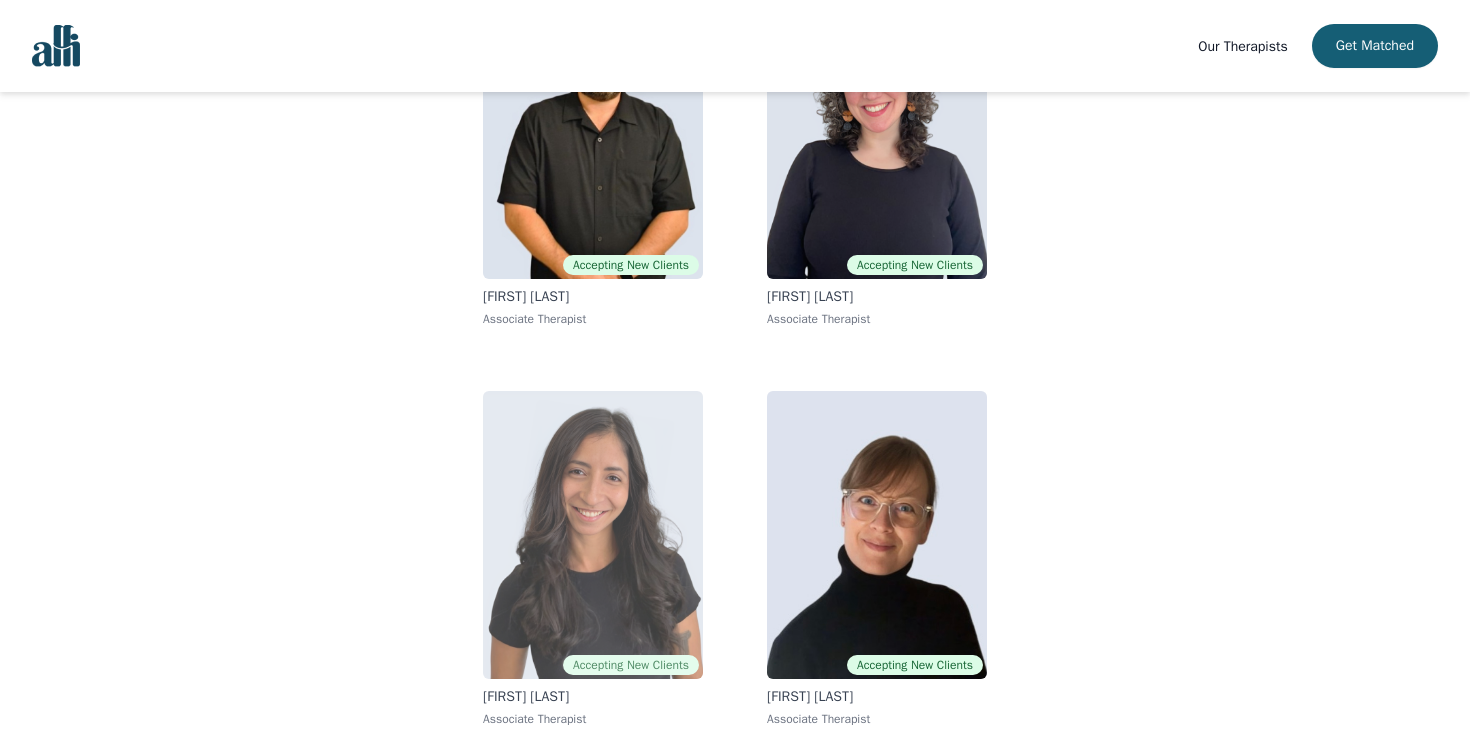 click at bounding box center [593, 535] 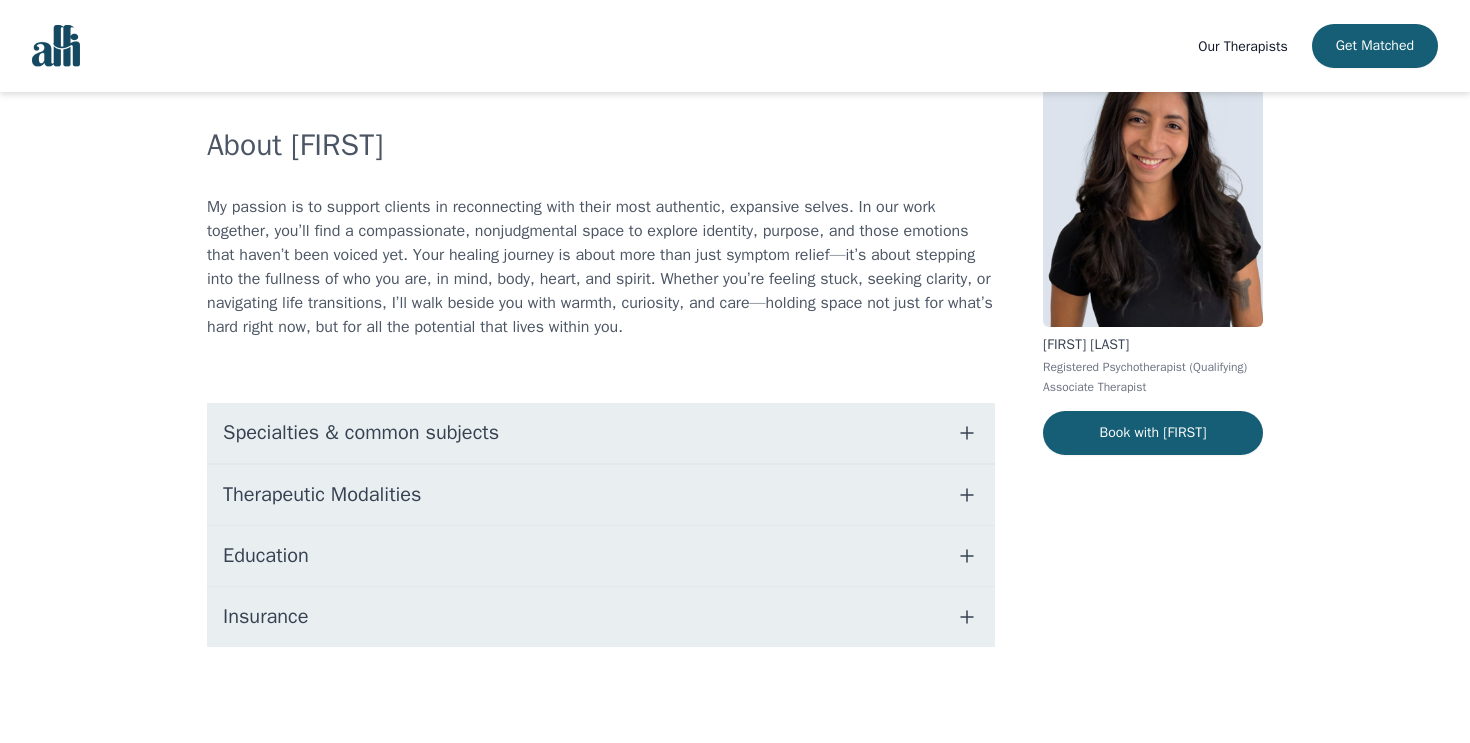 scroll, scrollTop: 101, scrollLeft: 0, axis: vertical 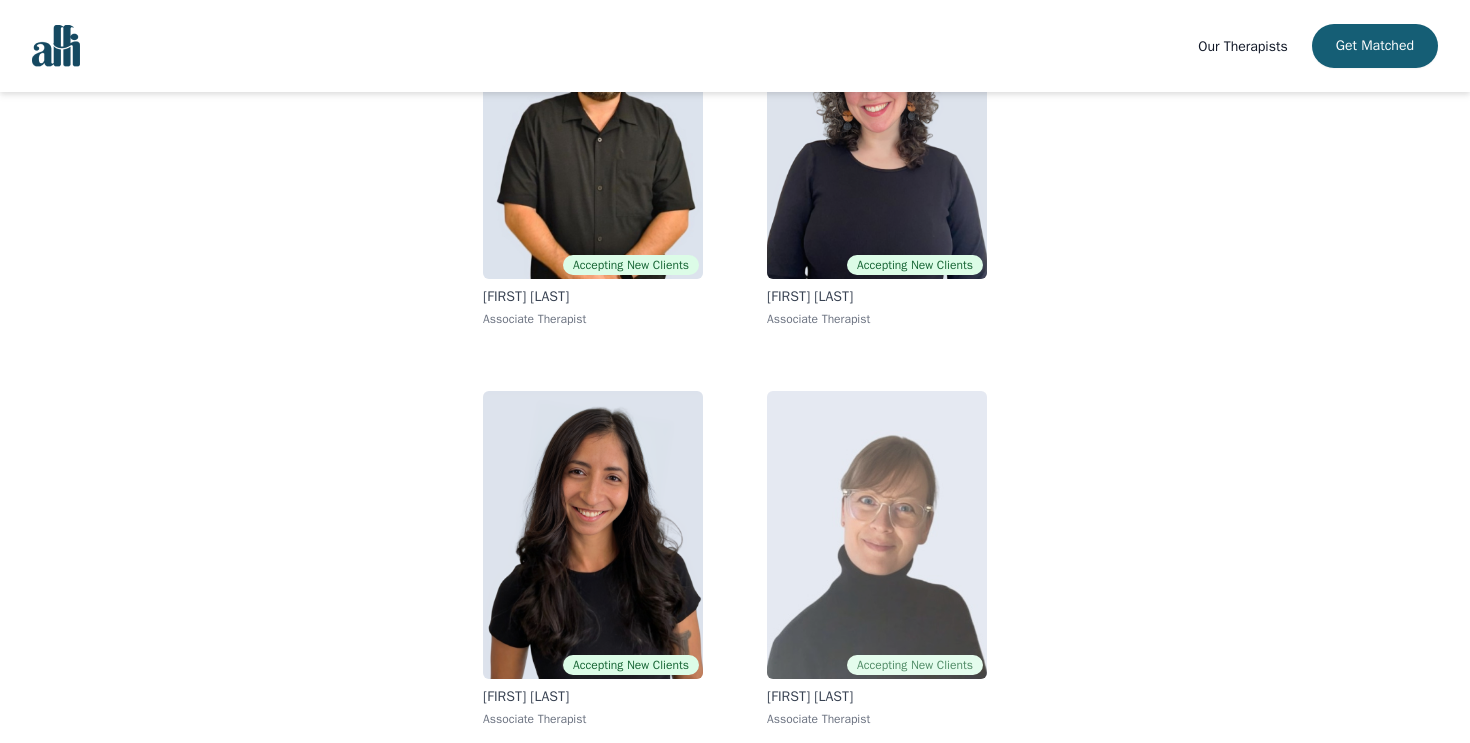 click at bounding box center [877, 535] 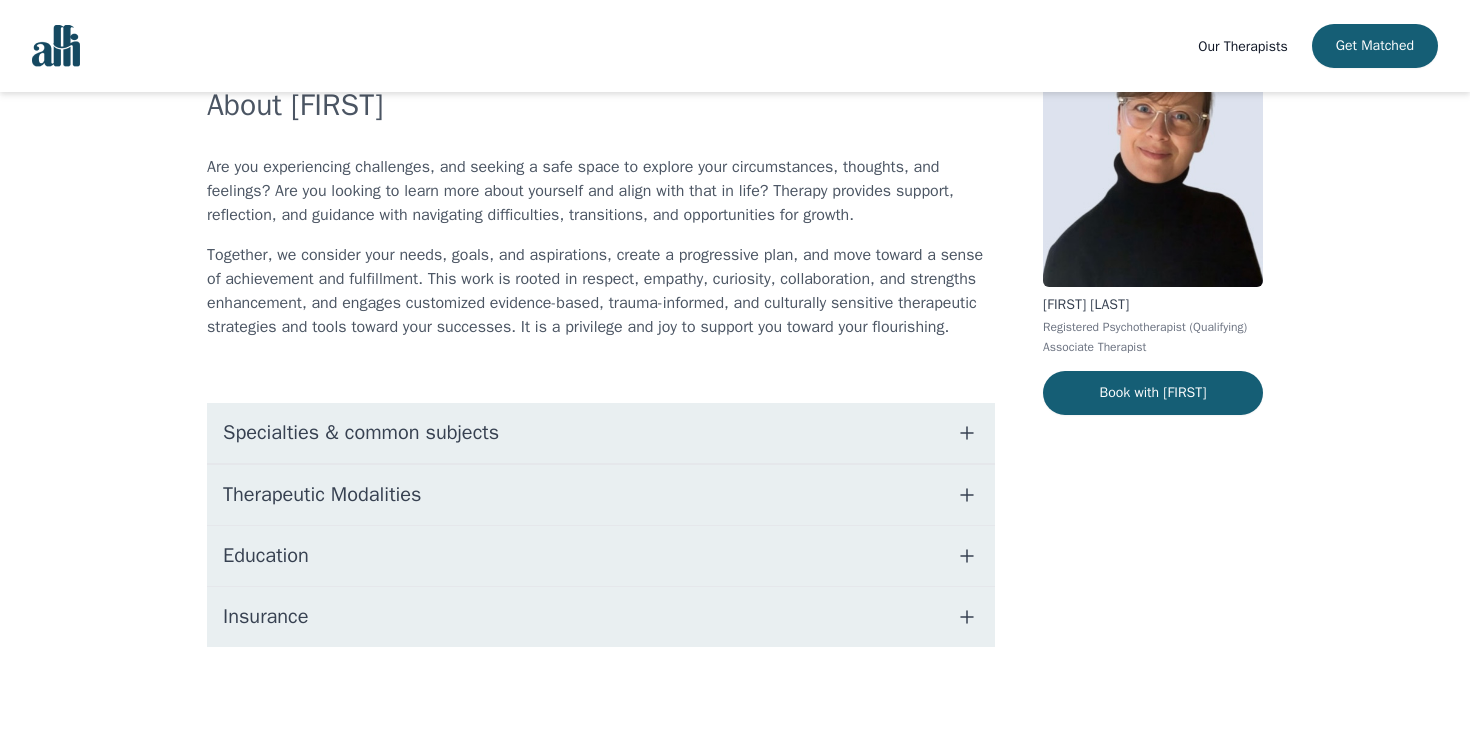 scroll, scrollTop: 165, scrollLeft: 0, axis: vertical 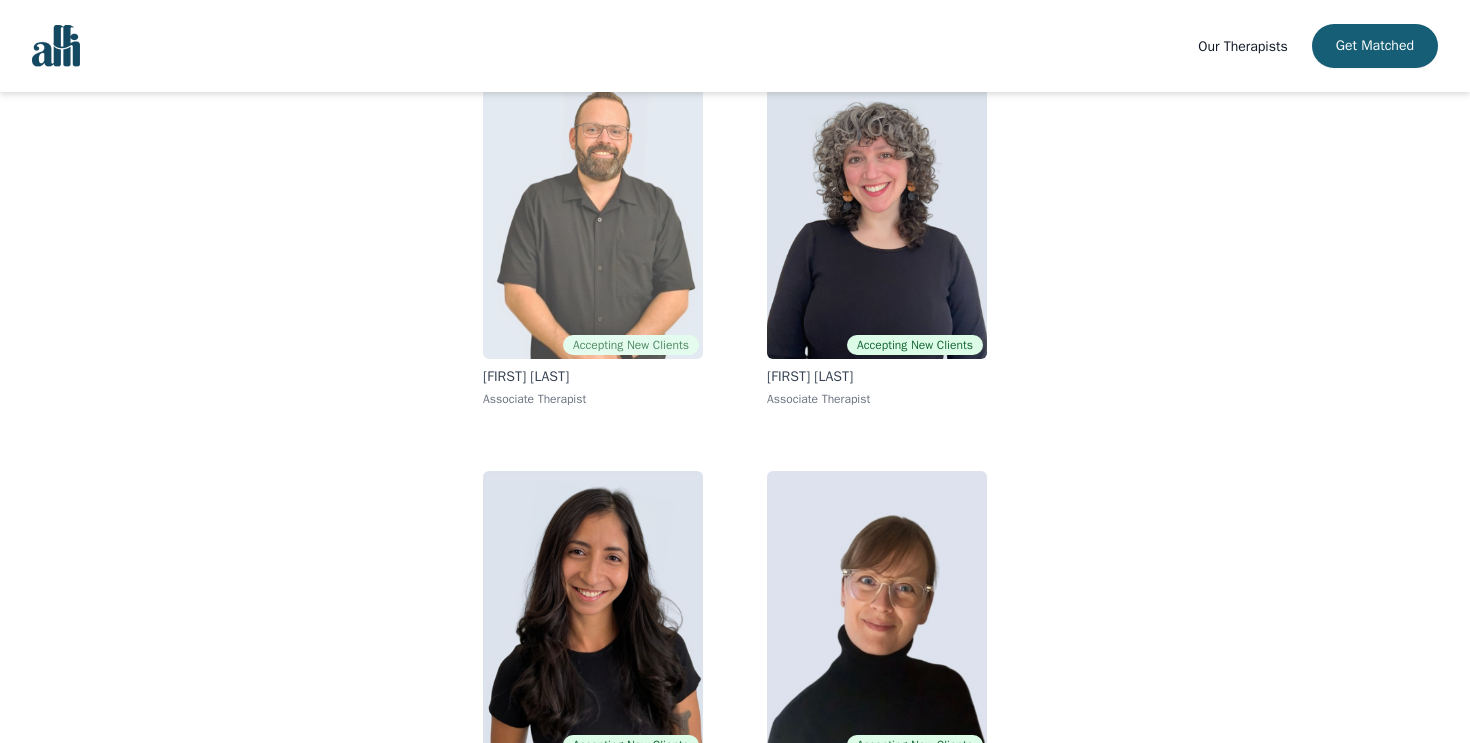 click at bounding box center (593, 215) 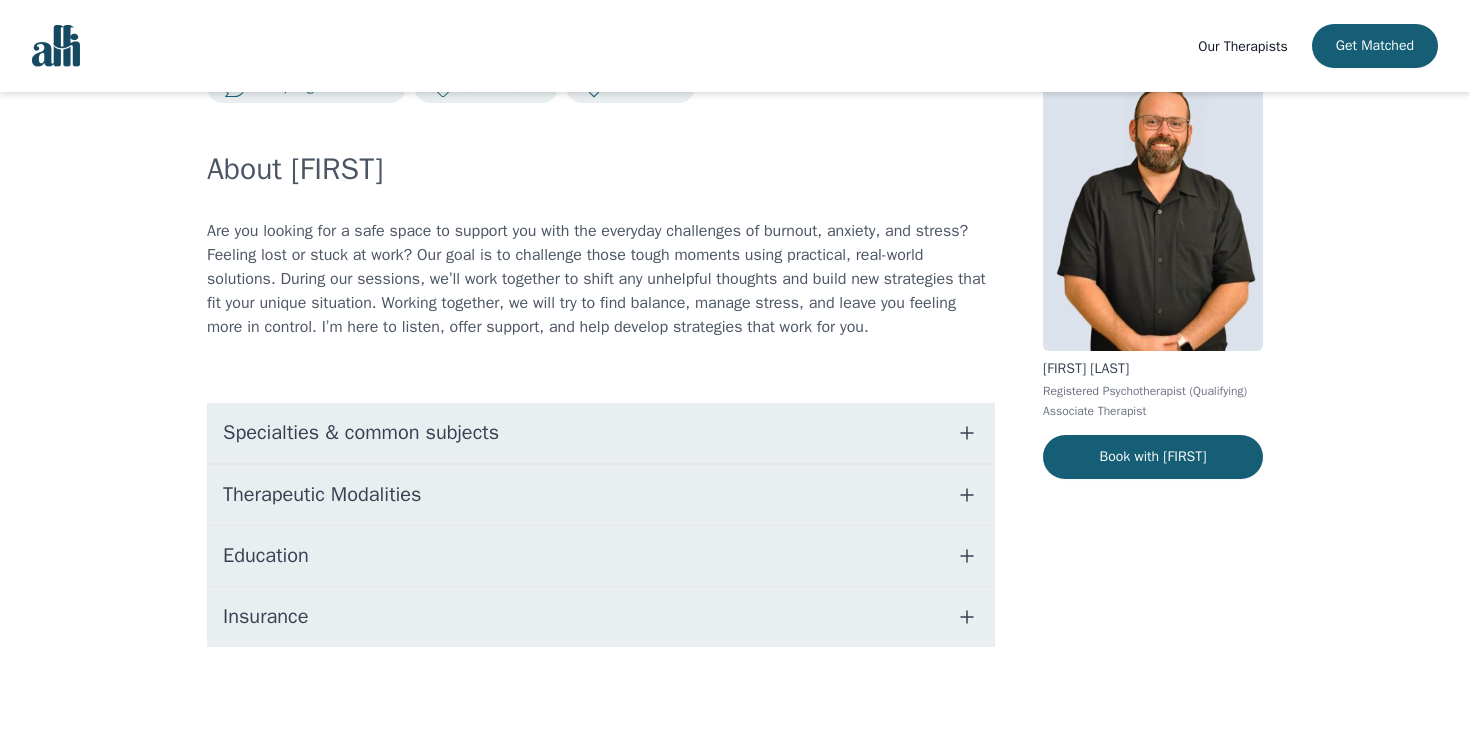 scroll, scrollTop: 0, scrollLeft: 0, axis: both 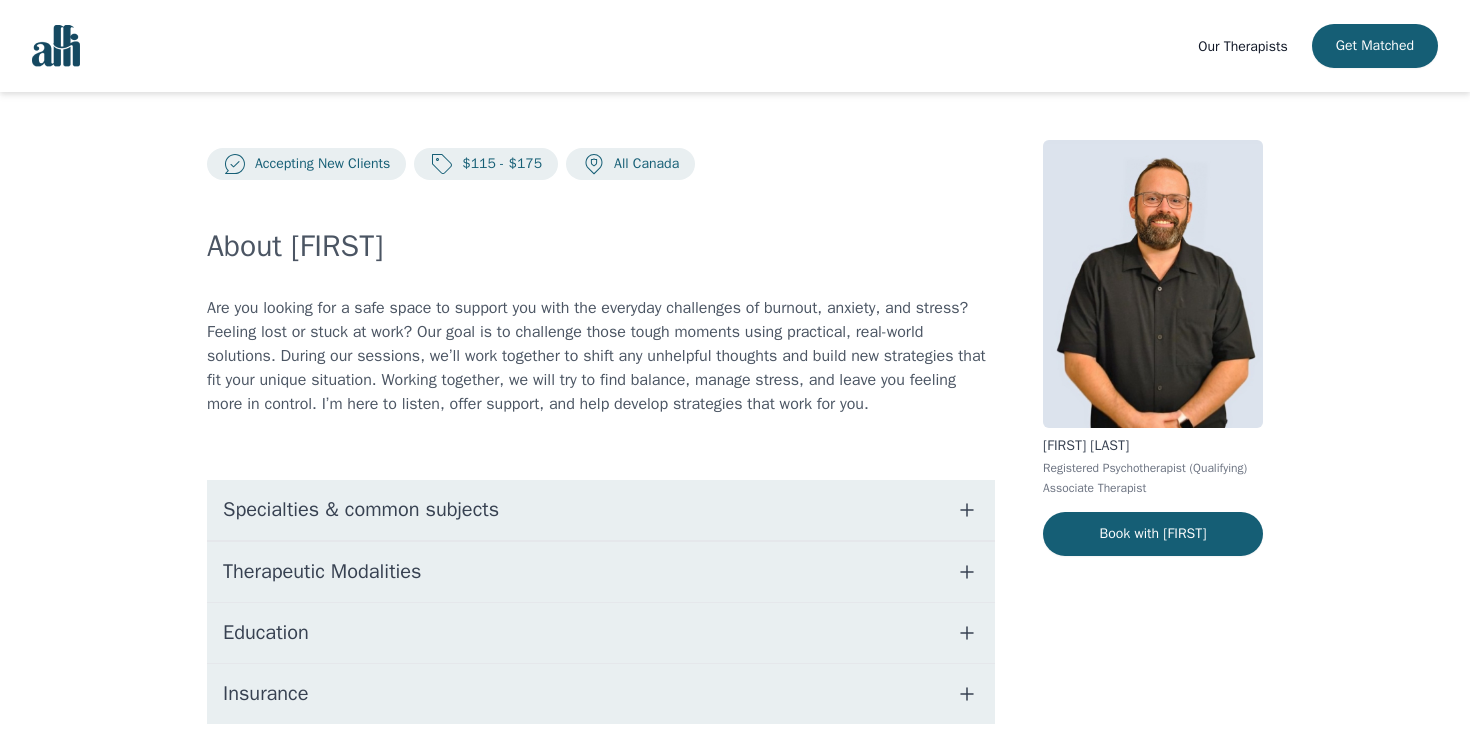 click on "Education" at bounding box center (601, 633) 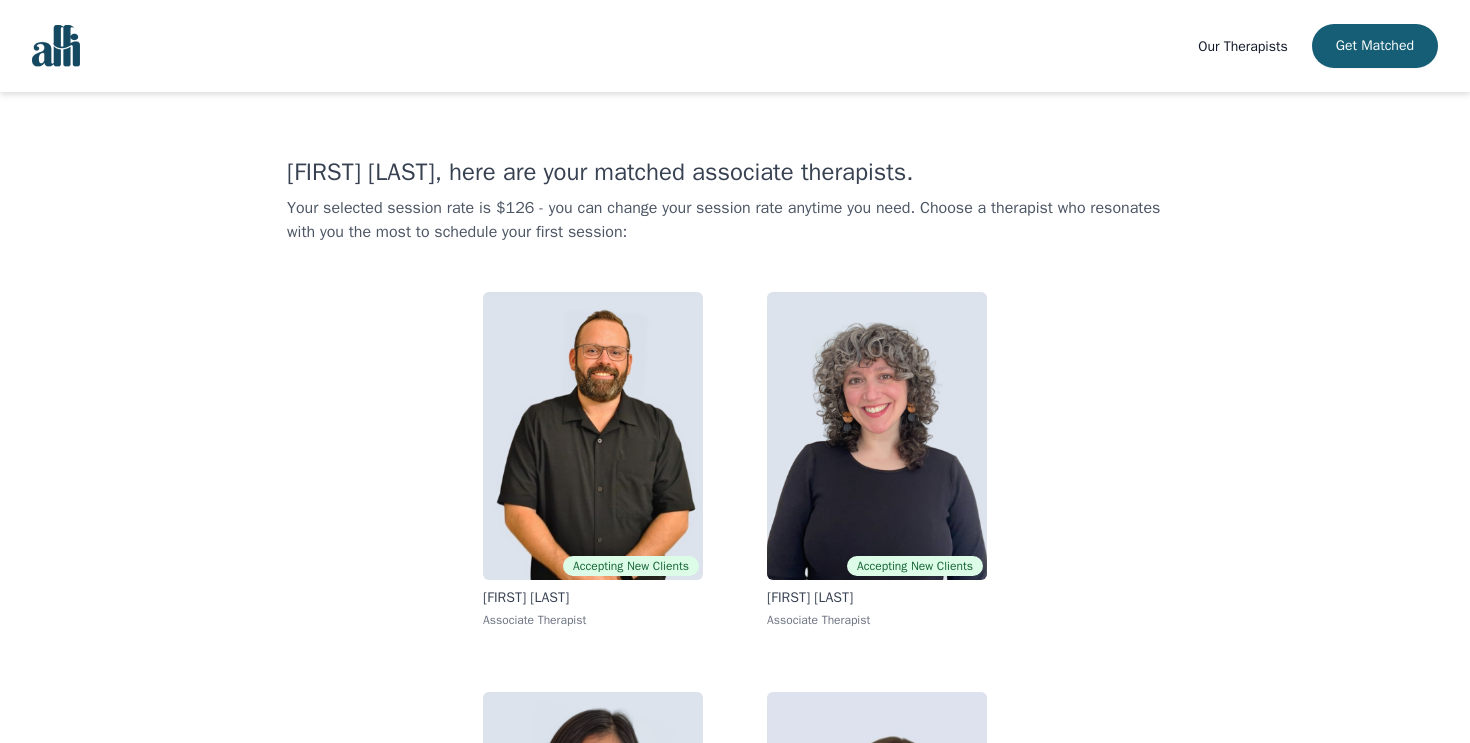 scroll, scrollTop: 0, scrollLeft: 0, axis: both 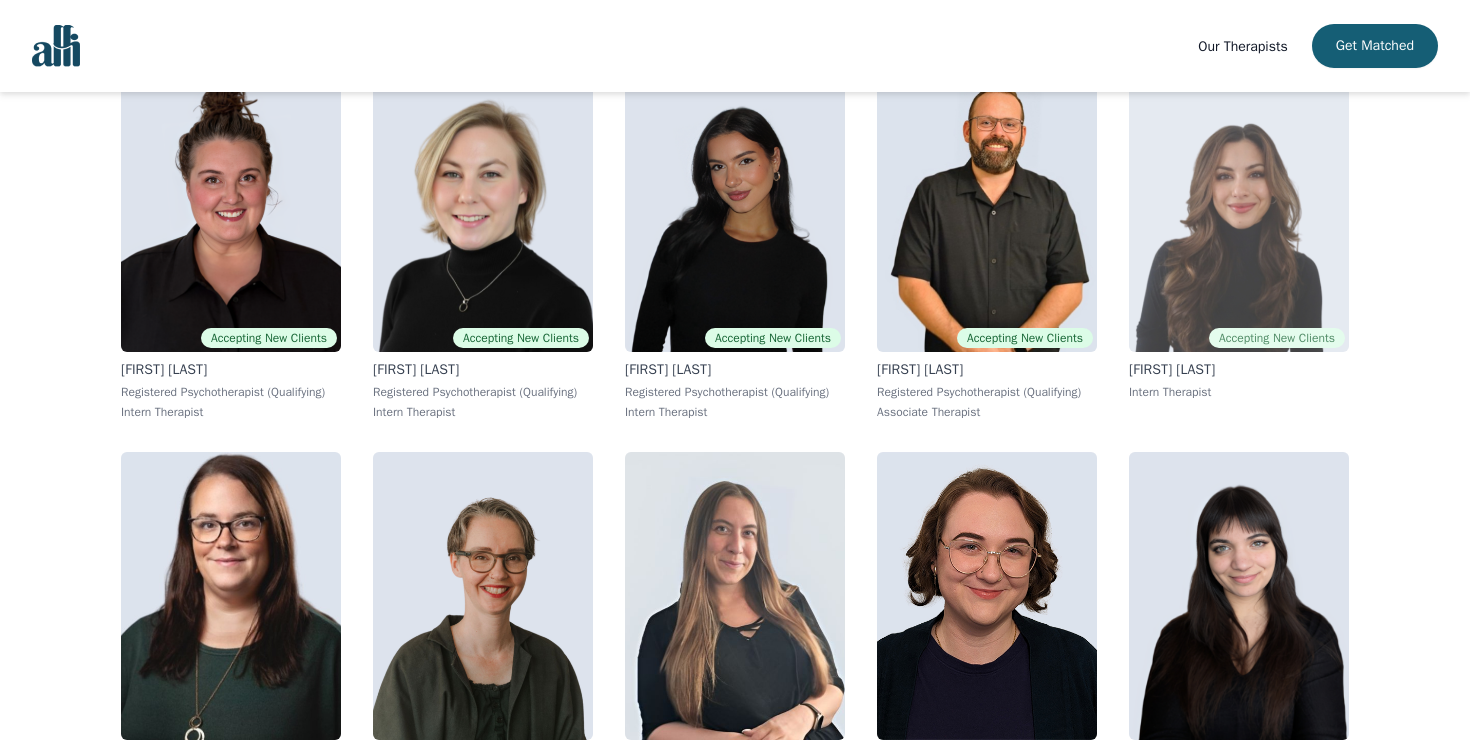 click at bounding box center [1239, 208] 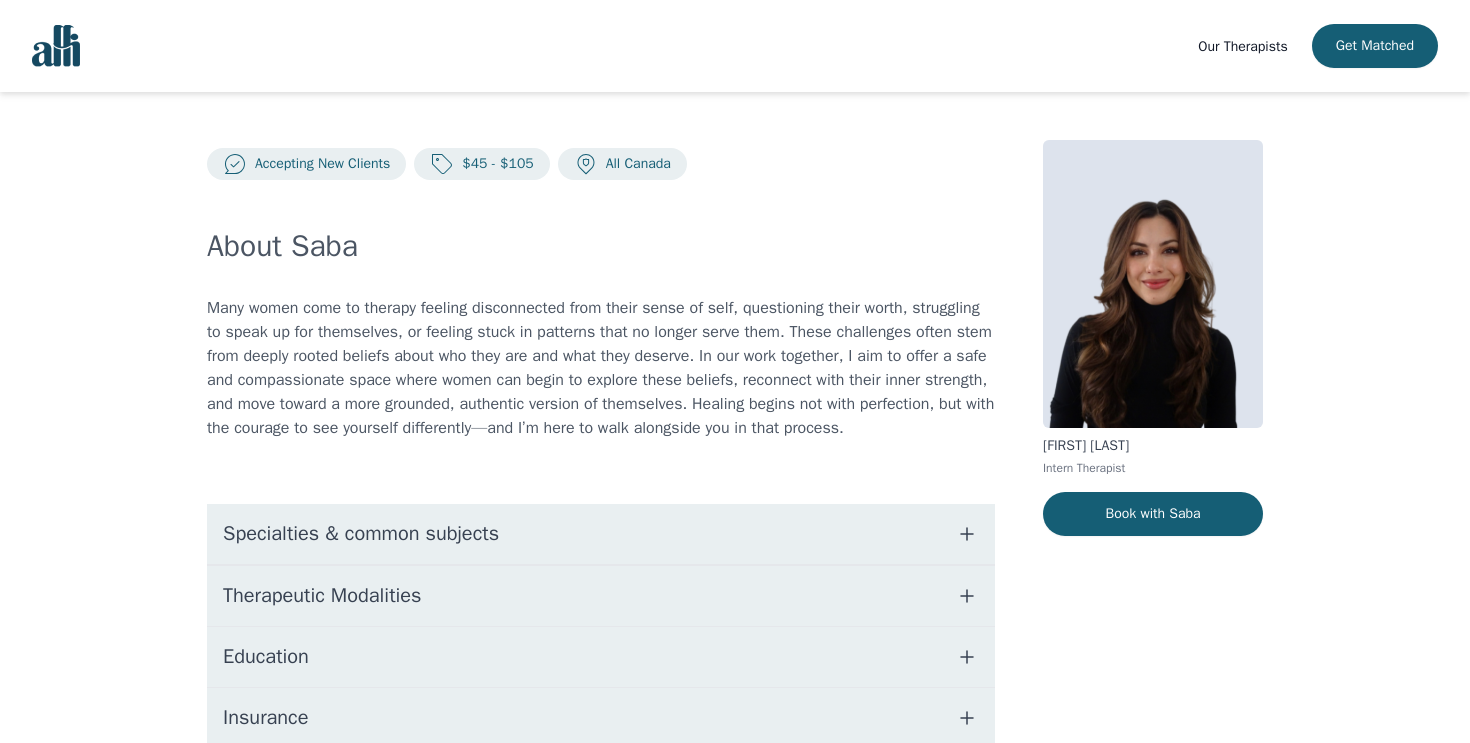 scroll, scrollTop: 213, scrollLeft: 0, axis: vertical 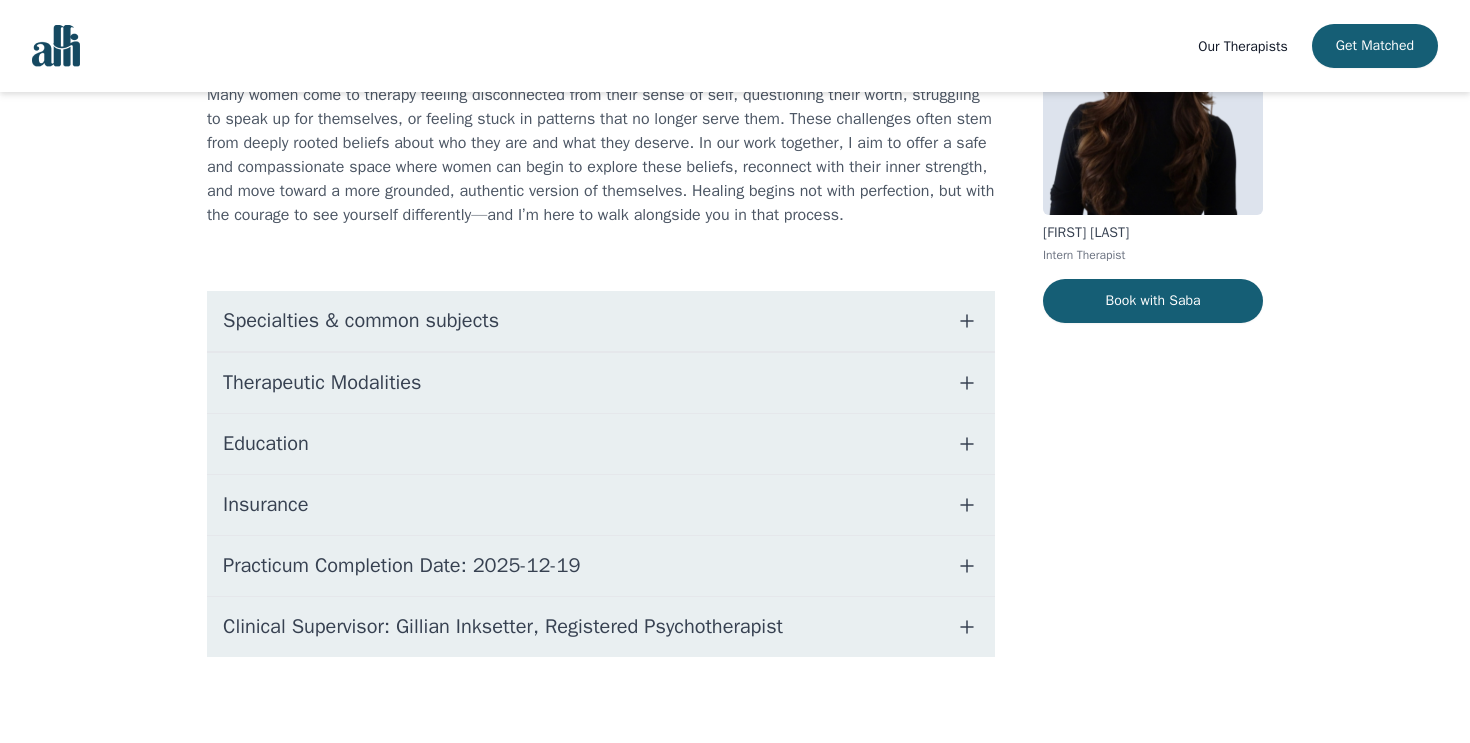 click on "Education" at bounding box center [601, 444] 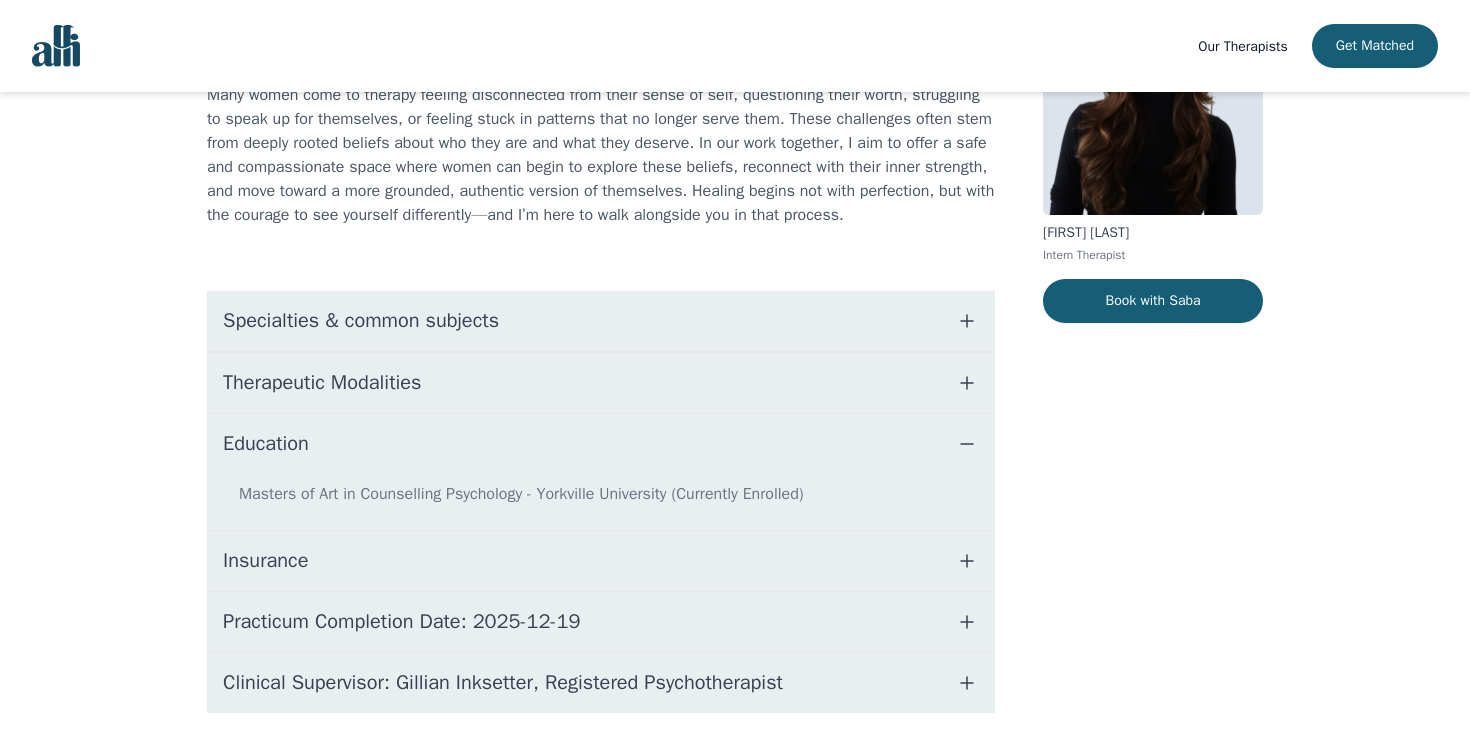 click on "Education" at bounding box center (601, 444) 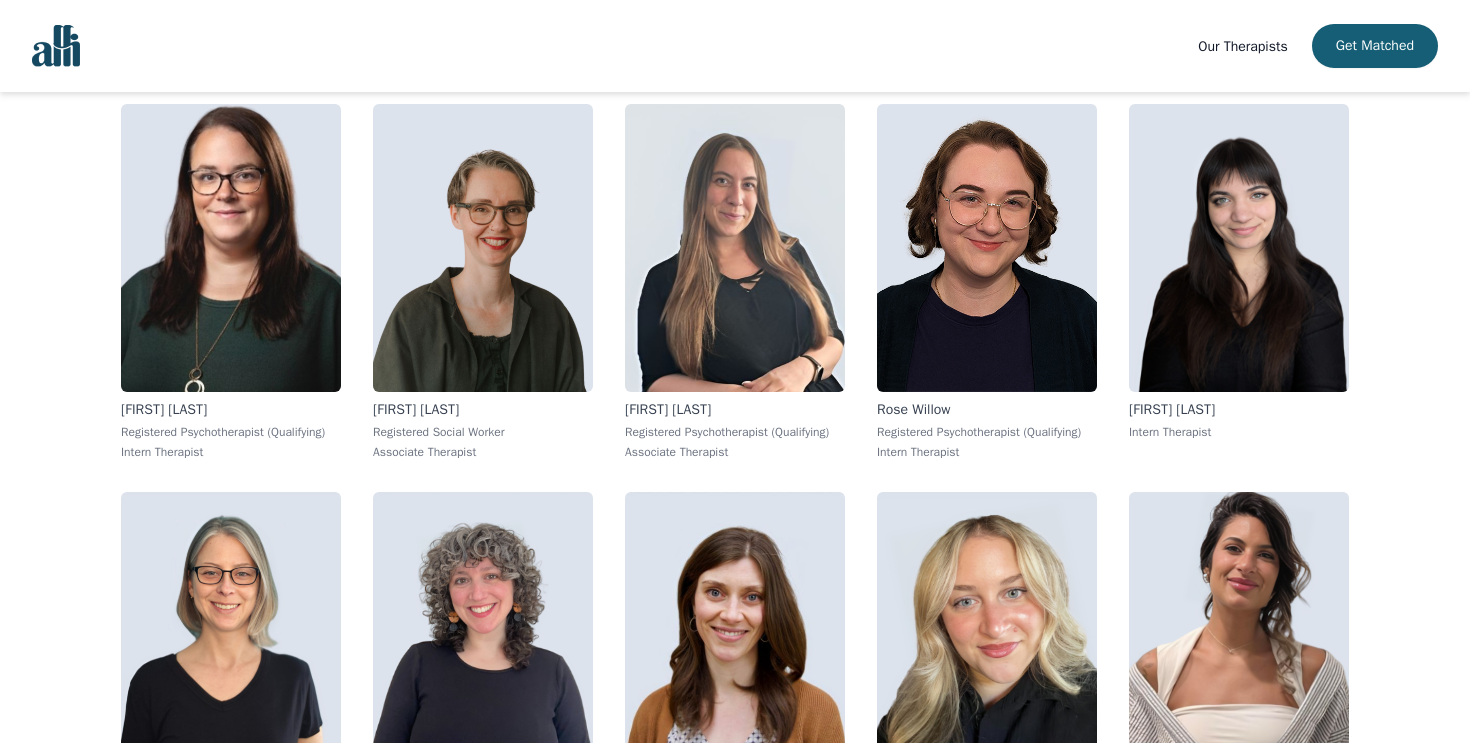 scroll, scrollTop: 1222, scrollLeft: 0, axis: vertical 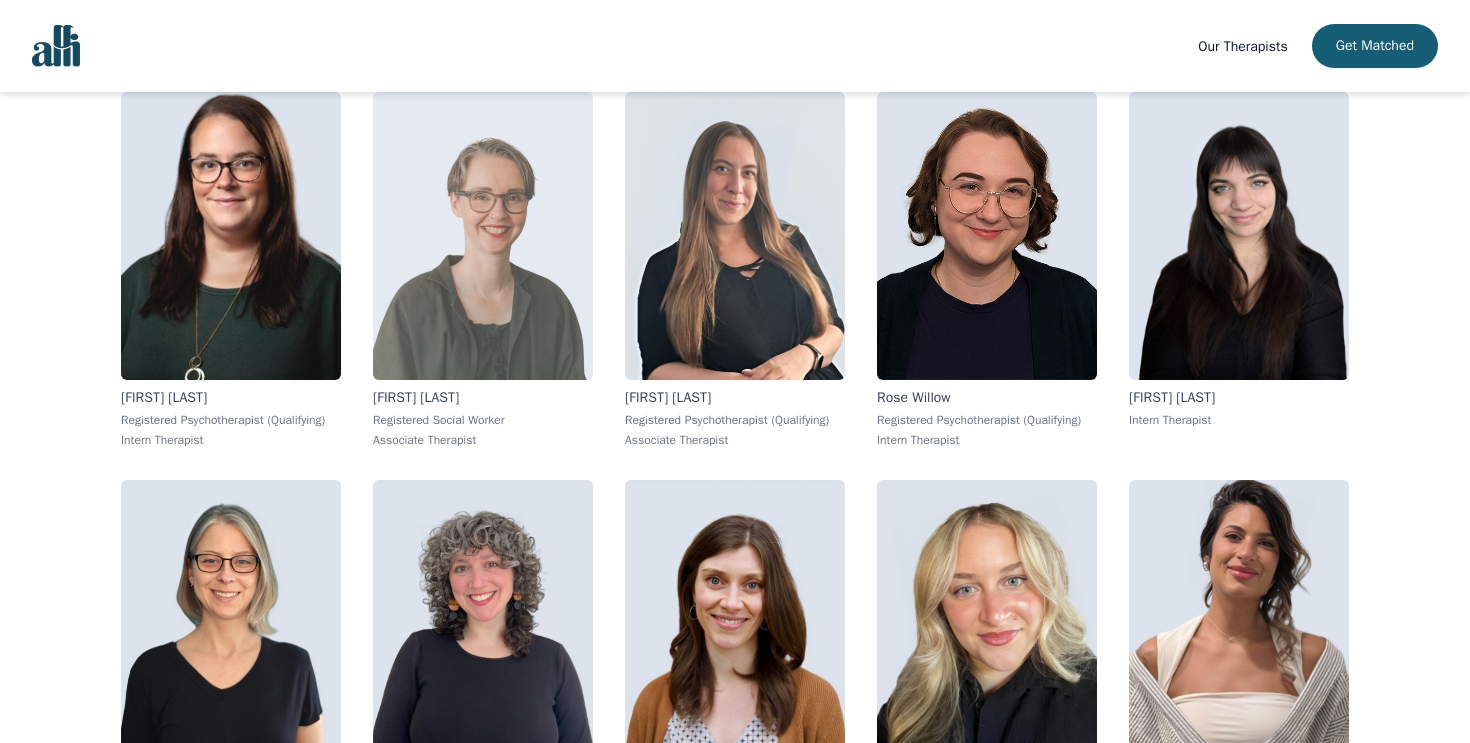 click at bounding box center (483, 236) 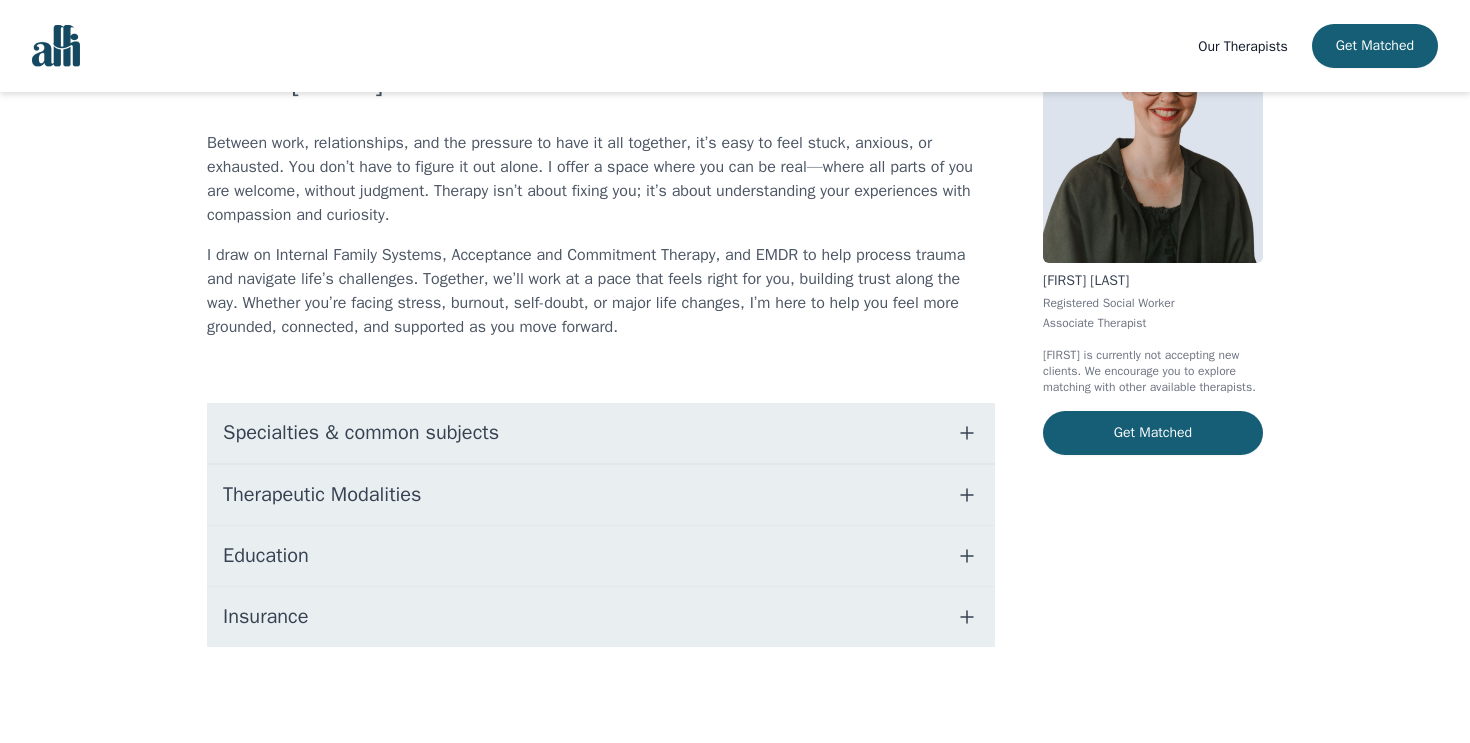 scroll, scrollTop: 165, scrollLeft: 0, axis: vertical 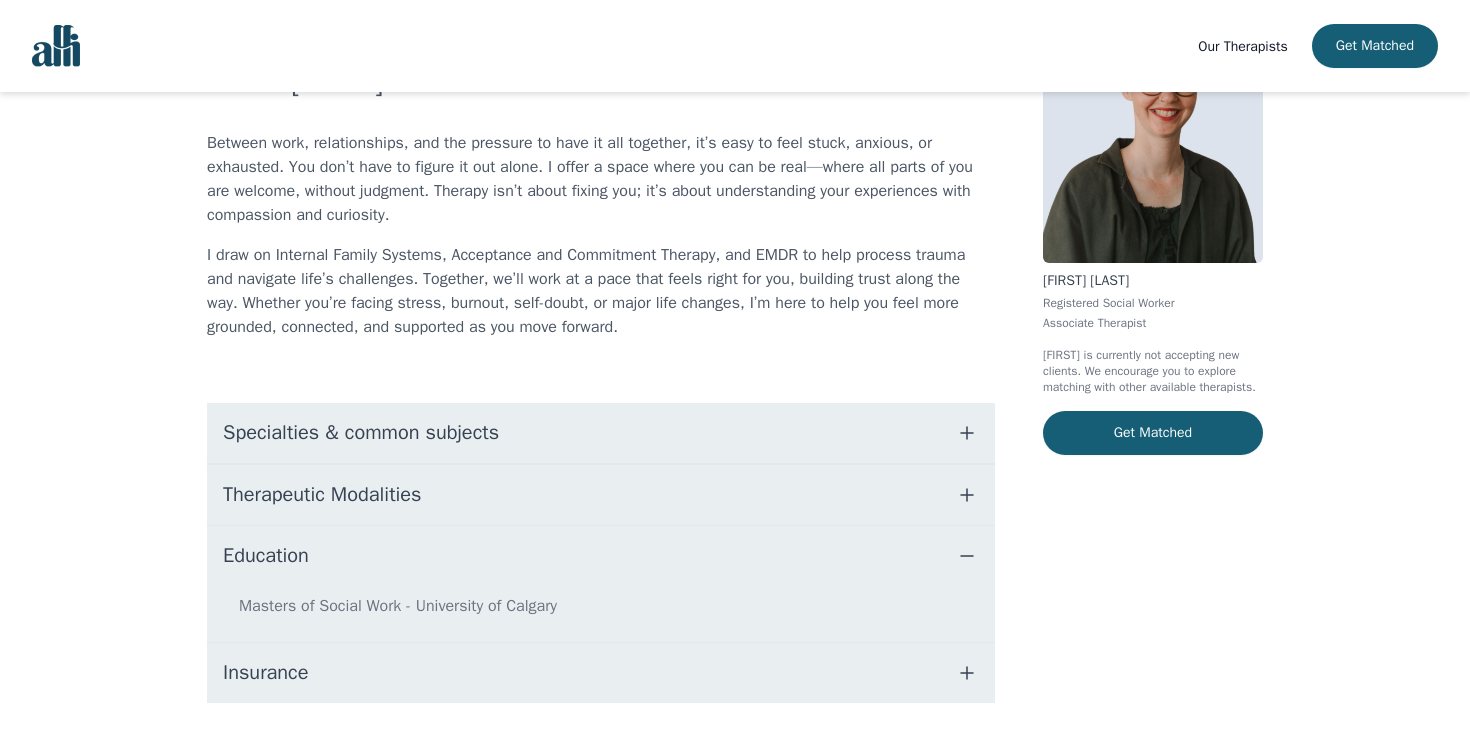 click on "Education" at bounding box center [601, 556] 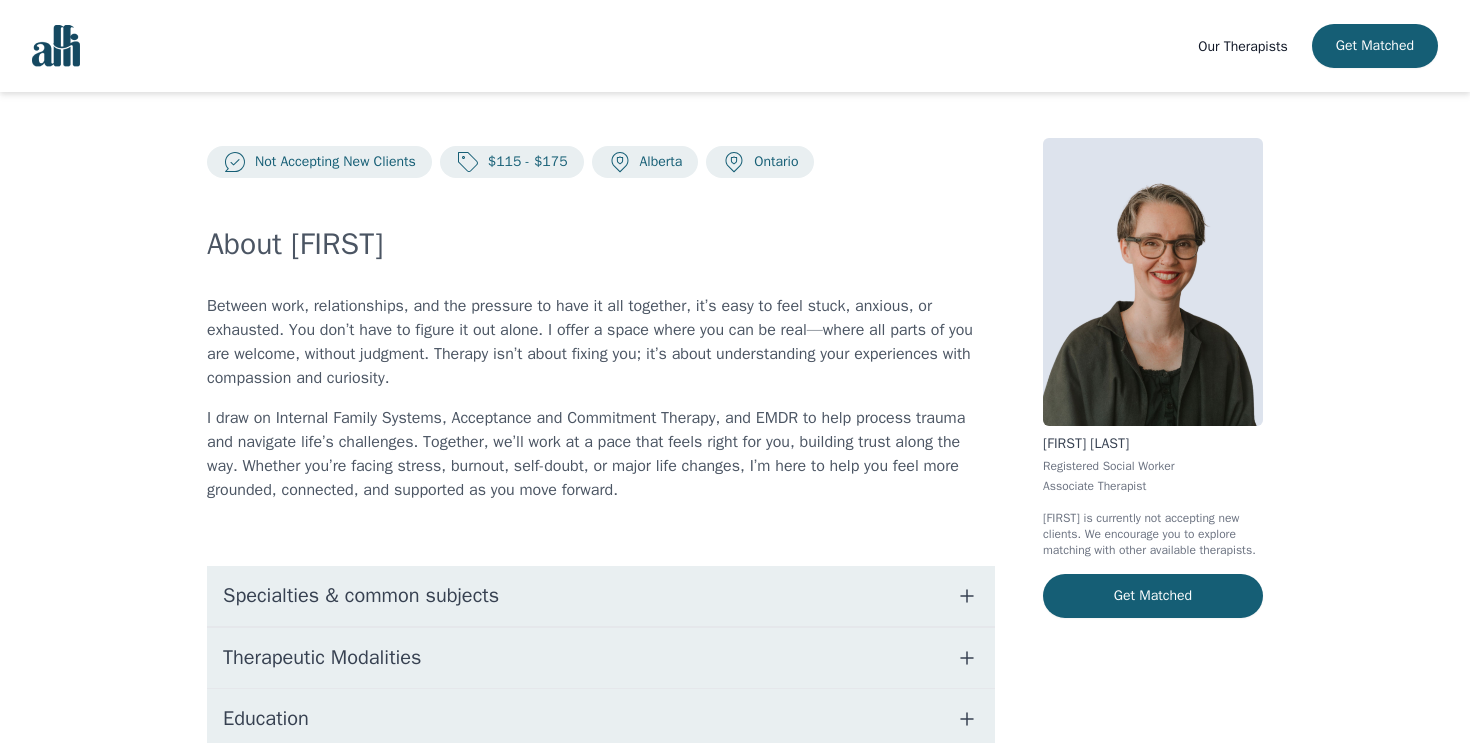 scroll, scrollTop: 0, scrollLeft: 0, axis: both 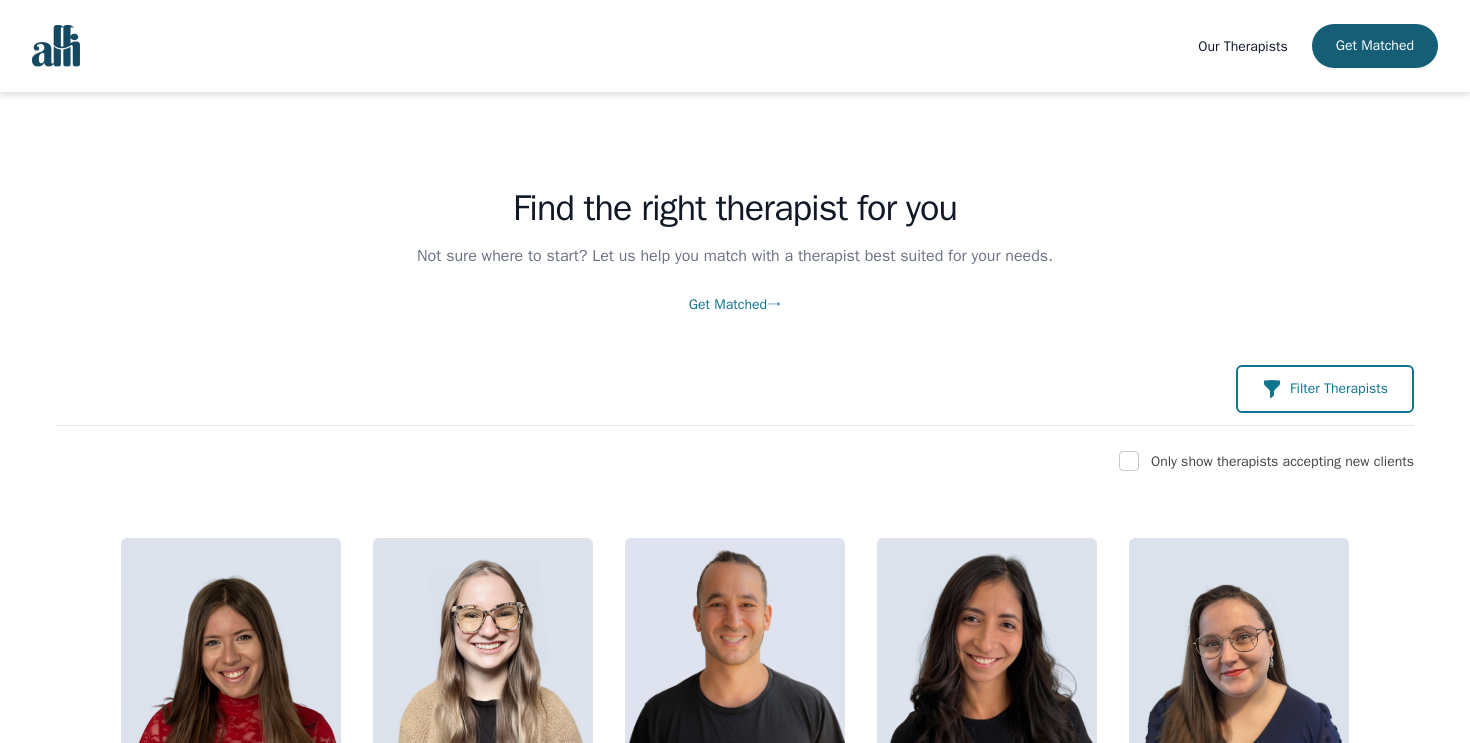 click on "Filter Therapists" at bounding box center (1339, 389) 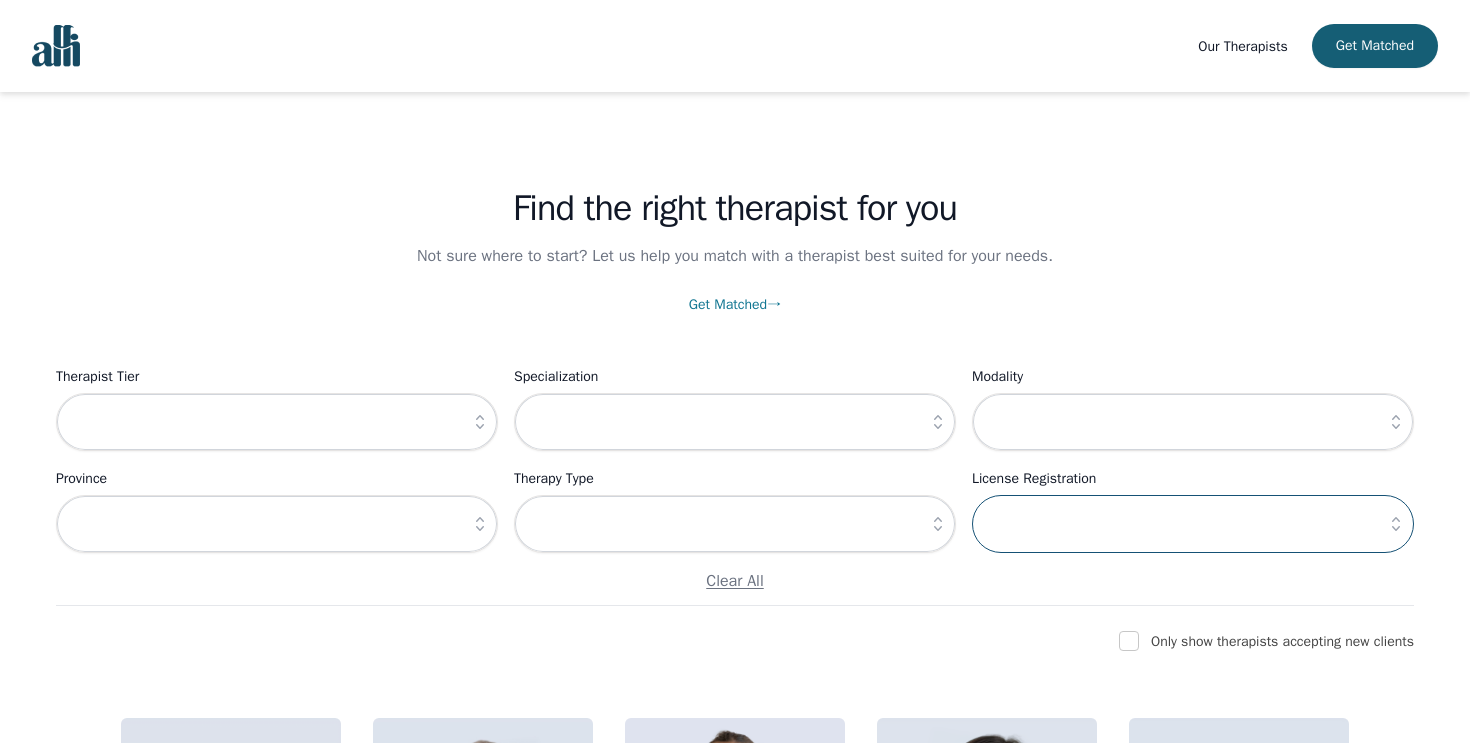click at bounding box center [1193, 524] 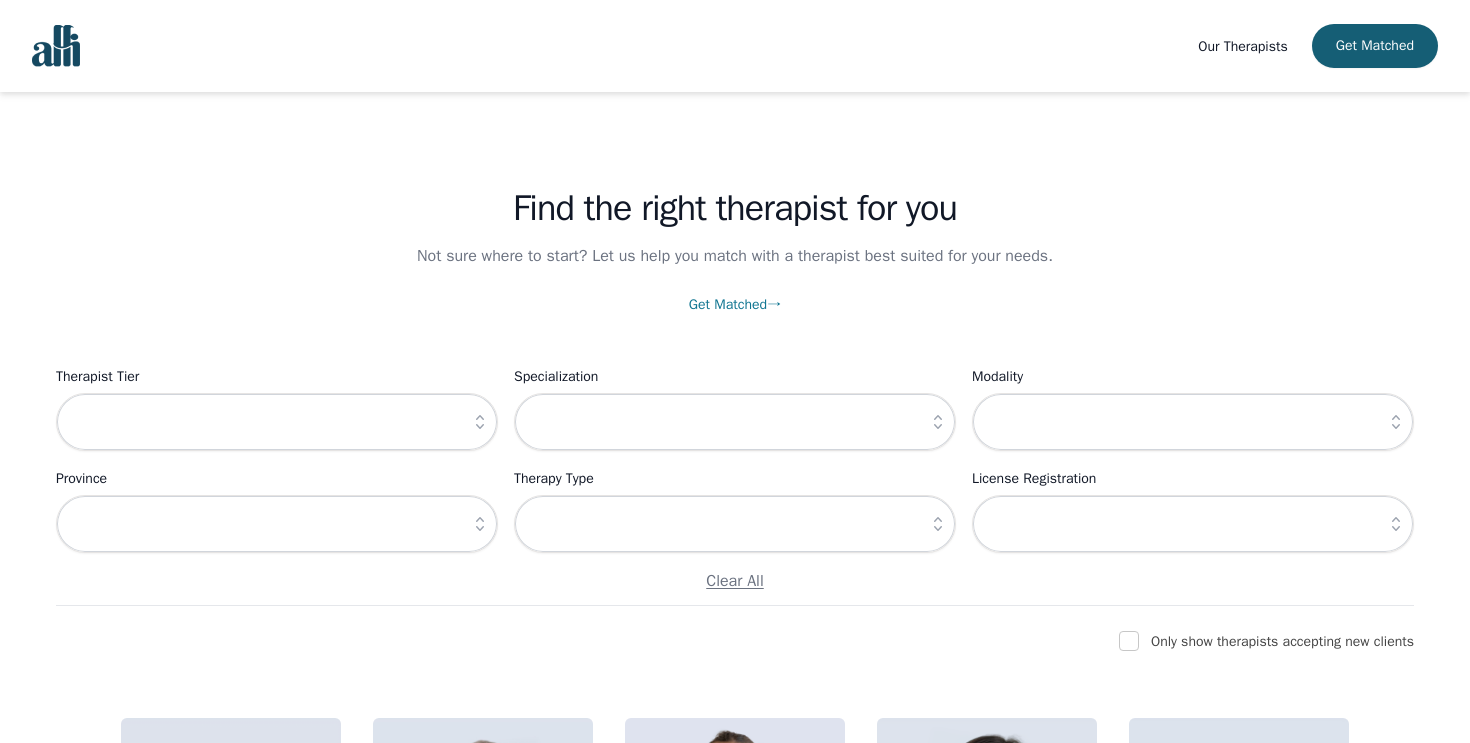 click 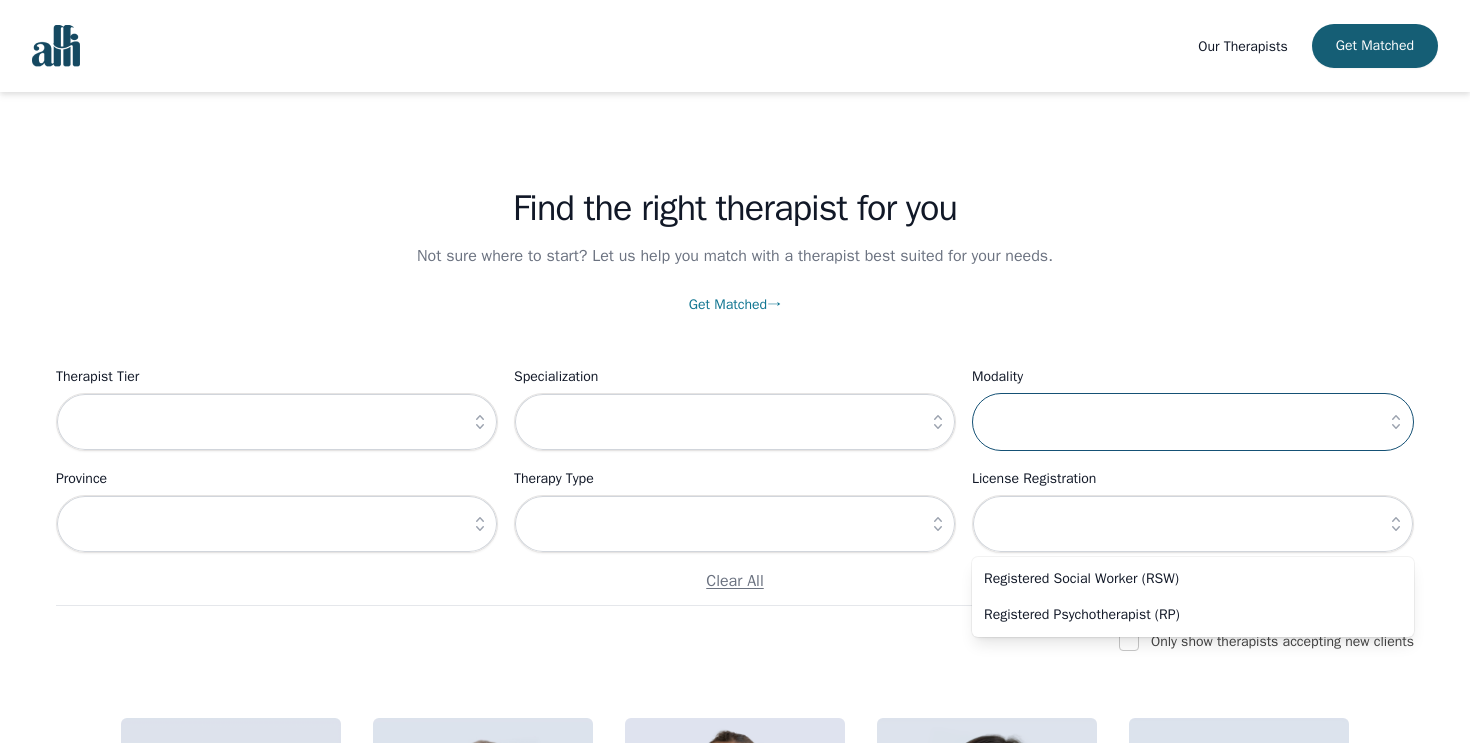 click at bounding box center (1193, 422) 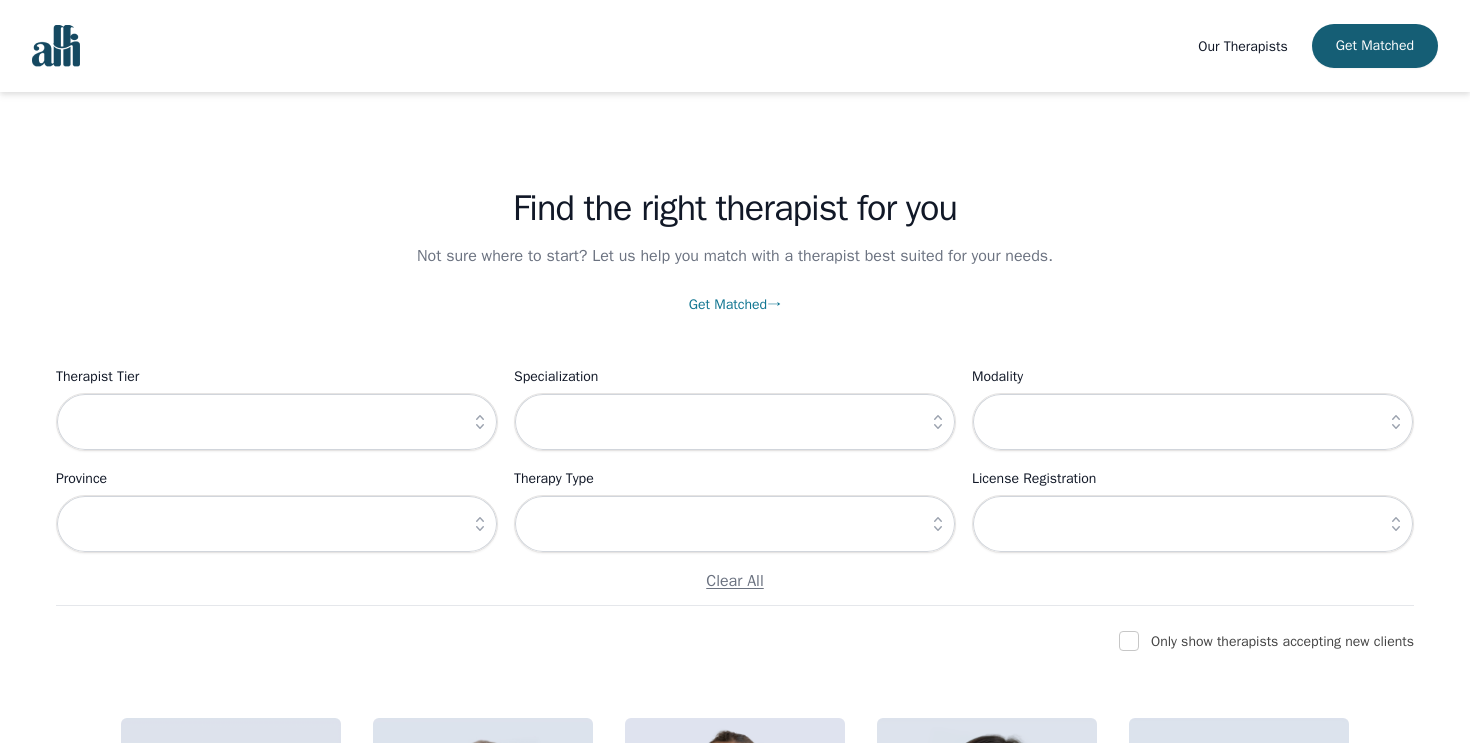 click 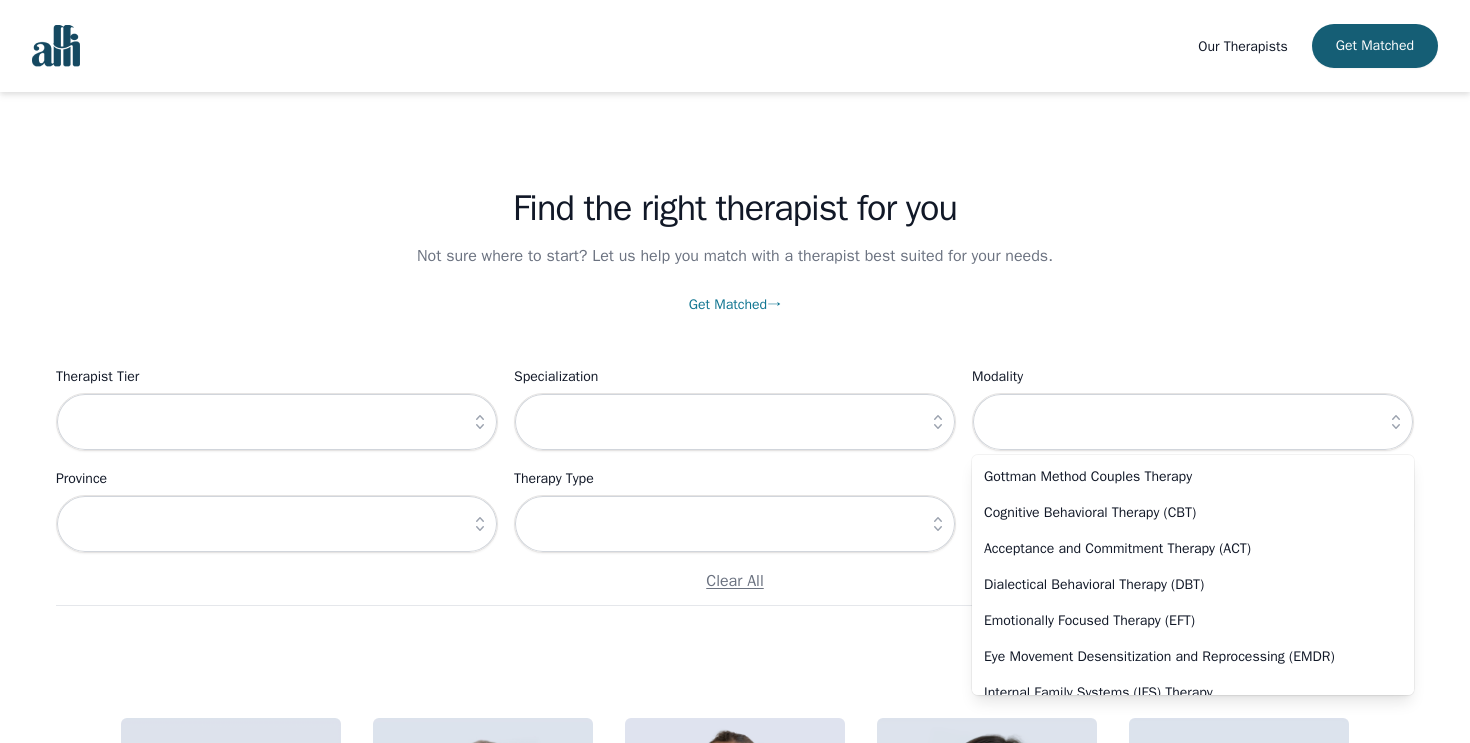 click on "Find the right therapist for you Not sure where to start? Let us help you match with a therapist best suited for your needs. Get Matched  → Filter Therapists Therapist Tier Specialization Modality Gottman Method Couples Therapy Cognitive Behavioral Therapy (CBT) Acceptance and Commitment Therapy (ACT) Dialectical Behavioral Therapy (DBT) Emotionally Focused Therapy (EFT) Eye Movement Desensitization and Reprocessing (EMDR) Internal Family Systems (IFS) Therapy Structural Family Therapy Family Systems Therapy Interpersonal Therapy (IPT) Relational Therapy Mindfulness-Based Therapy Motivational Interviewing Narrative Therapy Psychodynamic Therapy Solution-Focused Therapy Strength-Based Therapy Collaborative Proactive Solutions Trauma-Focused Therapy Trauma-Informed Therapy Humanistic Therapy Brief Psychodynamic Therapy Schema Therapy Play Therapy Art Therapy Expressive Art Therapy Music Therapy Sand Tray Therapy Parent-Child Interaction (PCIT) Attachment Based Therapy Christian Counselling Somatic Therapy" at bounding box center (735, 6605) 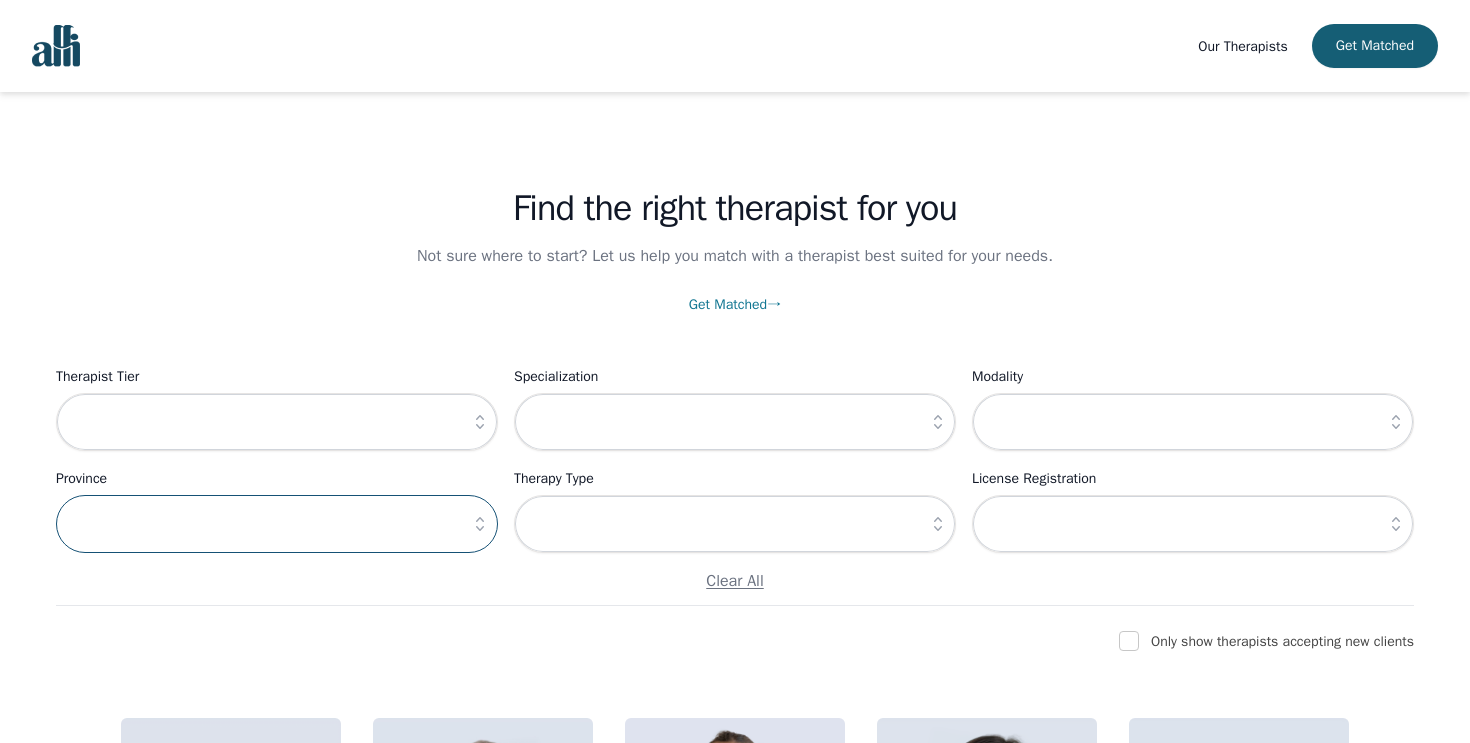 click at bounding box center (277, 524) 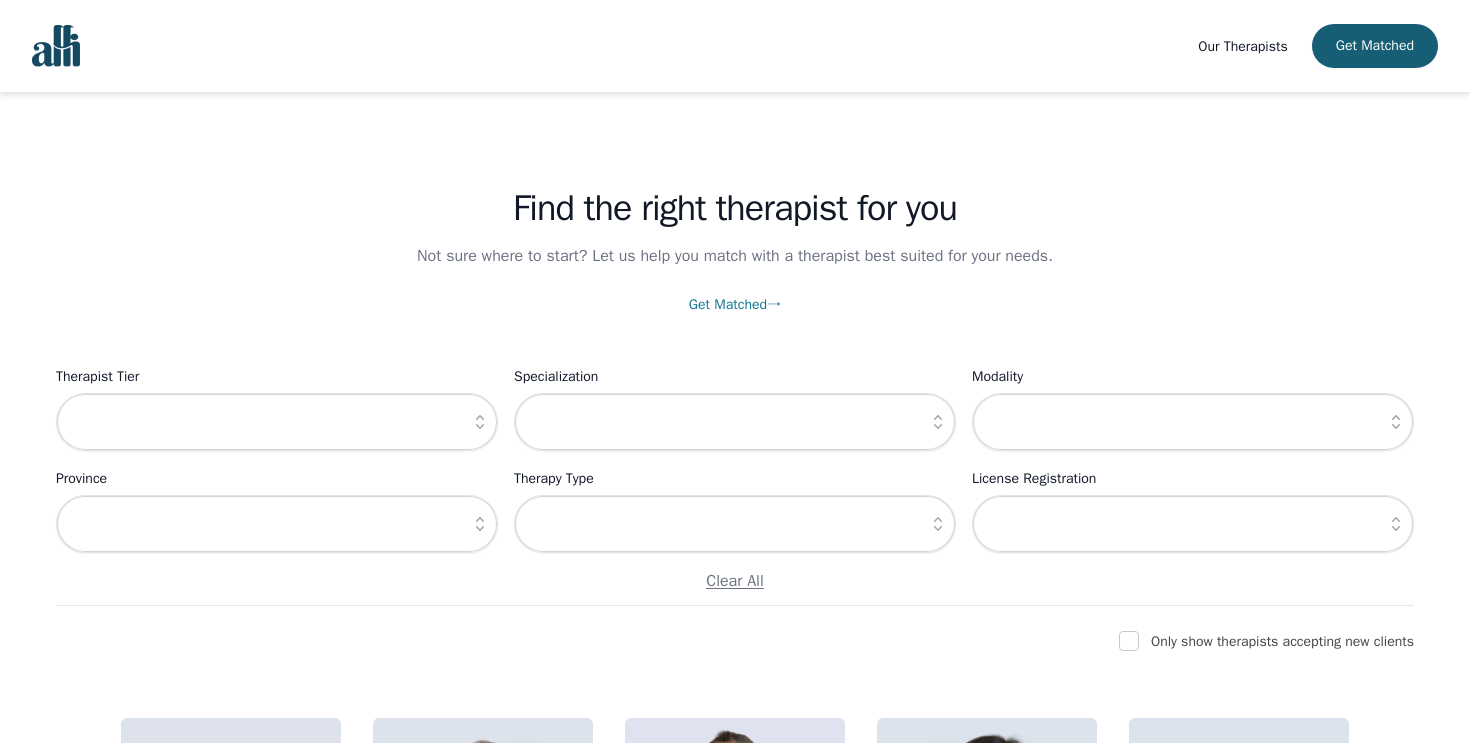 click on "Therapist Tier" at bounding box center (277, 377) 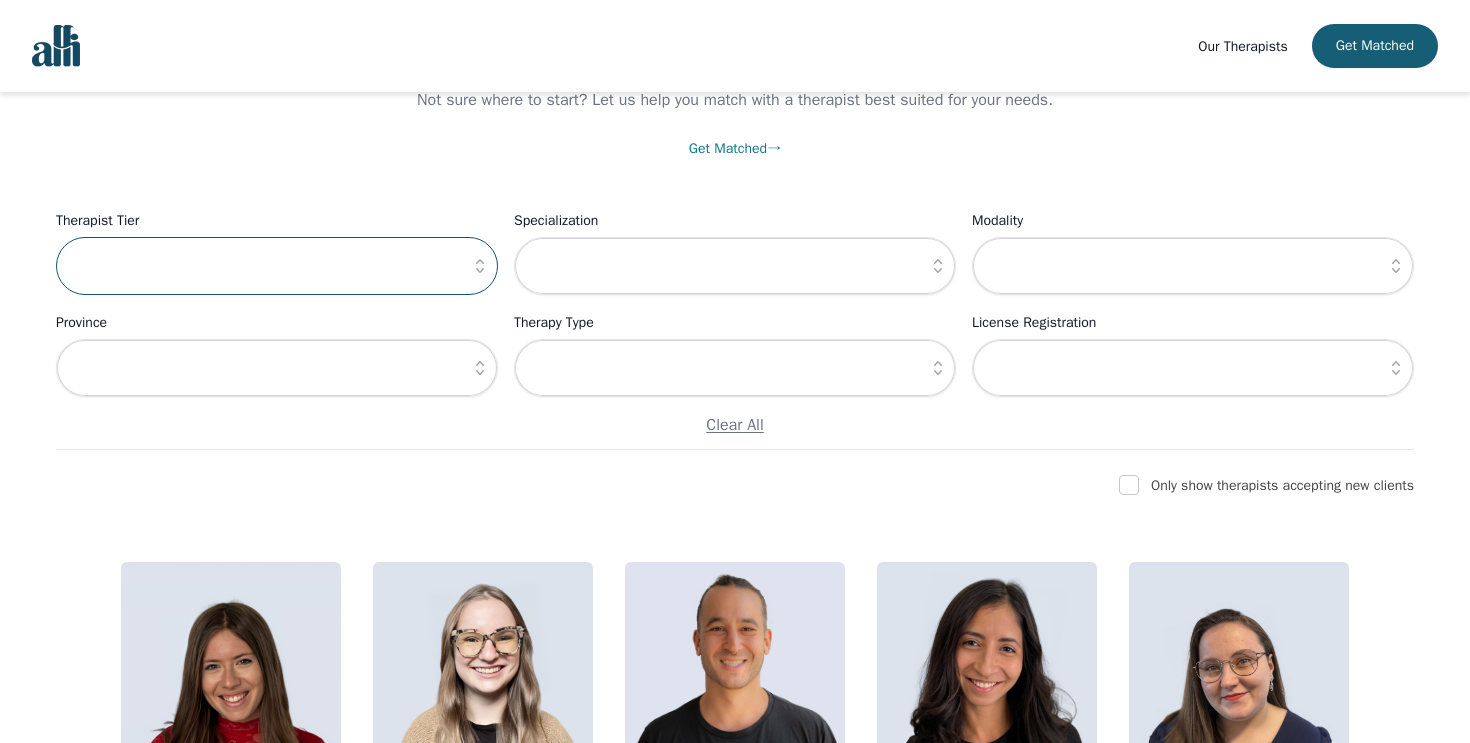 scroll, scrollTop: 155, scrollLeft: 0, axis: vertical 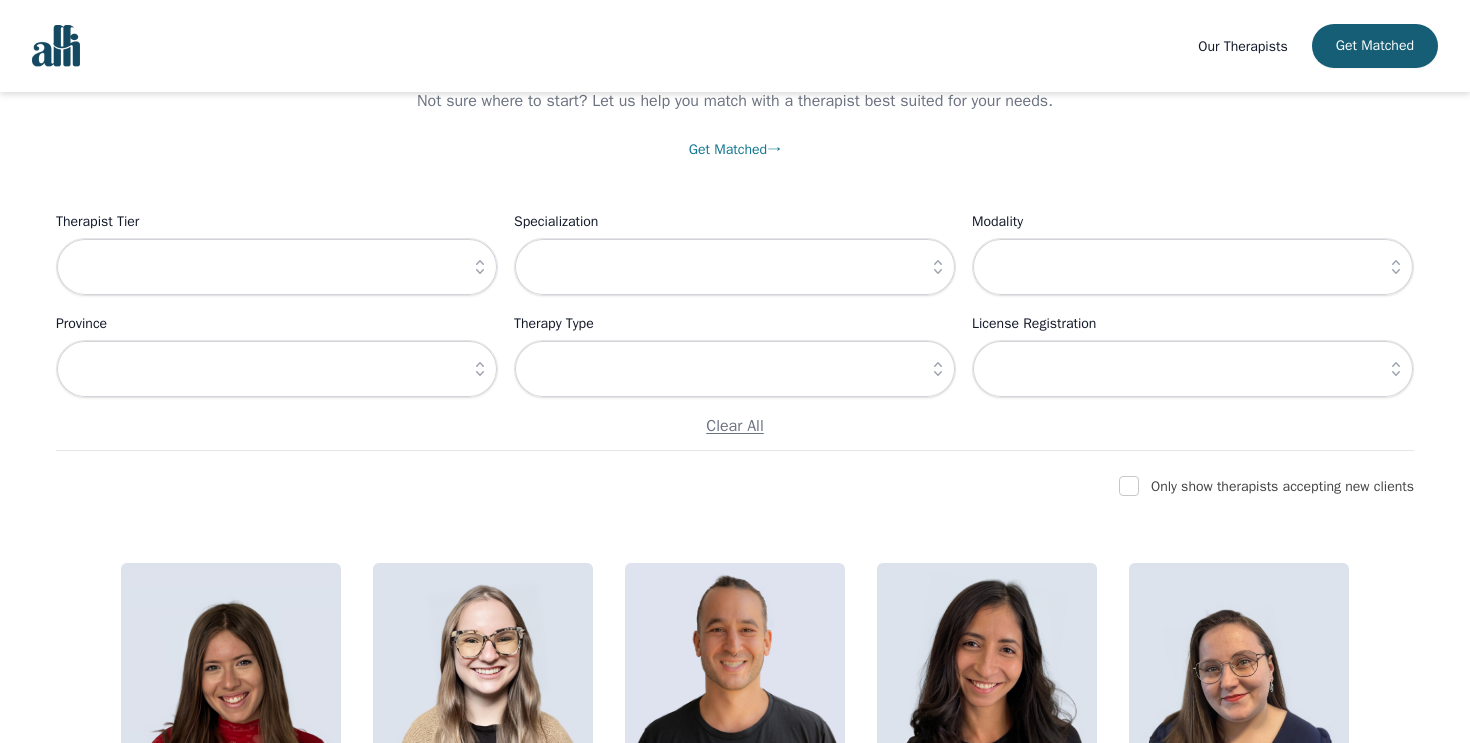 click 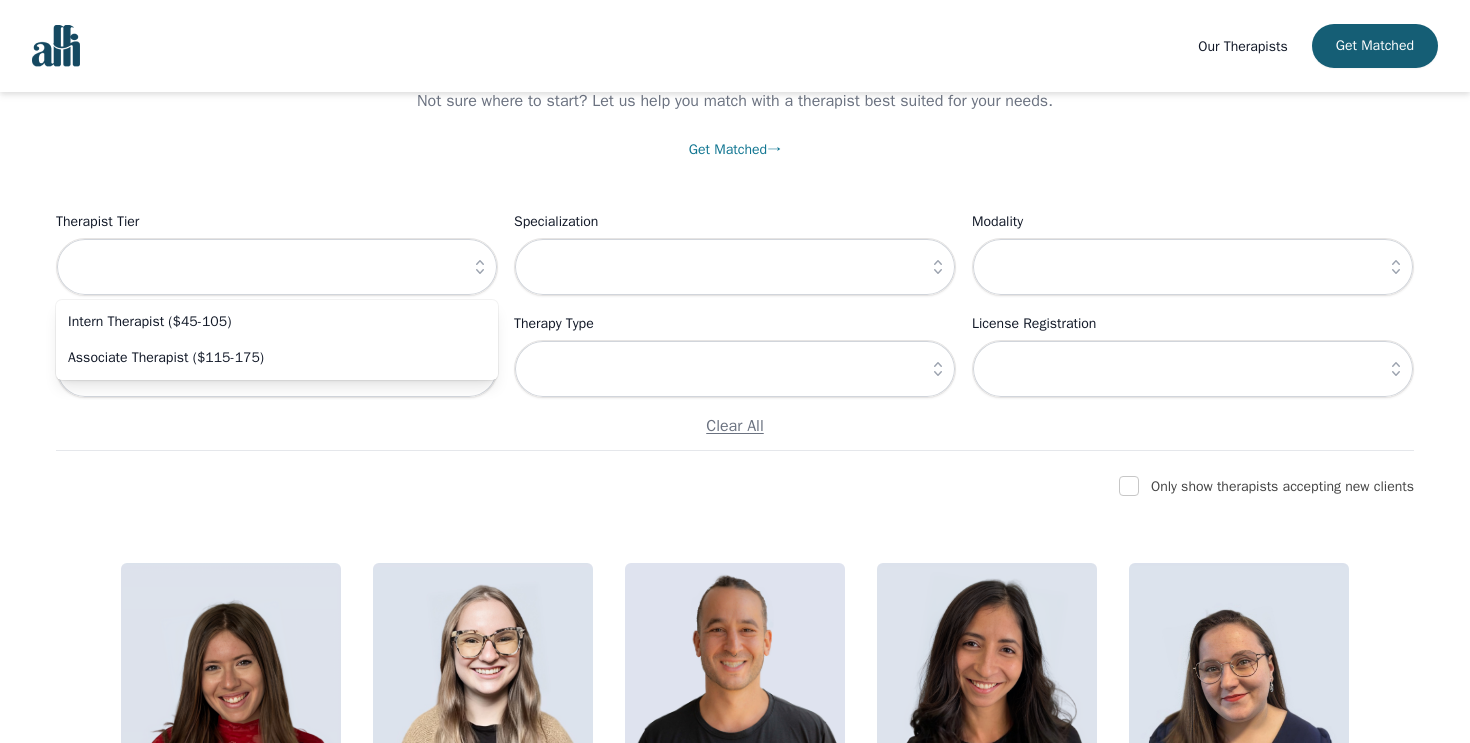 click on "Find the right therapist for you Not sure where to start? Let us help you match with a therapist best suited for your needs. Get Matched  → Filter Therapists Therapist Tier Intern Therapist ($45-105) Associate Therapist ($115-175) Specialization Modality Province Therapy Type License Registration Clear All Only show therapists accepting new clients Accepting New Clients [FIRST] [LAST] Registered Psychotherapist (Qualifying) Intern Therapist [FIRST] [LAST] Registered Psychotherapist (Qualifying) Intern Therapist Accepting New Clients [FIRST] [LAST] Intern Therapist Accepting New Clients [FIRST] [LAST] Registered Psychotherapist (Qualifying) Associate Therapist [FIRST] [LAST] Registered Psychotherapist (Qualifying) Intern Therapist Accepting New Clients [FIRST] [LAST] Registered Psychotherapist (Qualifying) Intern Therapist Accepting New Clients [FIRST] [LAST] Registered Psychotherapist (Qualifying) Intern Therapist Accepting New Clients [FIRST] [LAST] Registered Psychotherapist (Qualifying) Intern Therapist" at bounding box center [735, 6450] 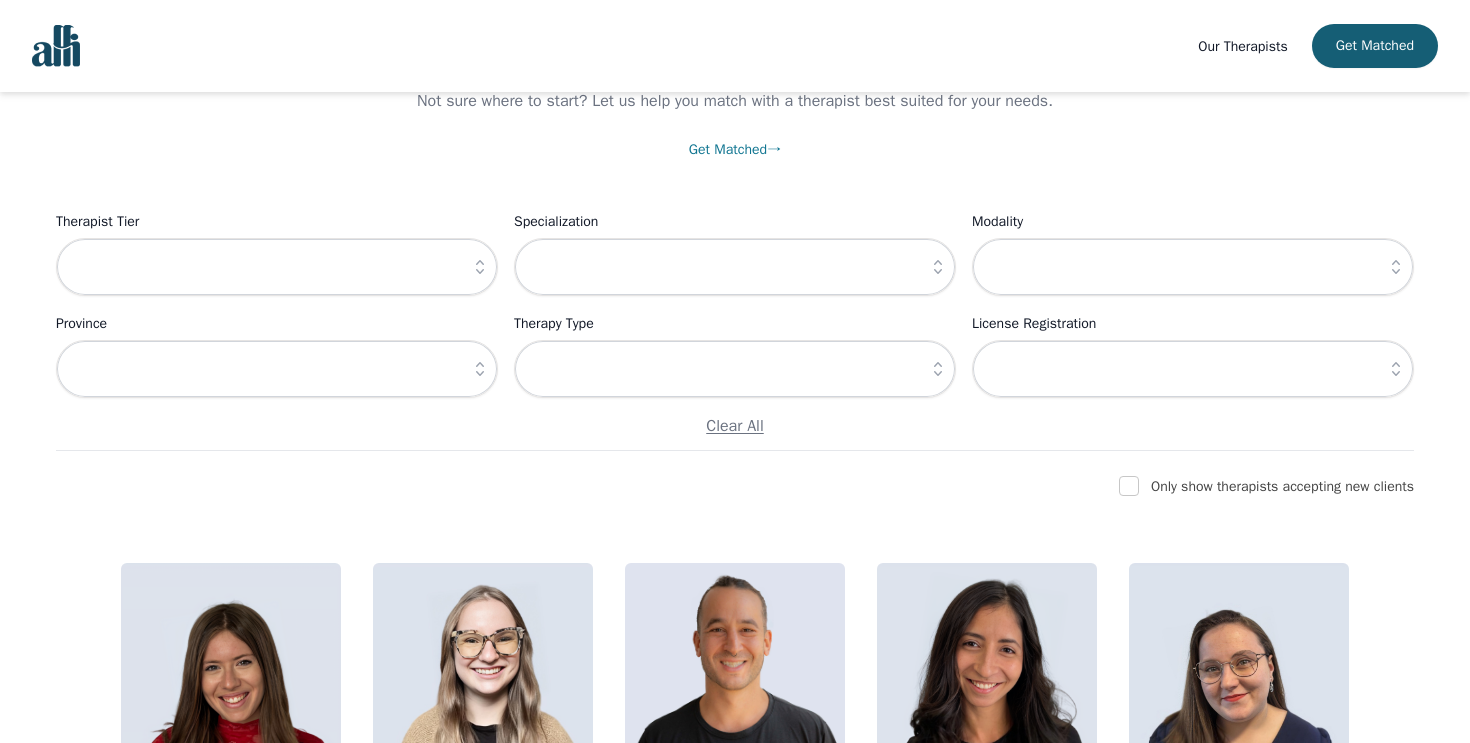 click at bounding box center [1129, 486] 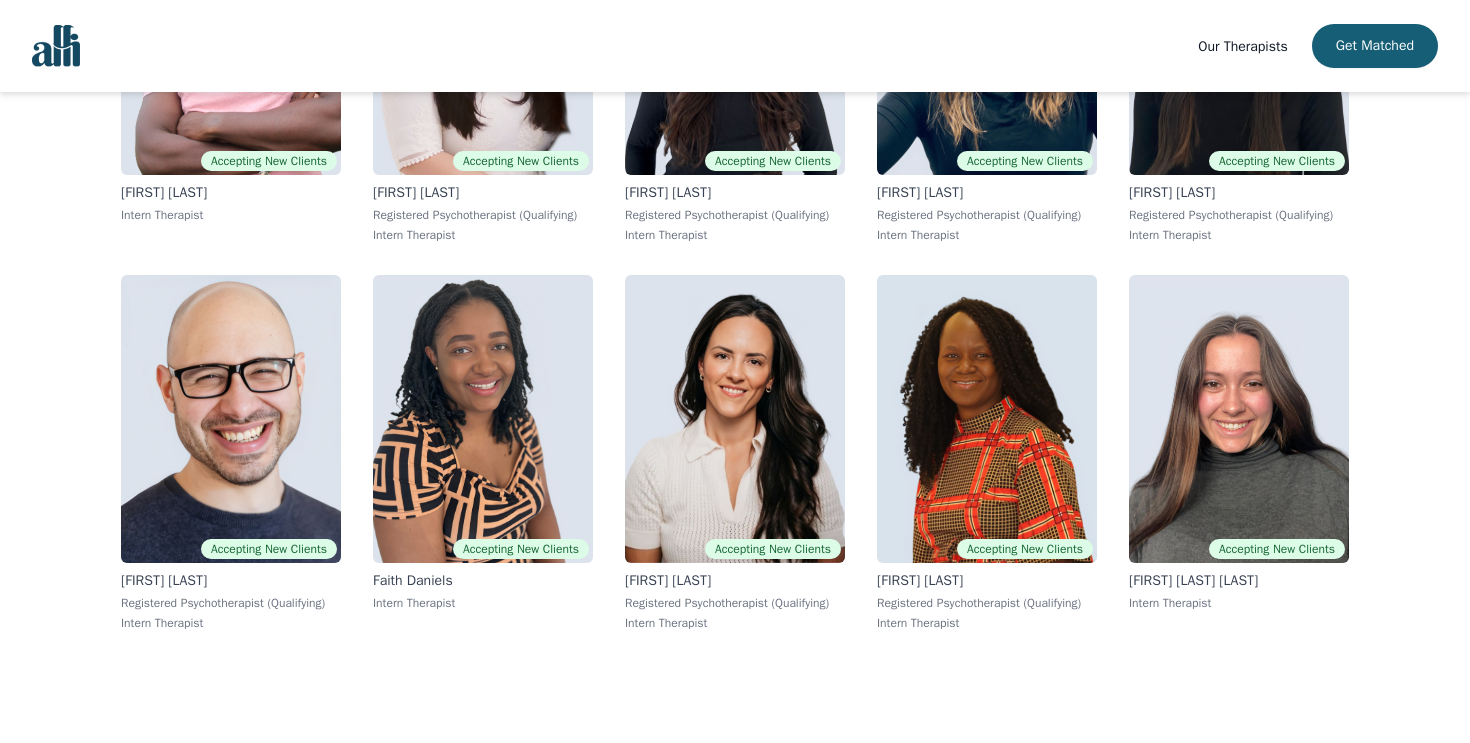 scroll, scrollTop: 5875, scrollLeft: 0, axis: vertical 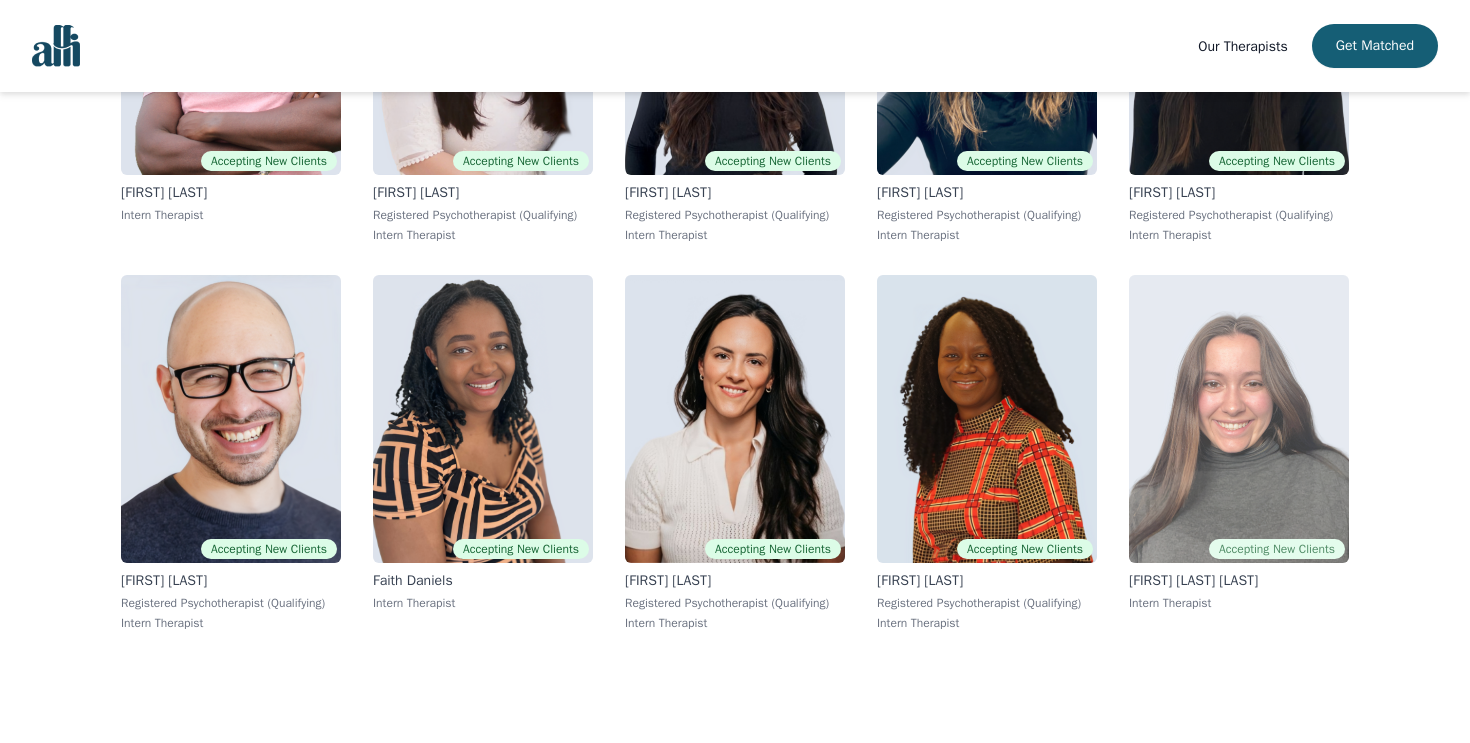 click at bounding box center [1239, 419] 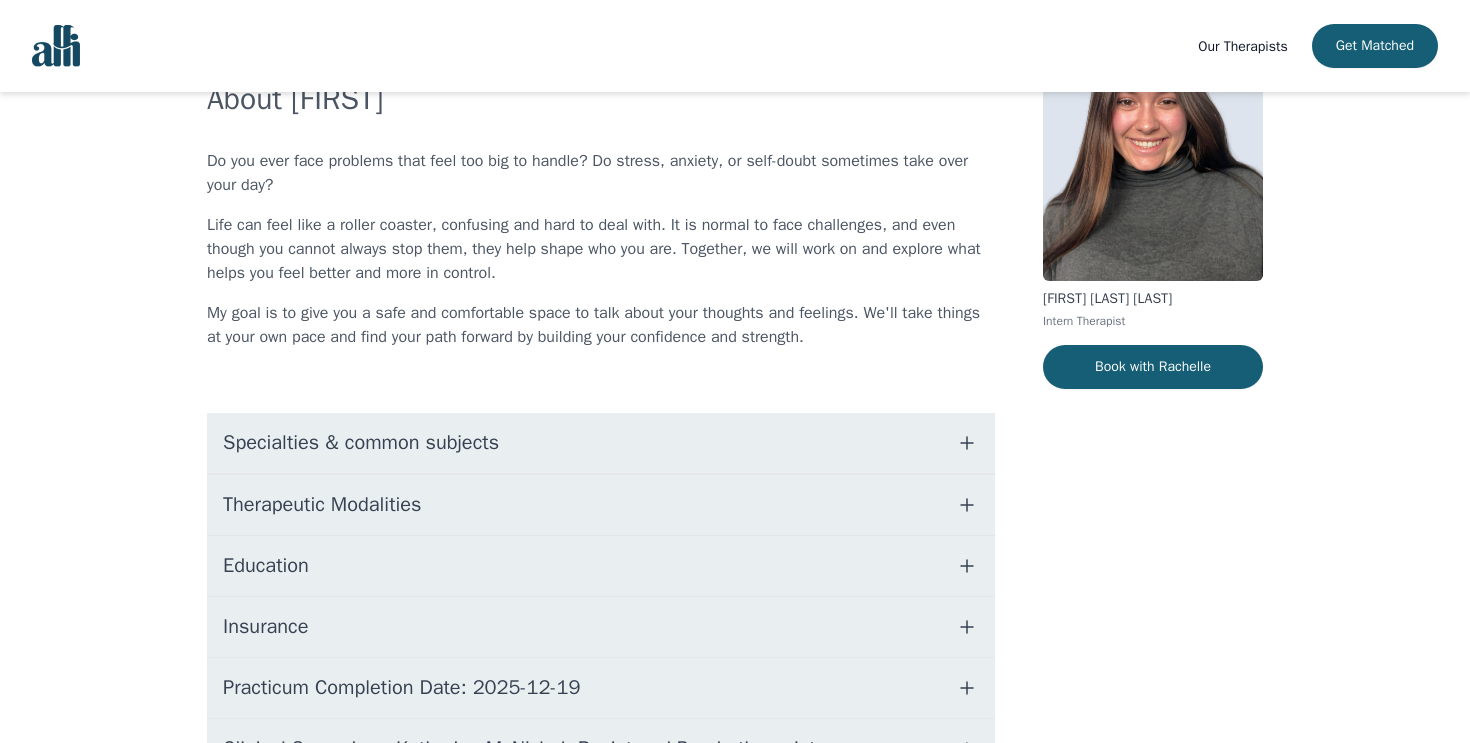 scroll, scrollTop: 172, scrollLeft: 0, axis: vertical 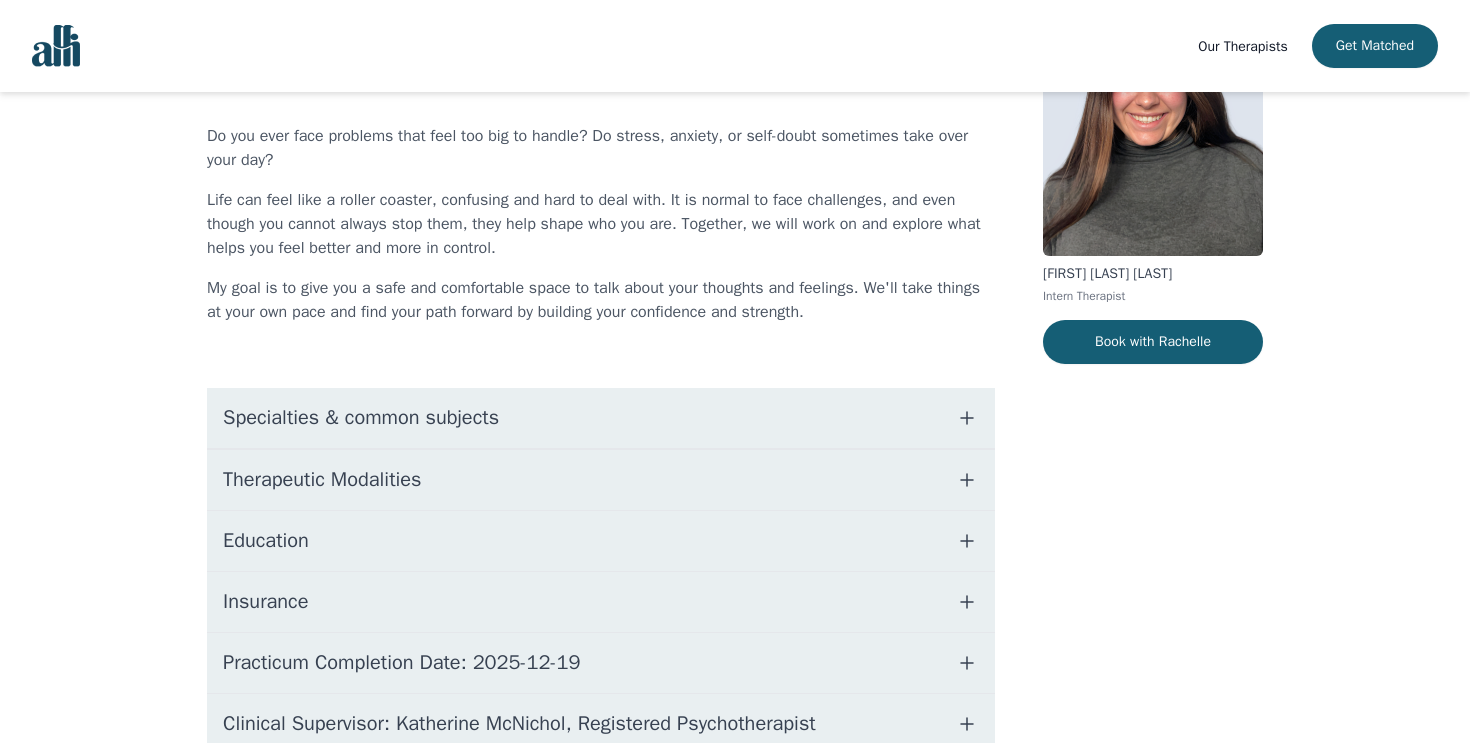 click on "Education" at bounding box center [601, 541] 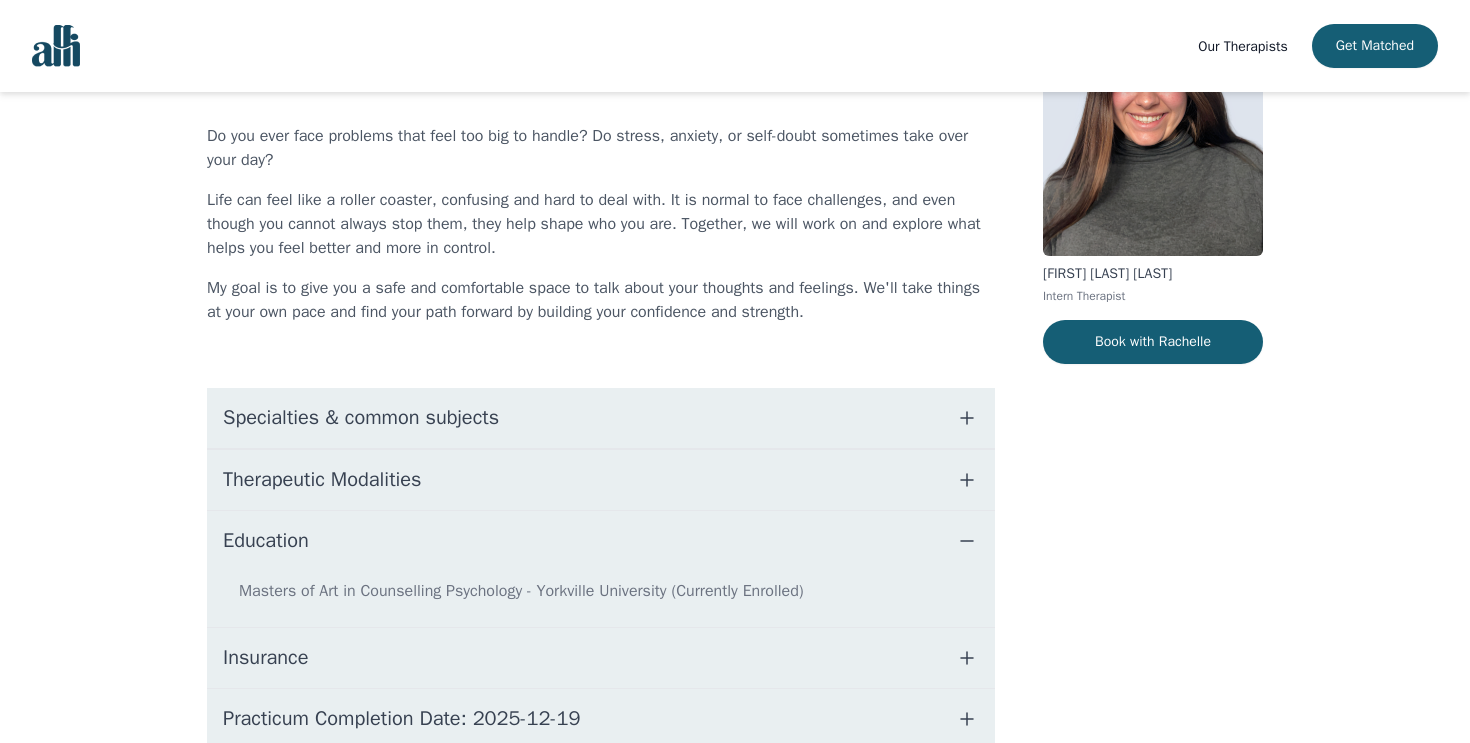 click on "Education" at bounding box center (601, 541) 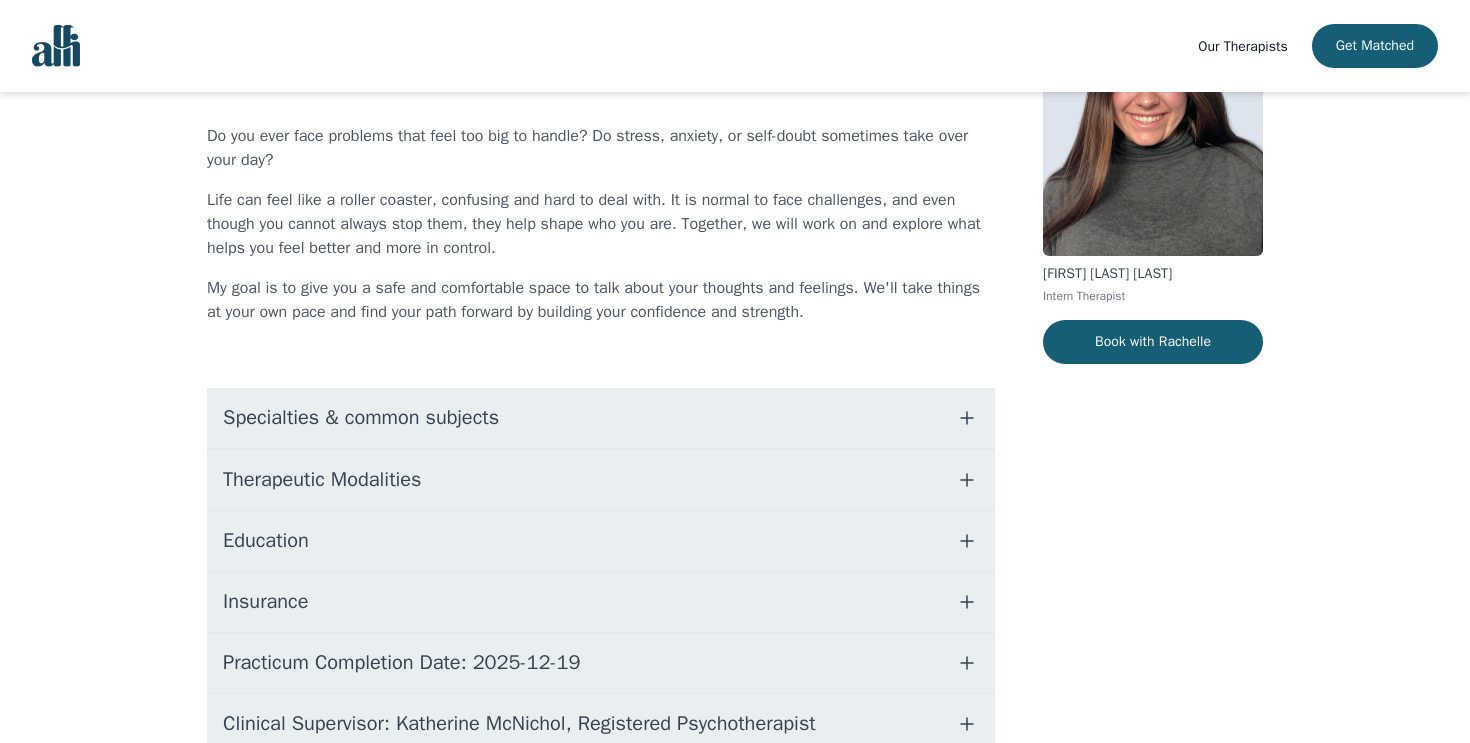 click on "Education" at bounding box center [601, 541] 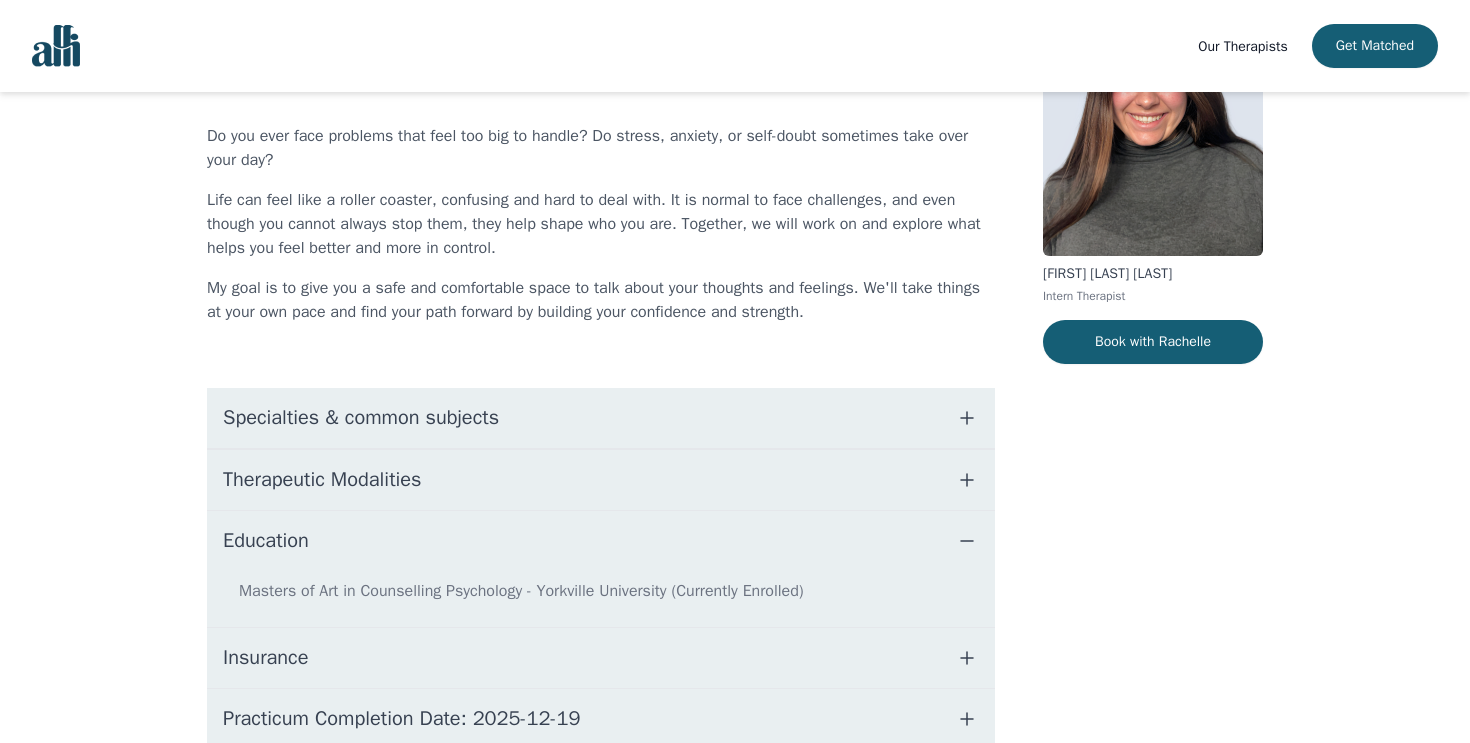 click on "Education" at bounding box center (601, 541) 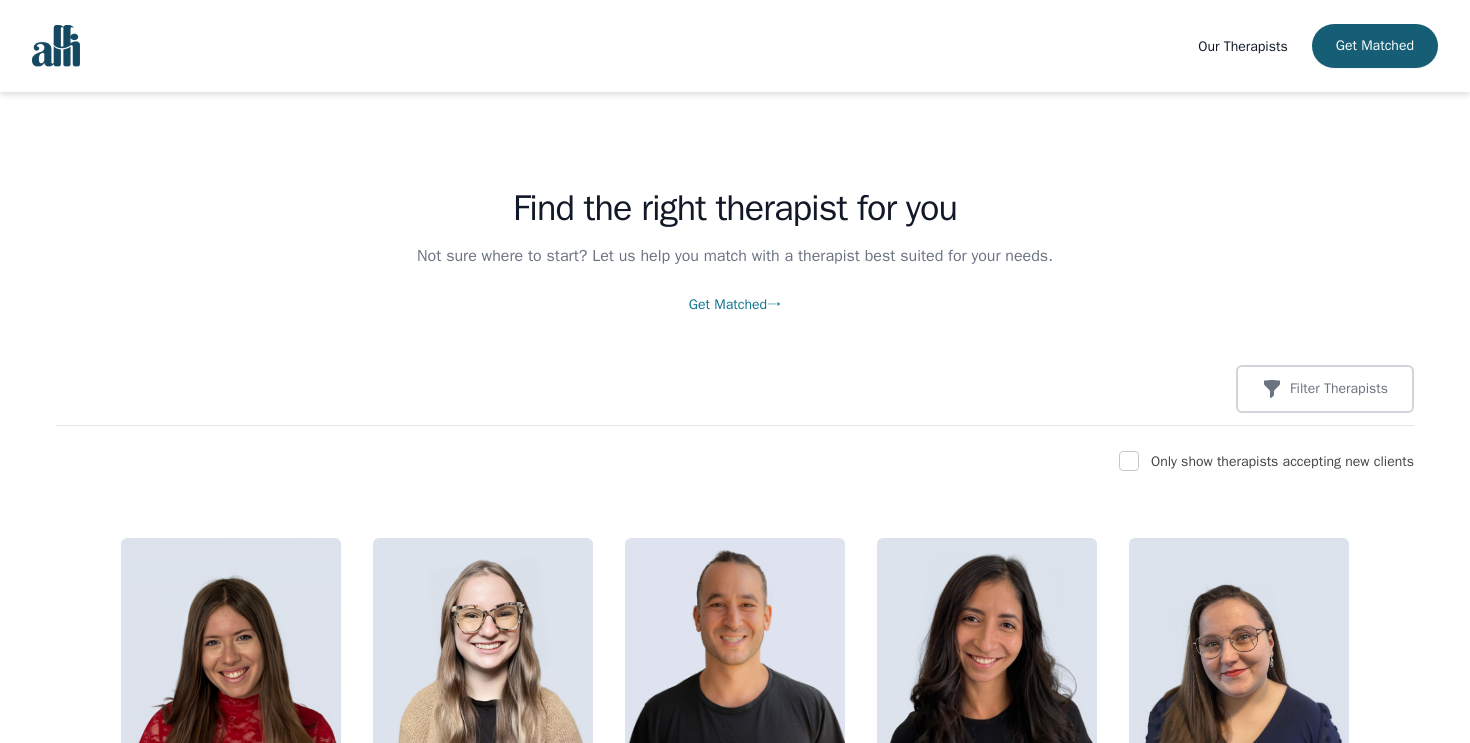 scroll, scrollTop: 0, scrollLeft: 0, axis: both 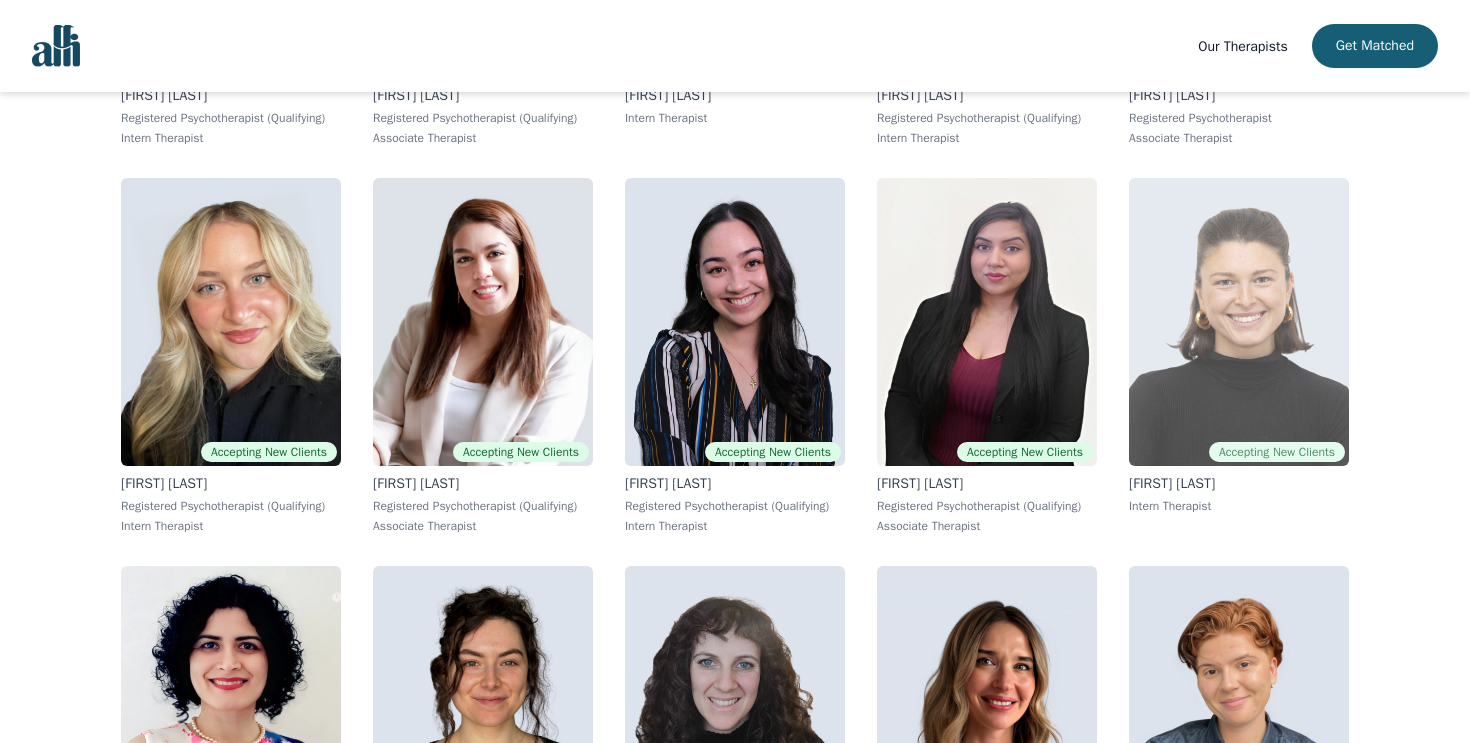 click at bounding box center (1239, 322) 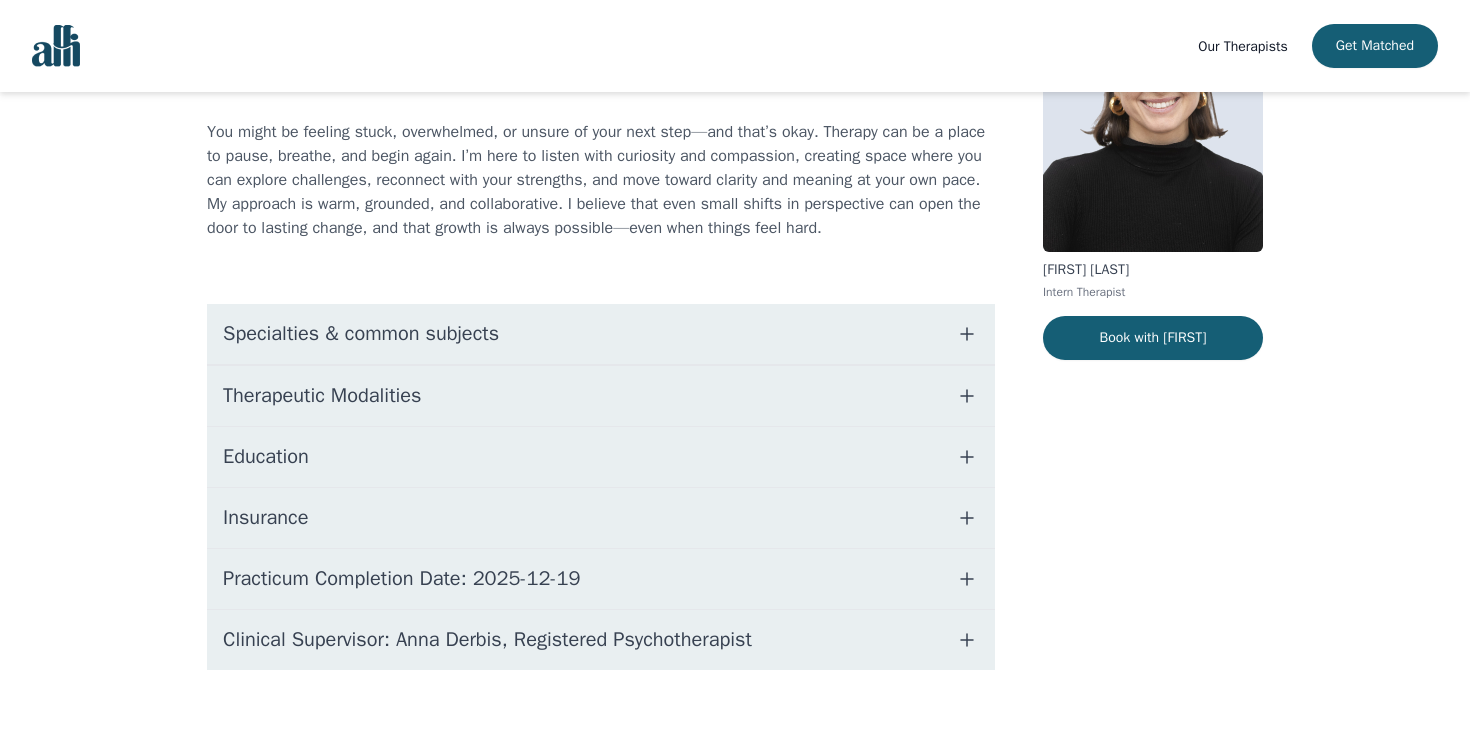 scroll, scrollTop: 177, scrollLeft: 0, axis: vertical 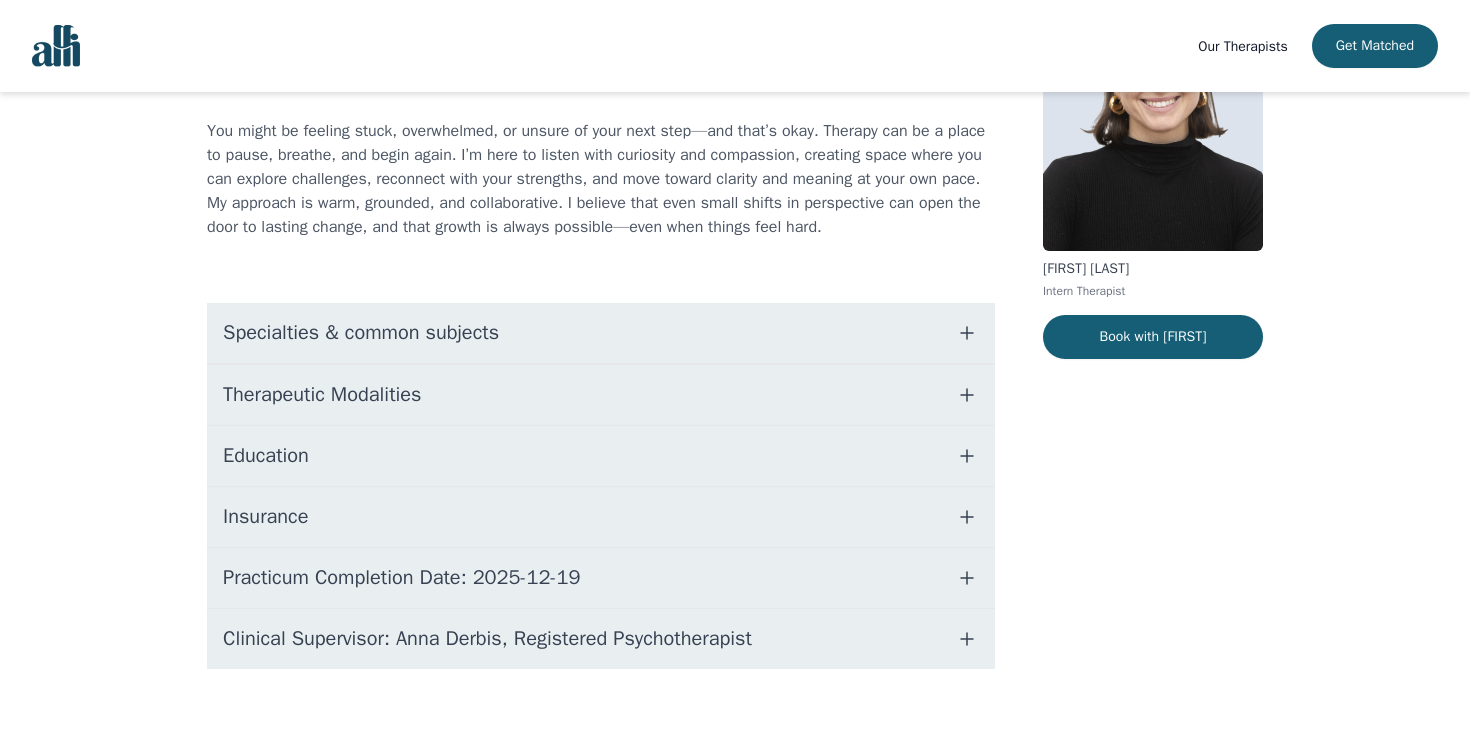 click on "Education" at bounding box center (601, 456) 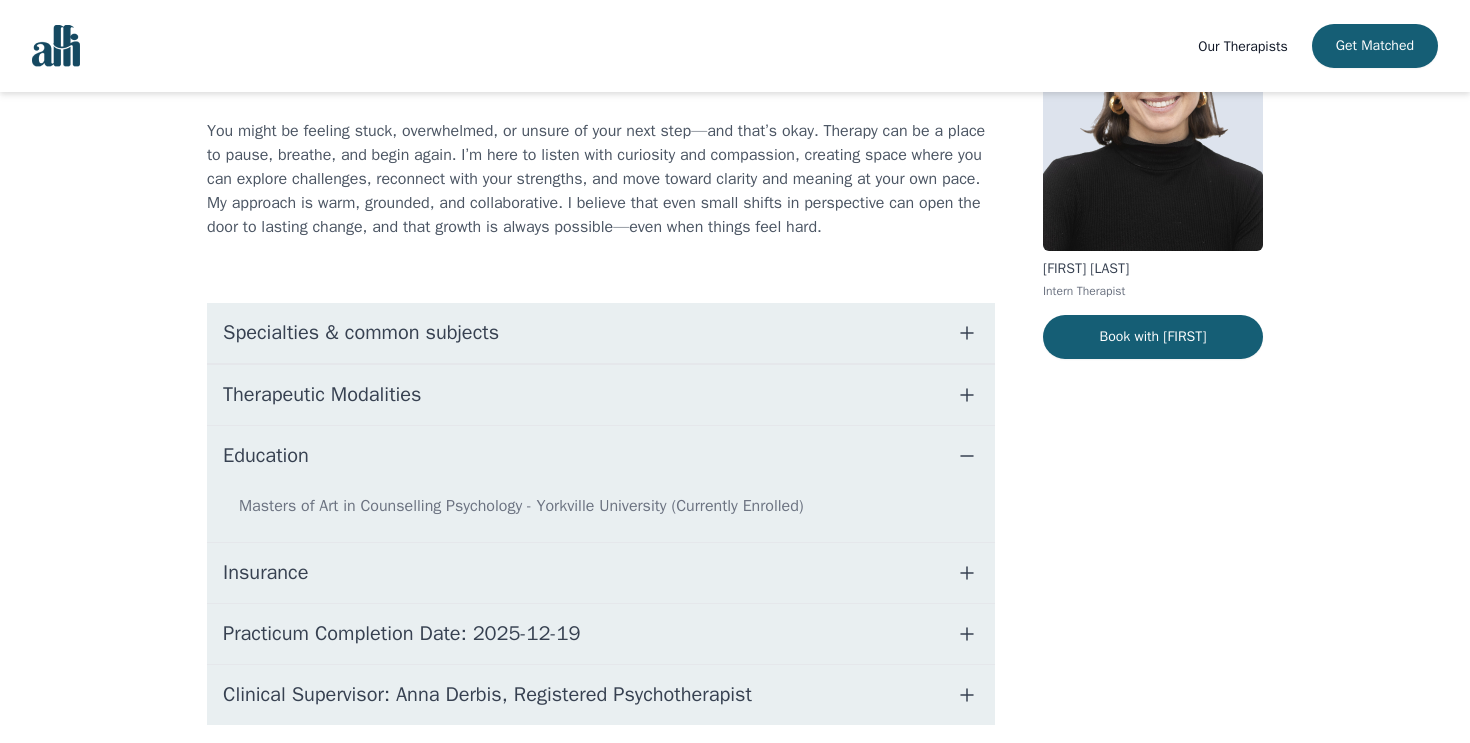 click on "Education" at bounding box center [601, 456] 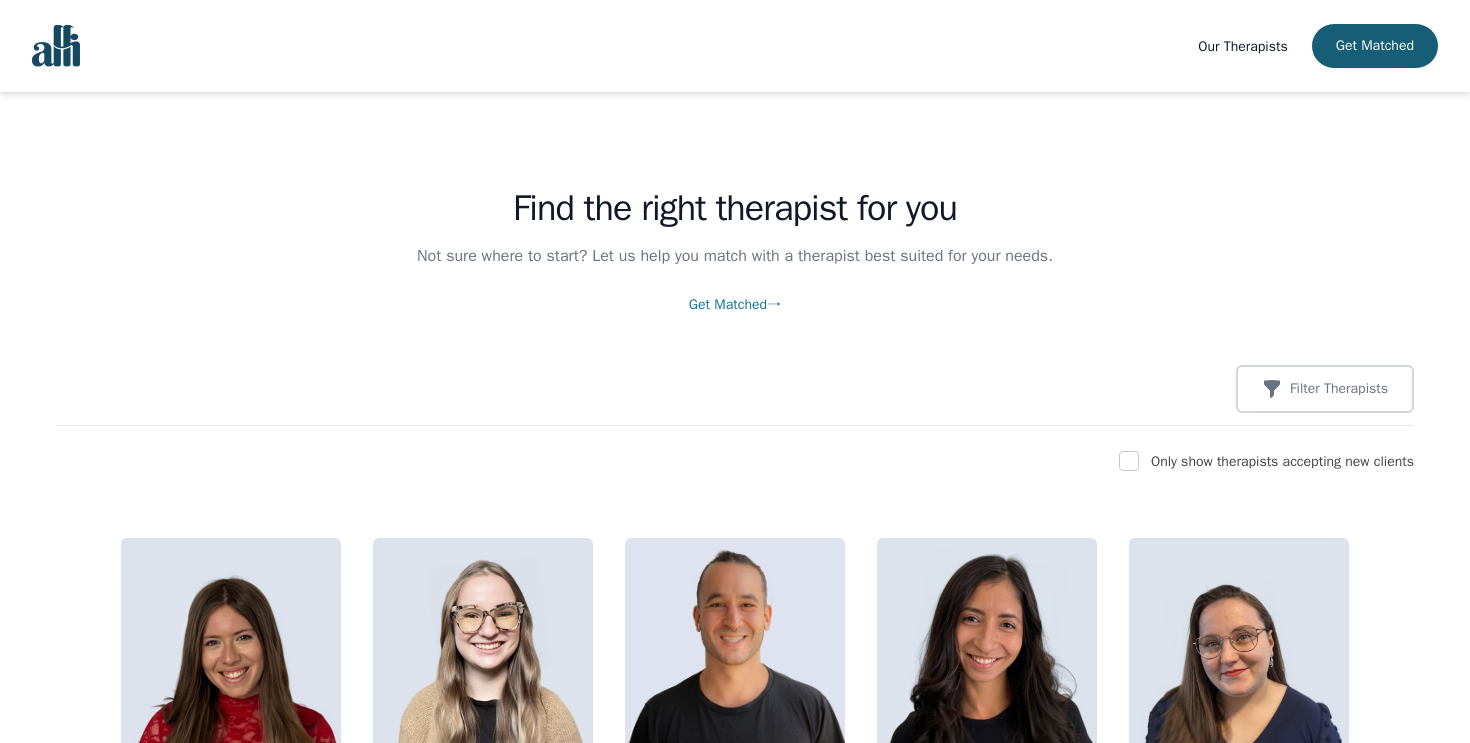 scroll, scrollTop: 0, scrollLeft: 0, axis: both 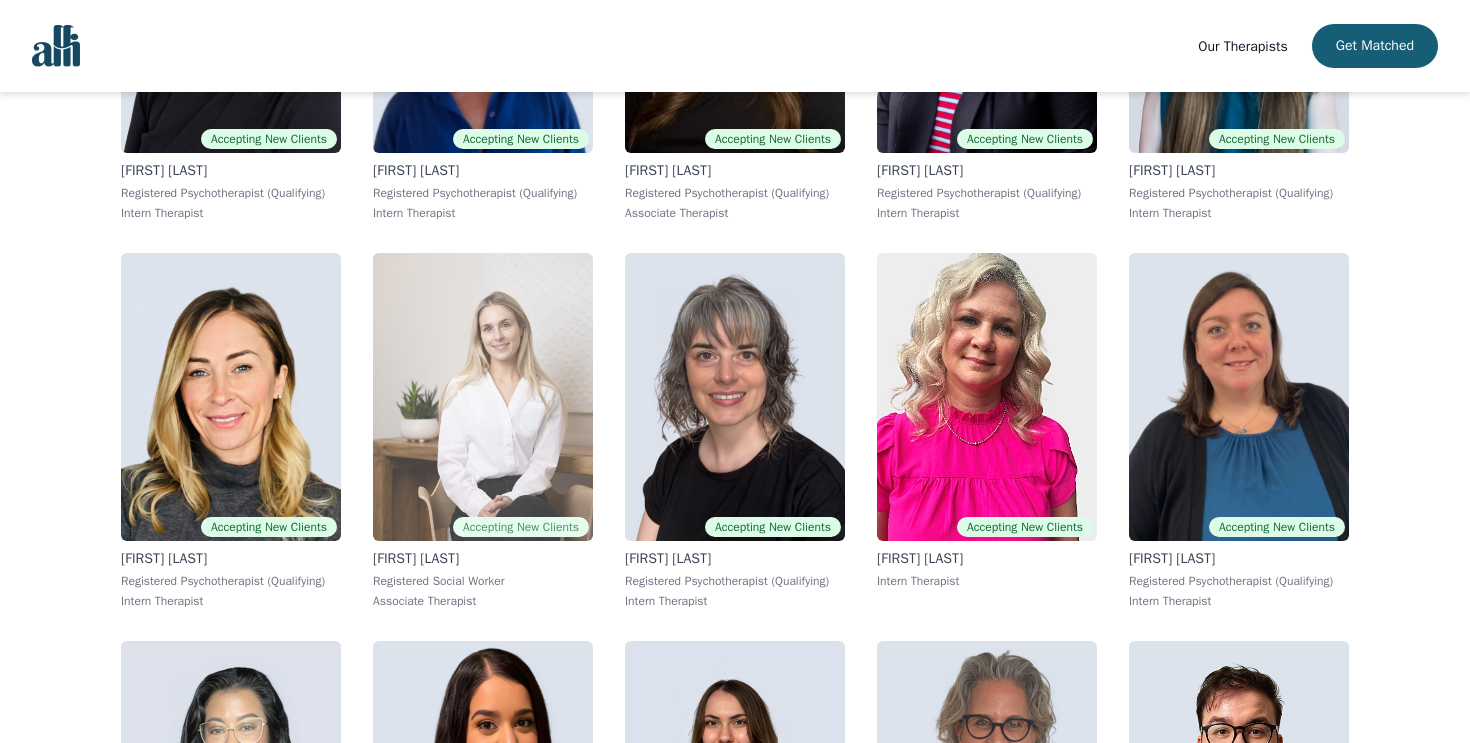 click at bounding box center [483, 397] 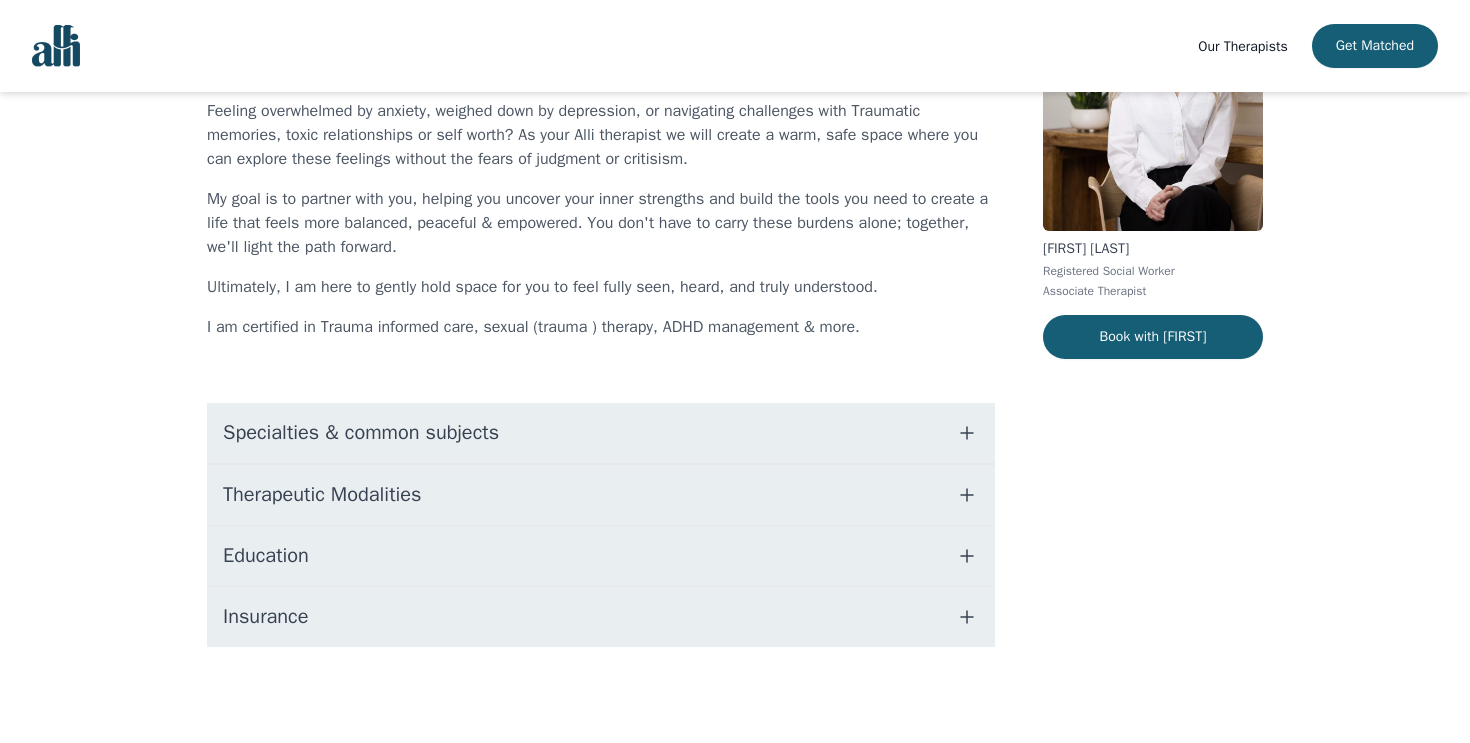 scroll, scrollTop: 197, scrollLeft: 0, axis: vertical 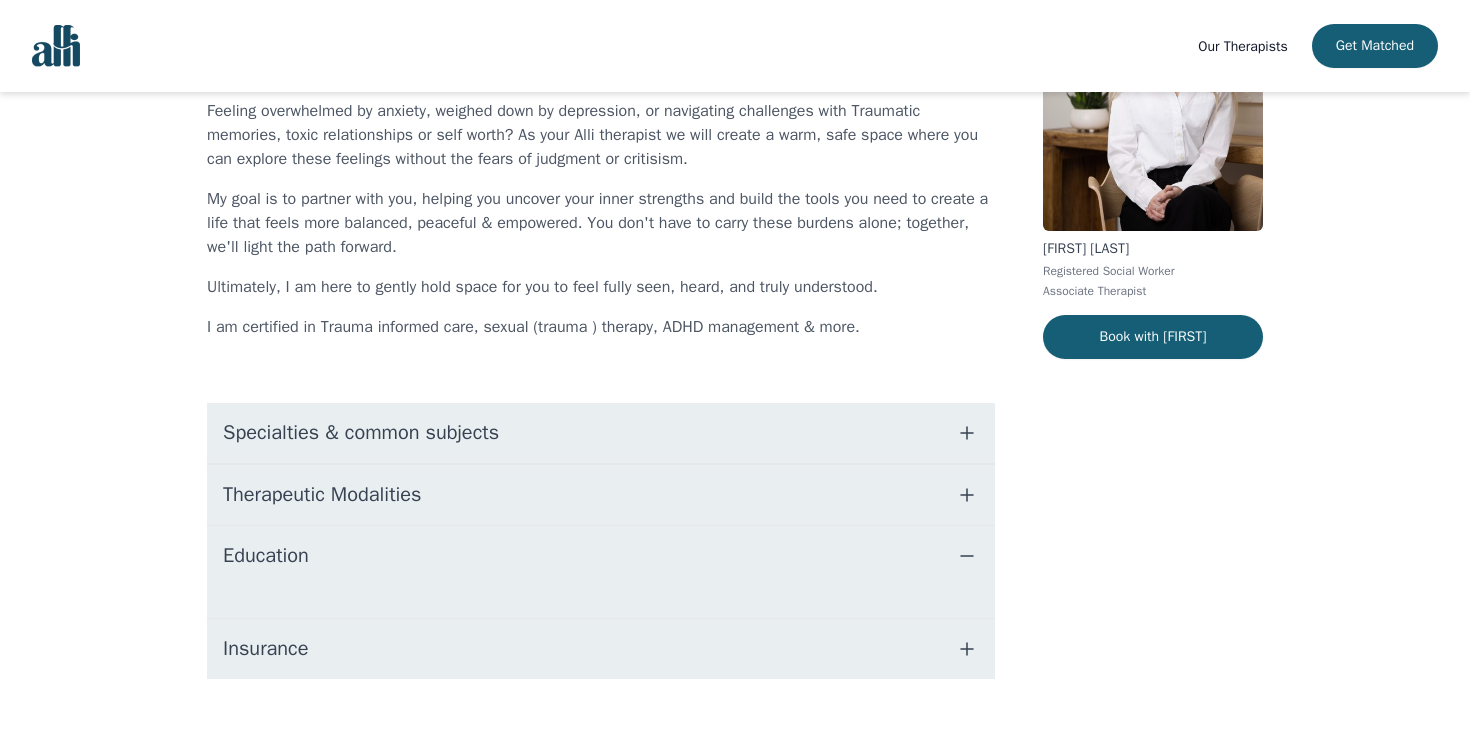 click on "Education" at bounding box center [601, 556] 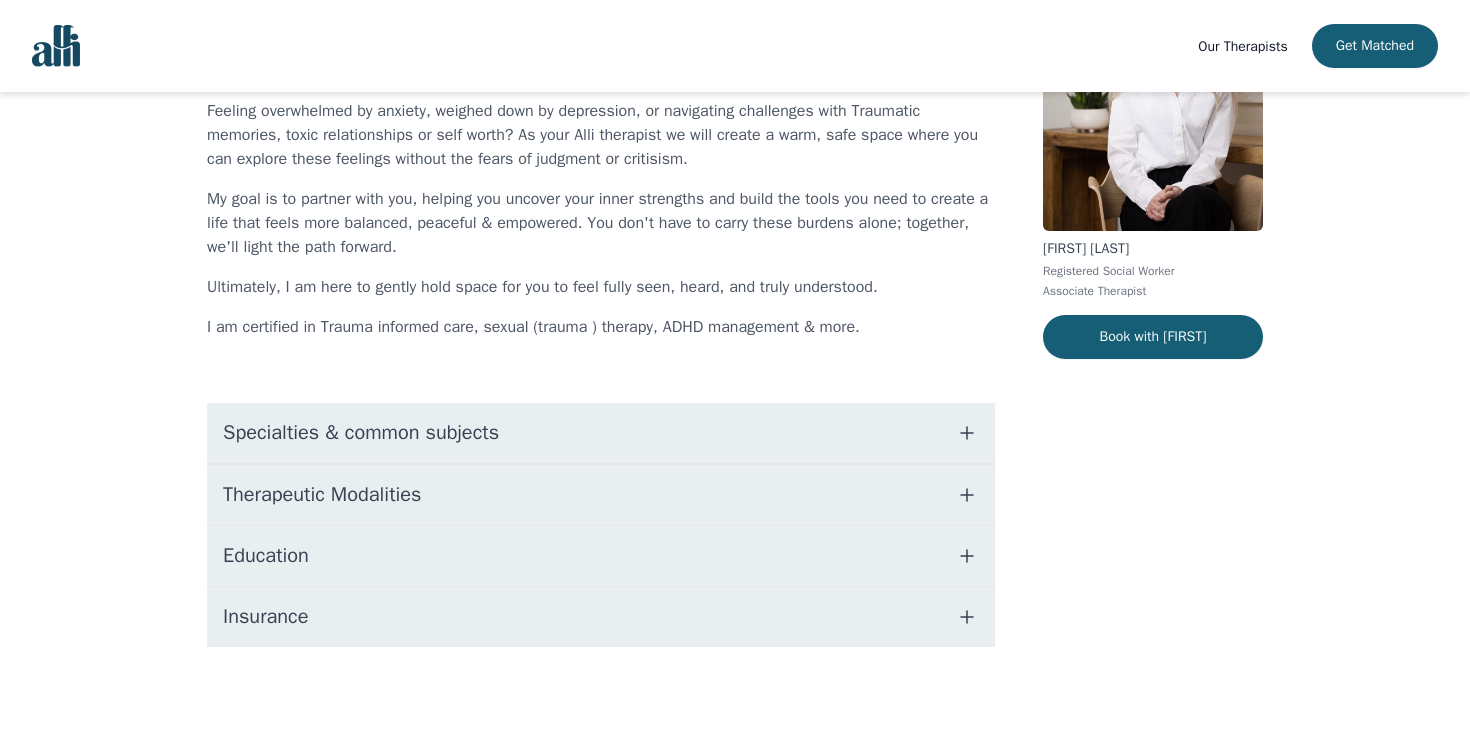 click on "Education" at bounding box center (601, 556) 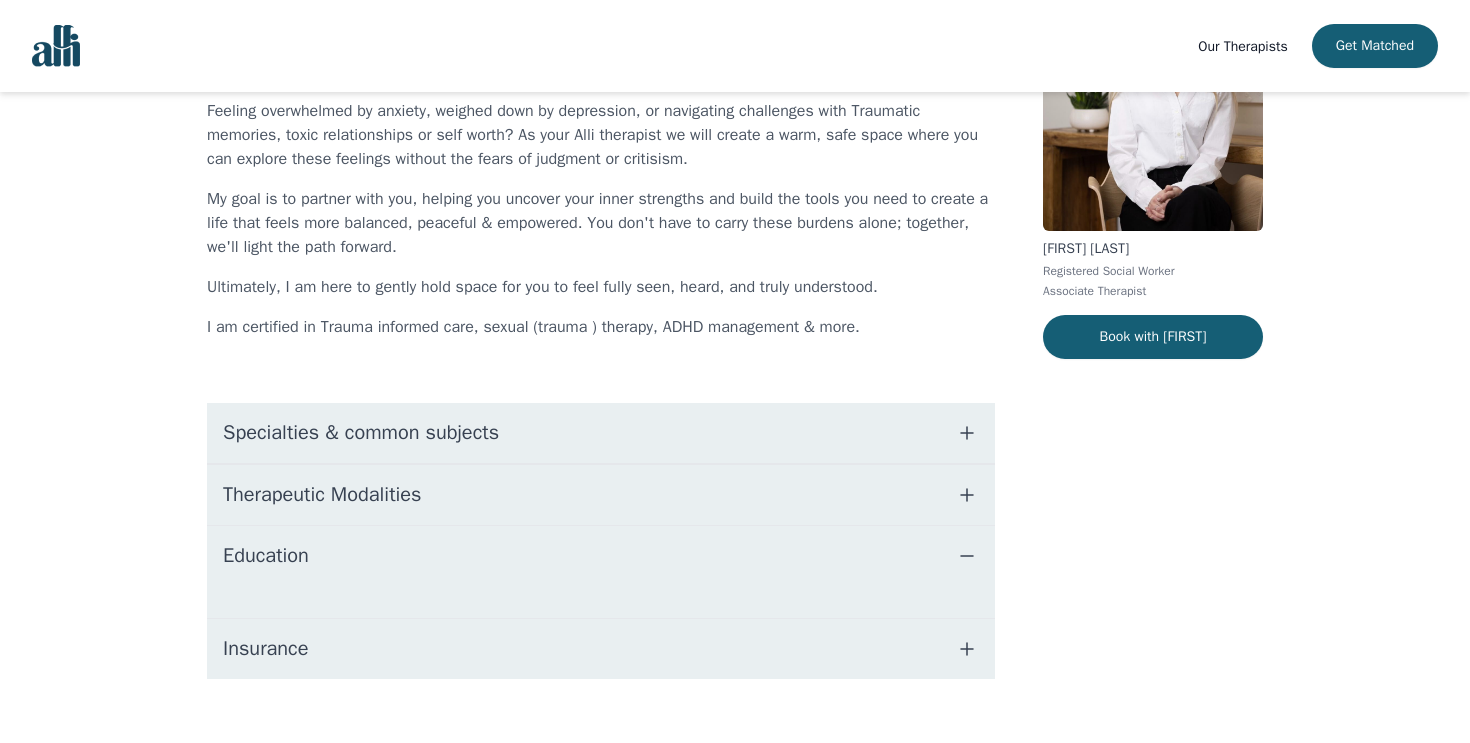 click on "Therapeutic Modalities" at bounding box center [601, 495] 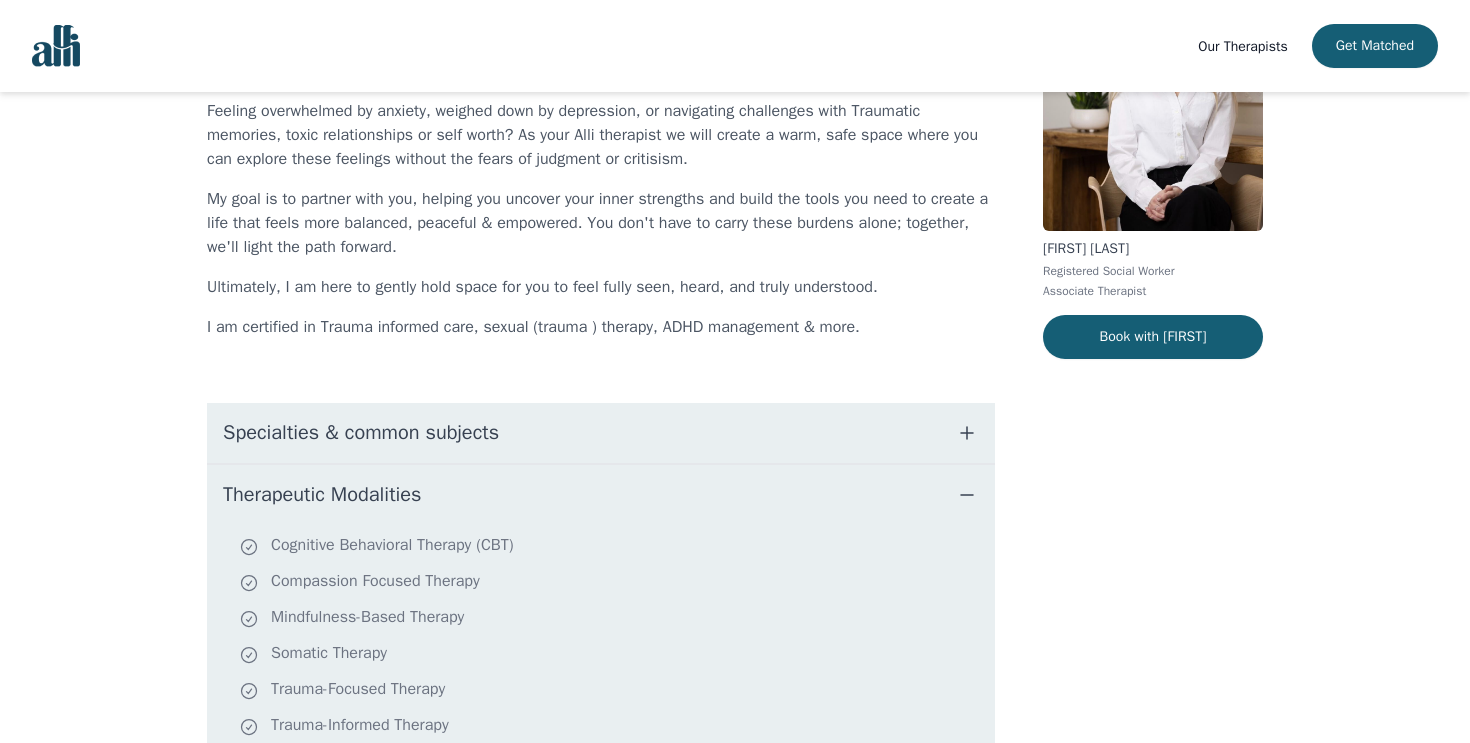 click on "Therapeutic Modalities" at bounding box center [322, 495] 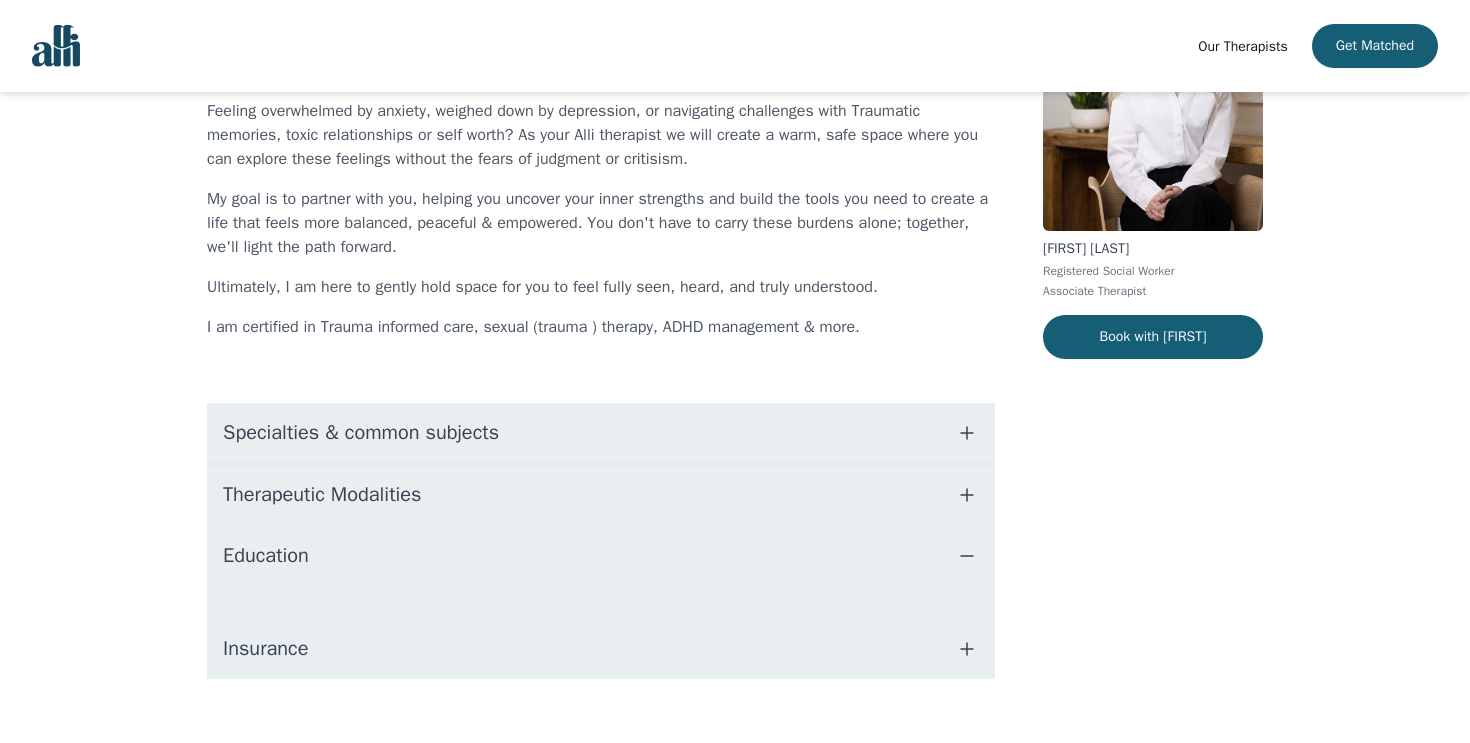 click on "Specialties & common subjects" at bounding box center [361, 433] 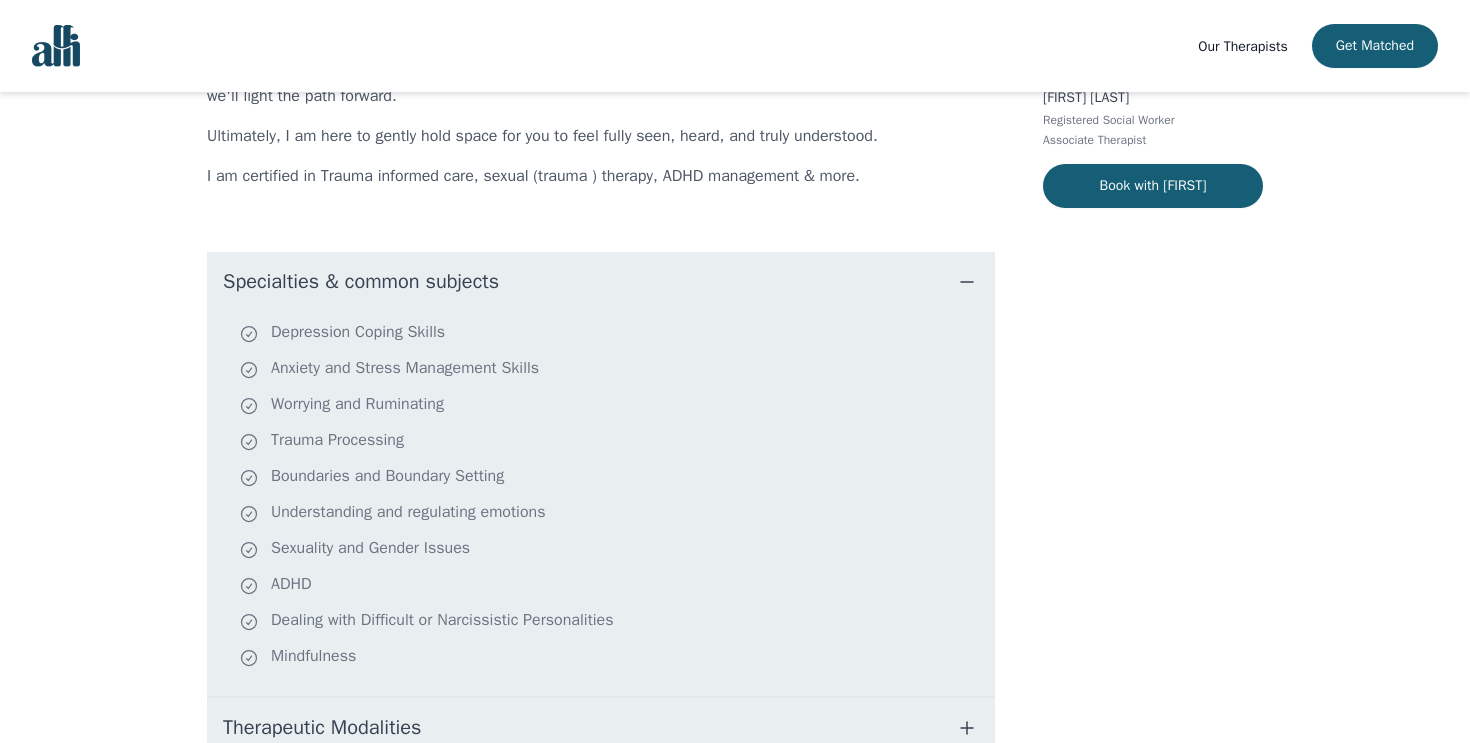 scroll, scrollTop: 354, scrollLeft: 0, axis: vertical 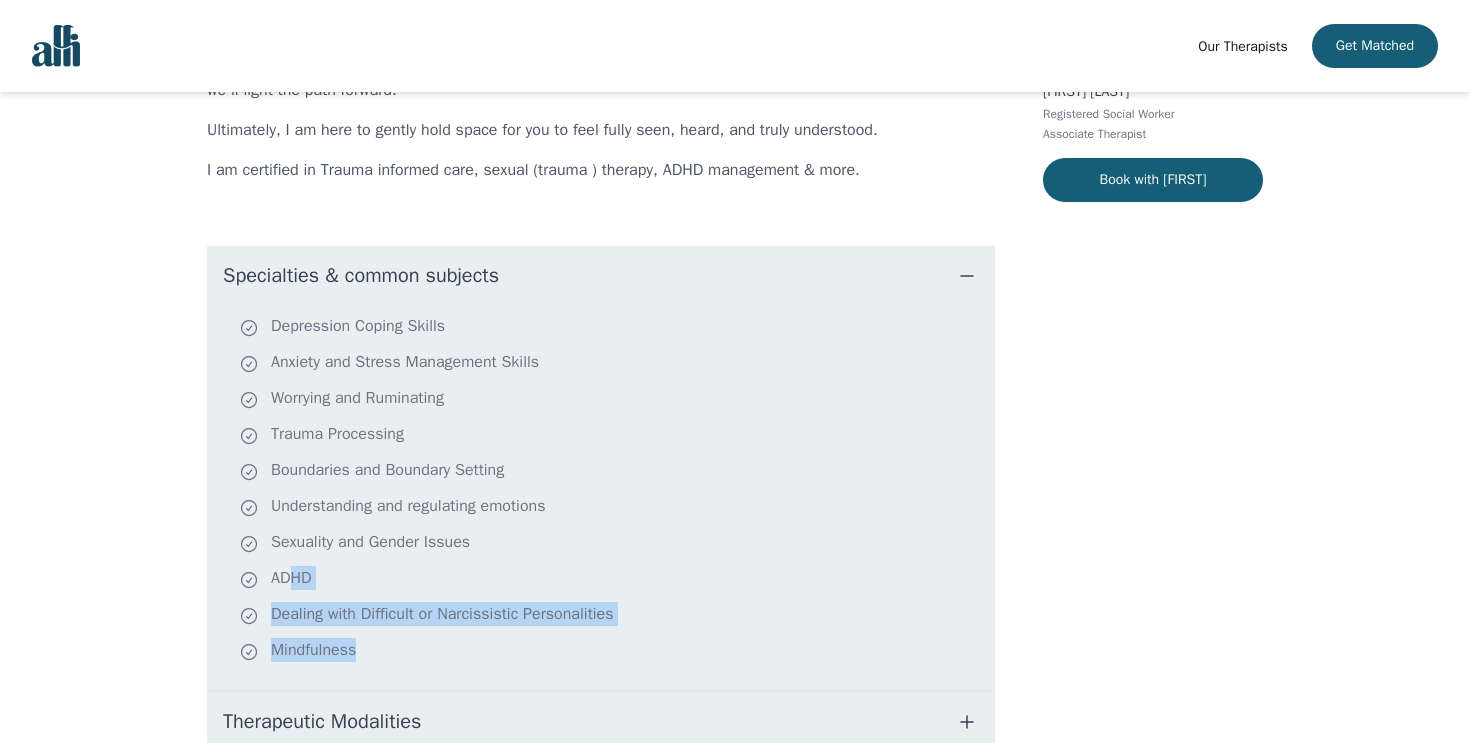 drag, startPoint x: 289, startPoint y: 574, endPoint x: 413, endPoint y: 648, distance: 144.40222 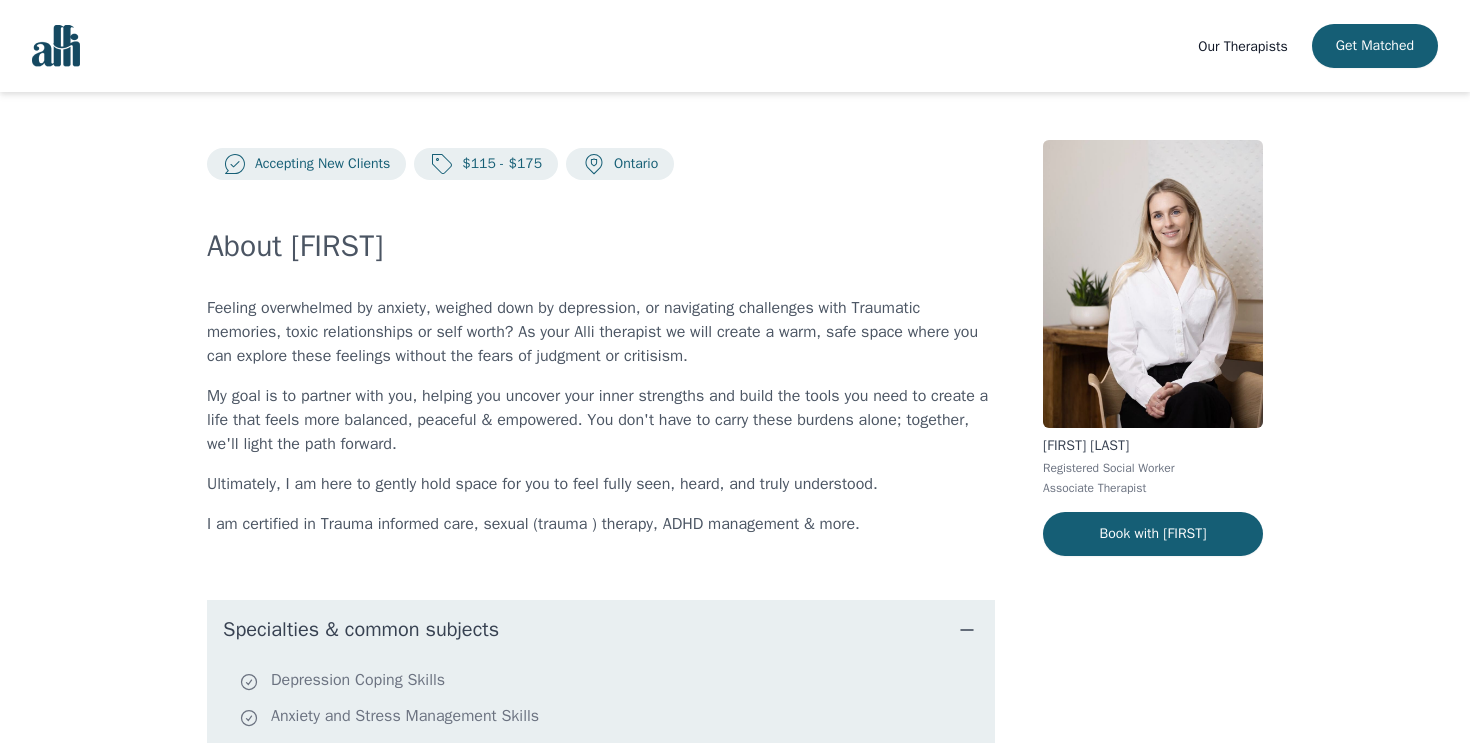 scroll, scrollTop: 0, scrollLeft: 0, axis: both 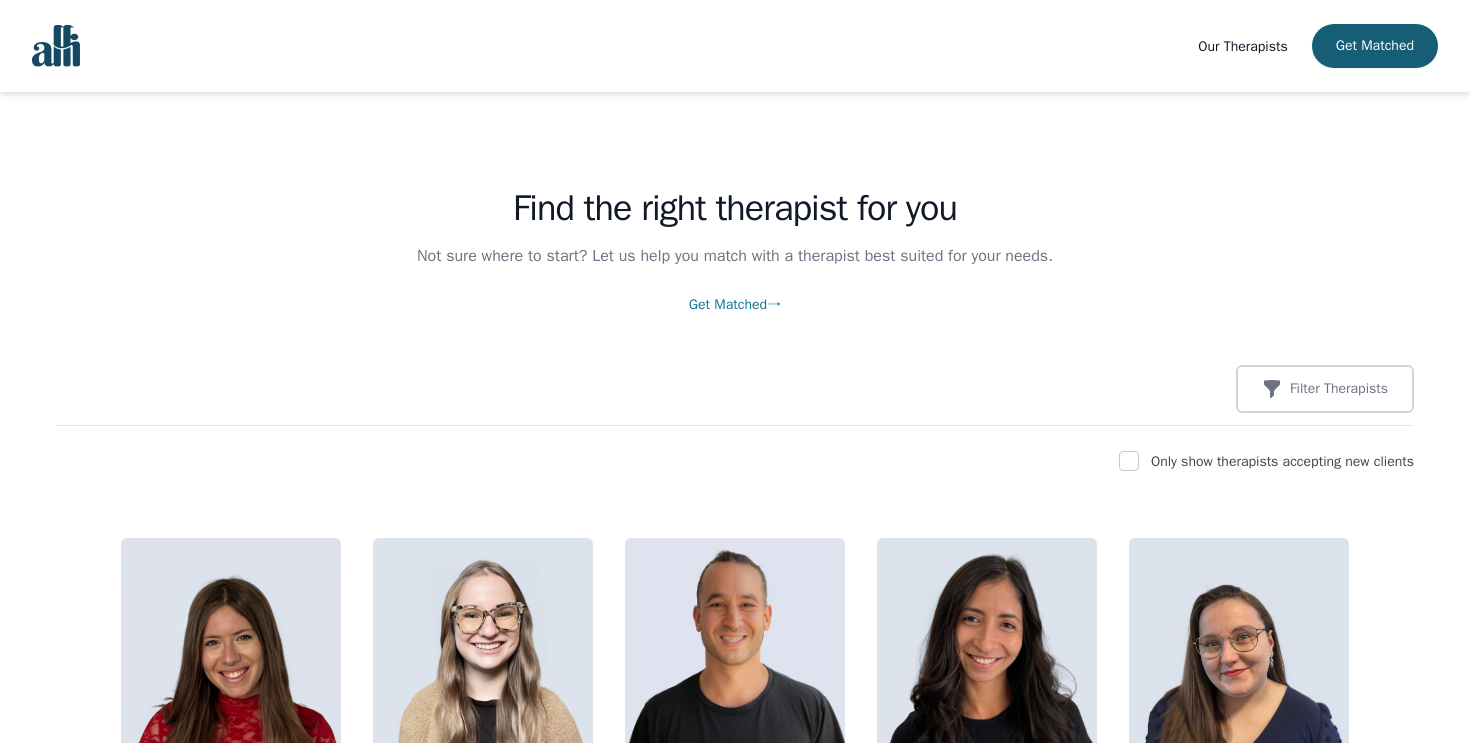 click at bounding box center [1129, 461] 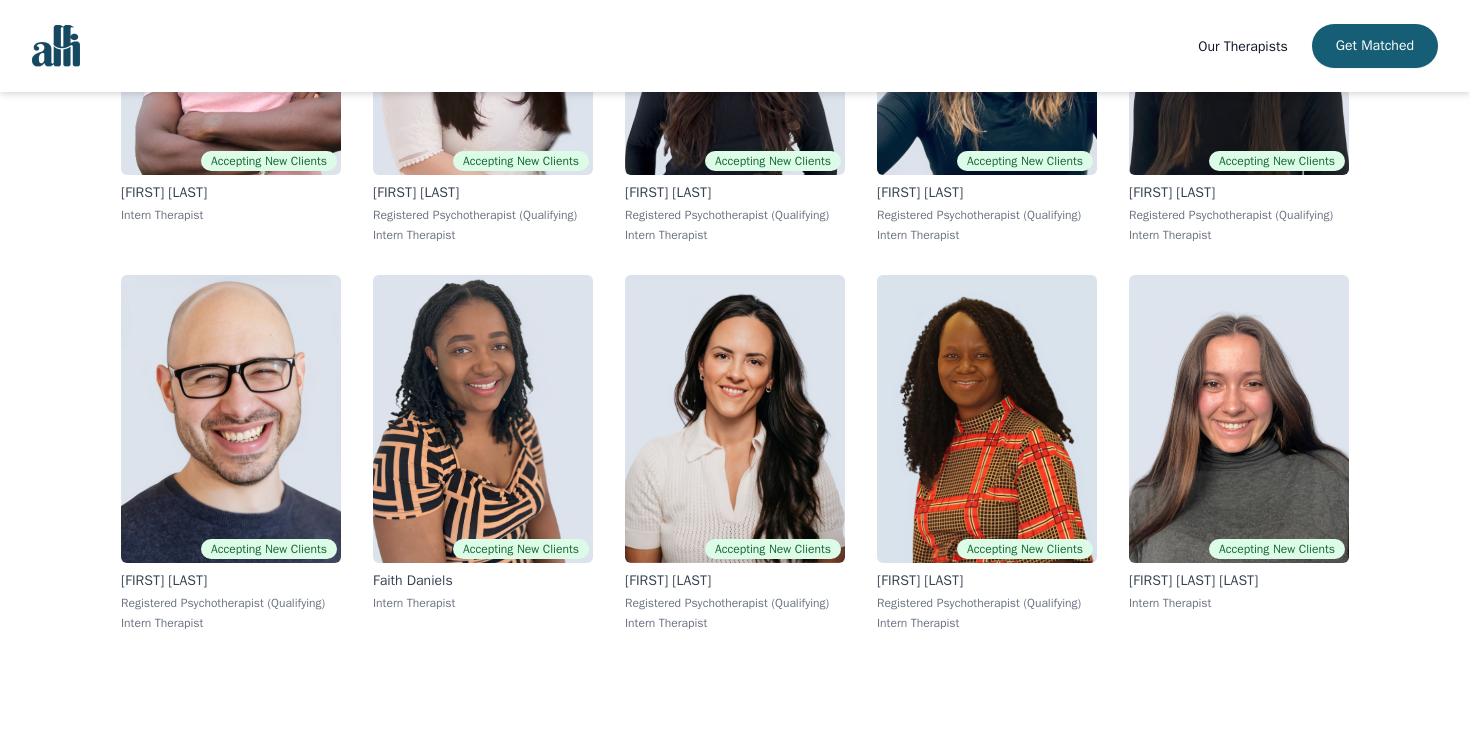 scroll, scrollTop: 5695, scrollLeft: 0, axis: vertical 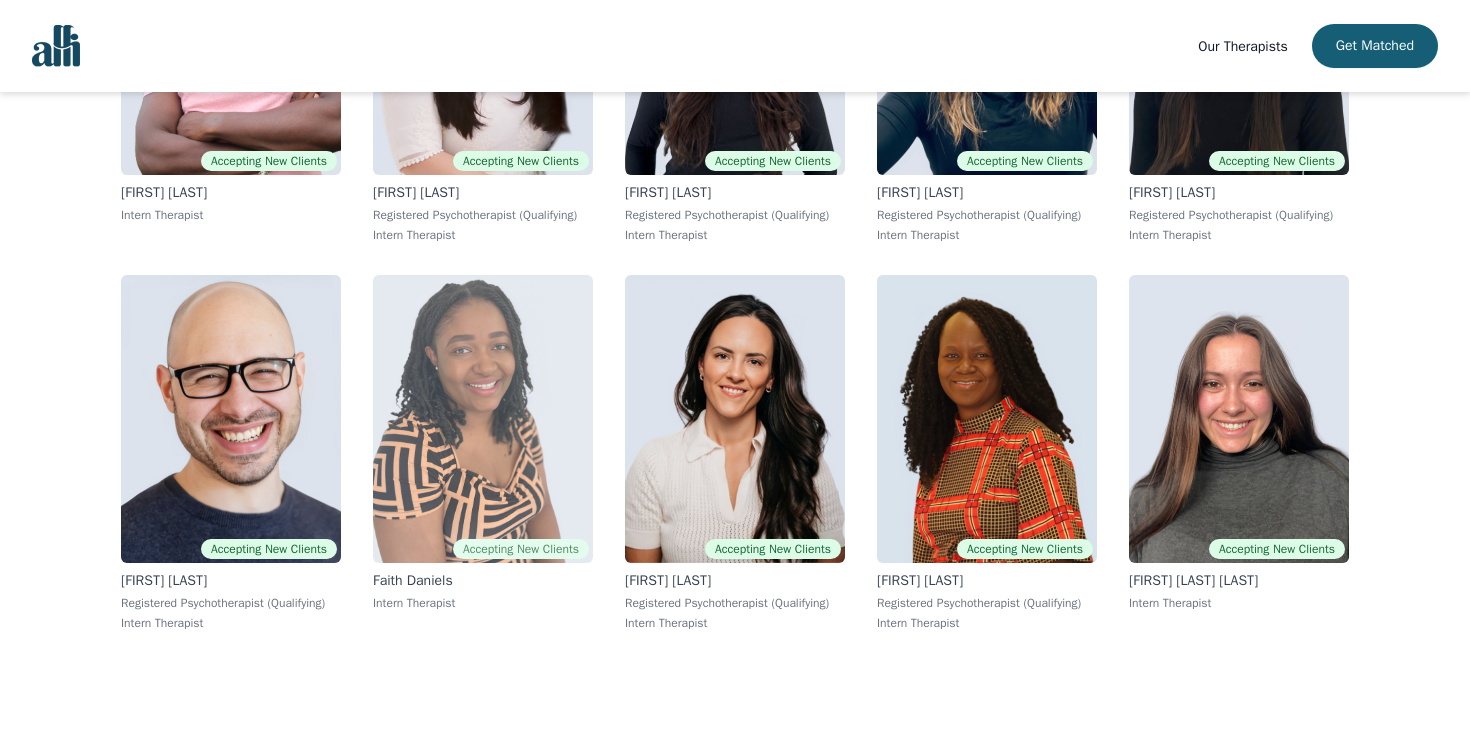click at bounding box center [483, 419] 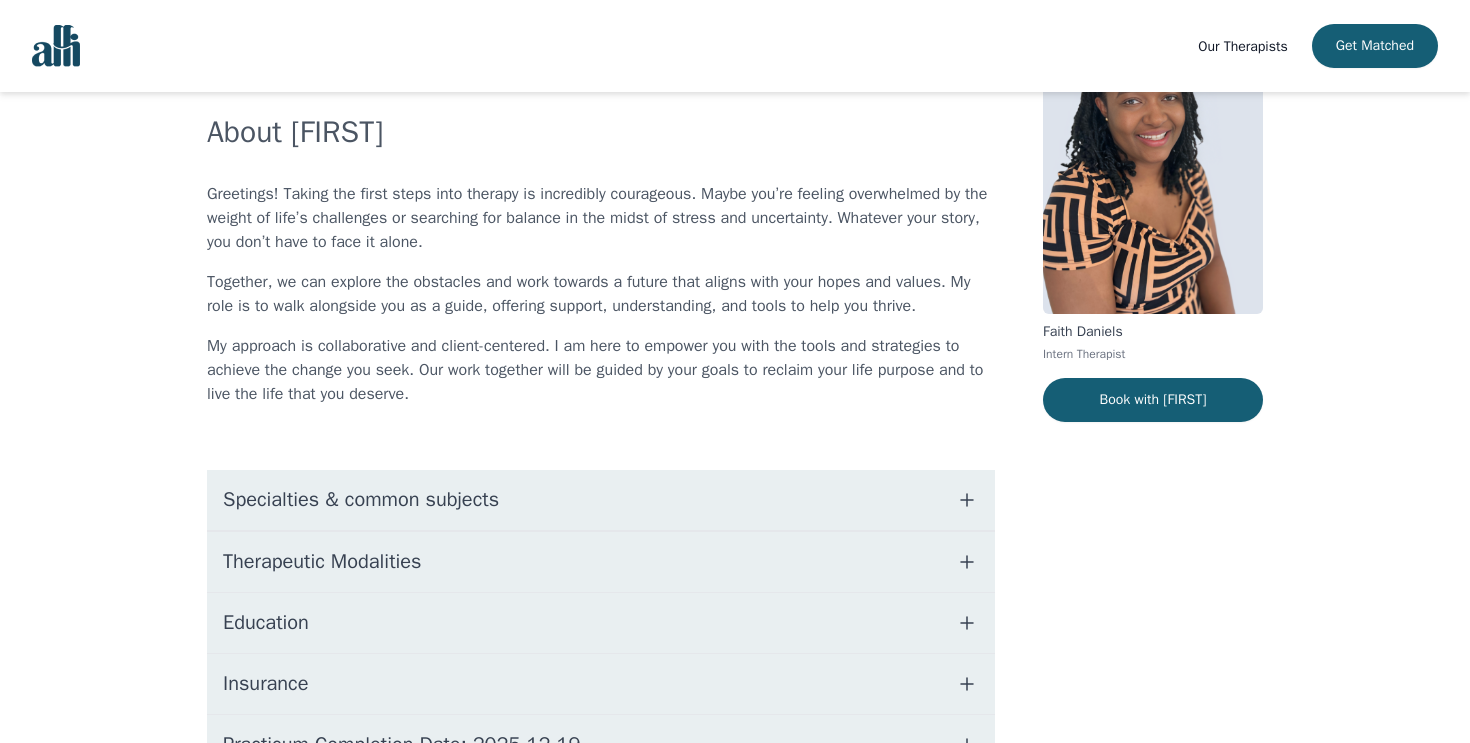 scroll, scrollTop: 188, scrollLeft: 0, axis: vertical 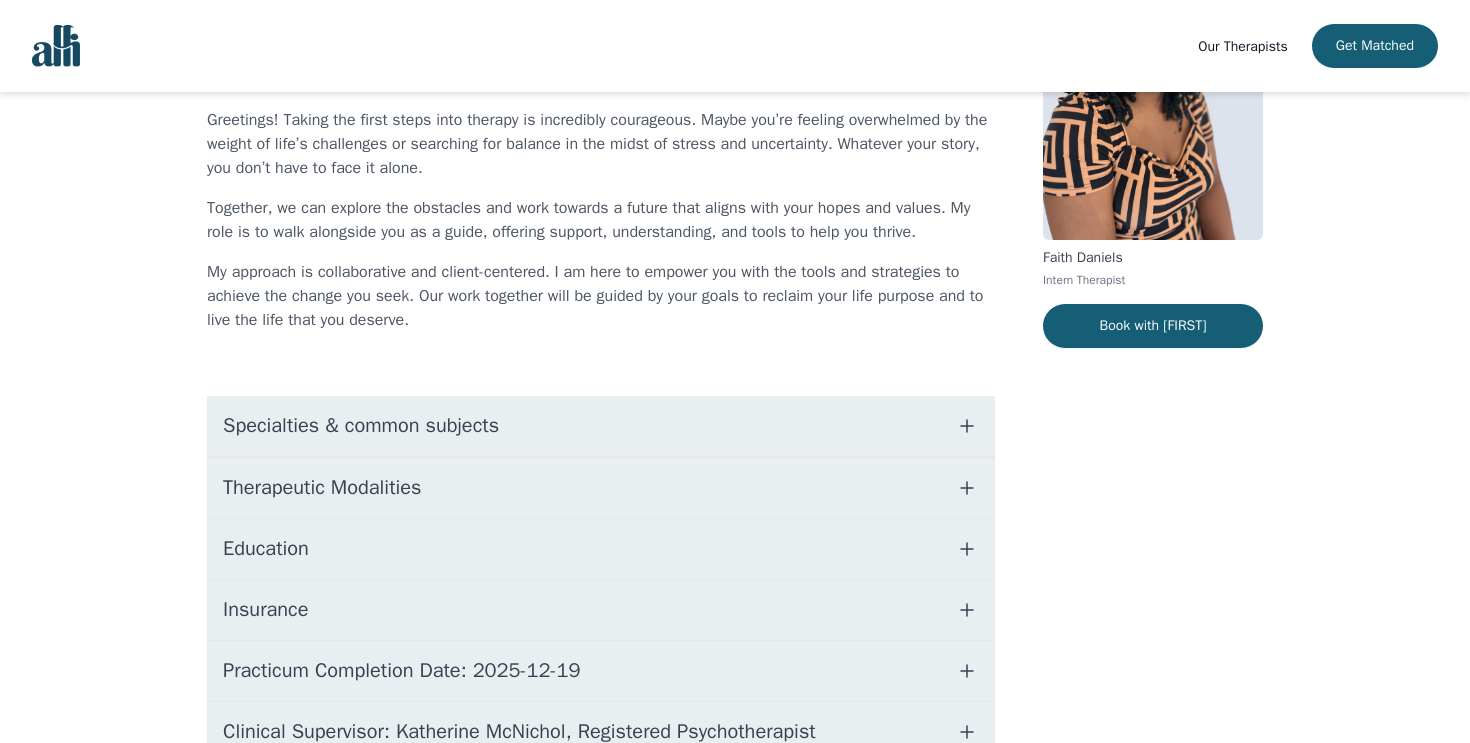 click on "Education" at bounding box center [601, 549] 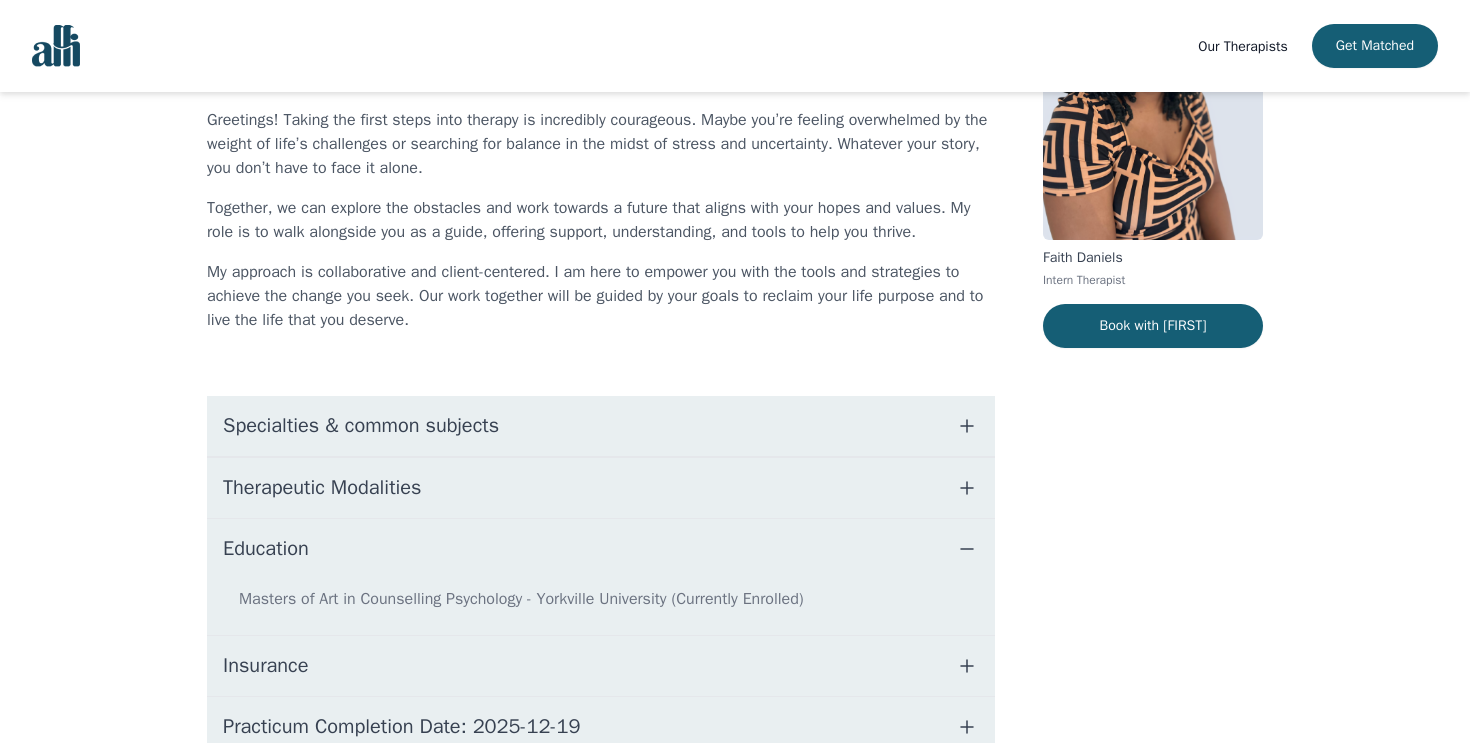 click on "Education" at bounding box center [601, 549] 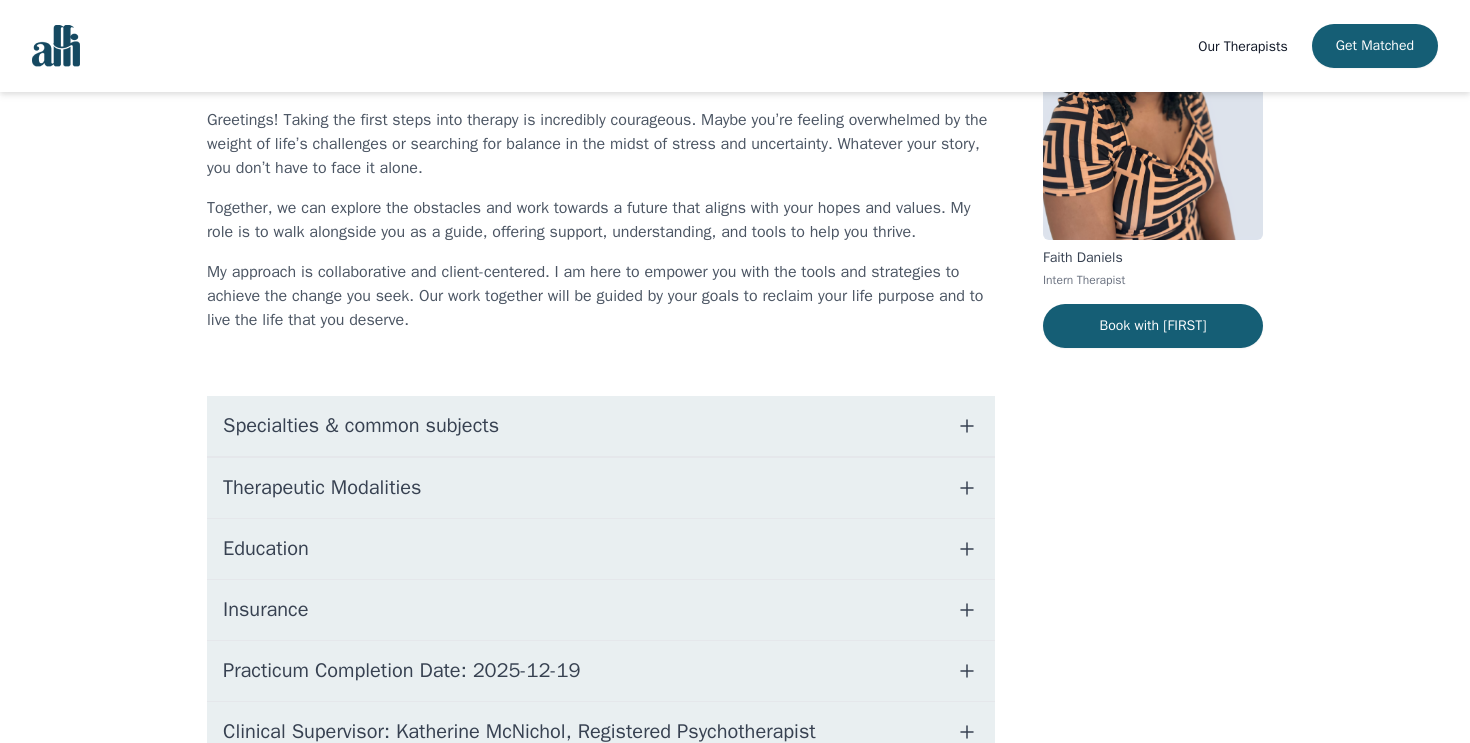 scroll, scrollTop: 303, scrollLeft: 0, axis: vertical 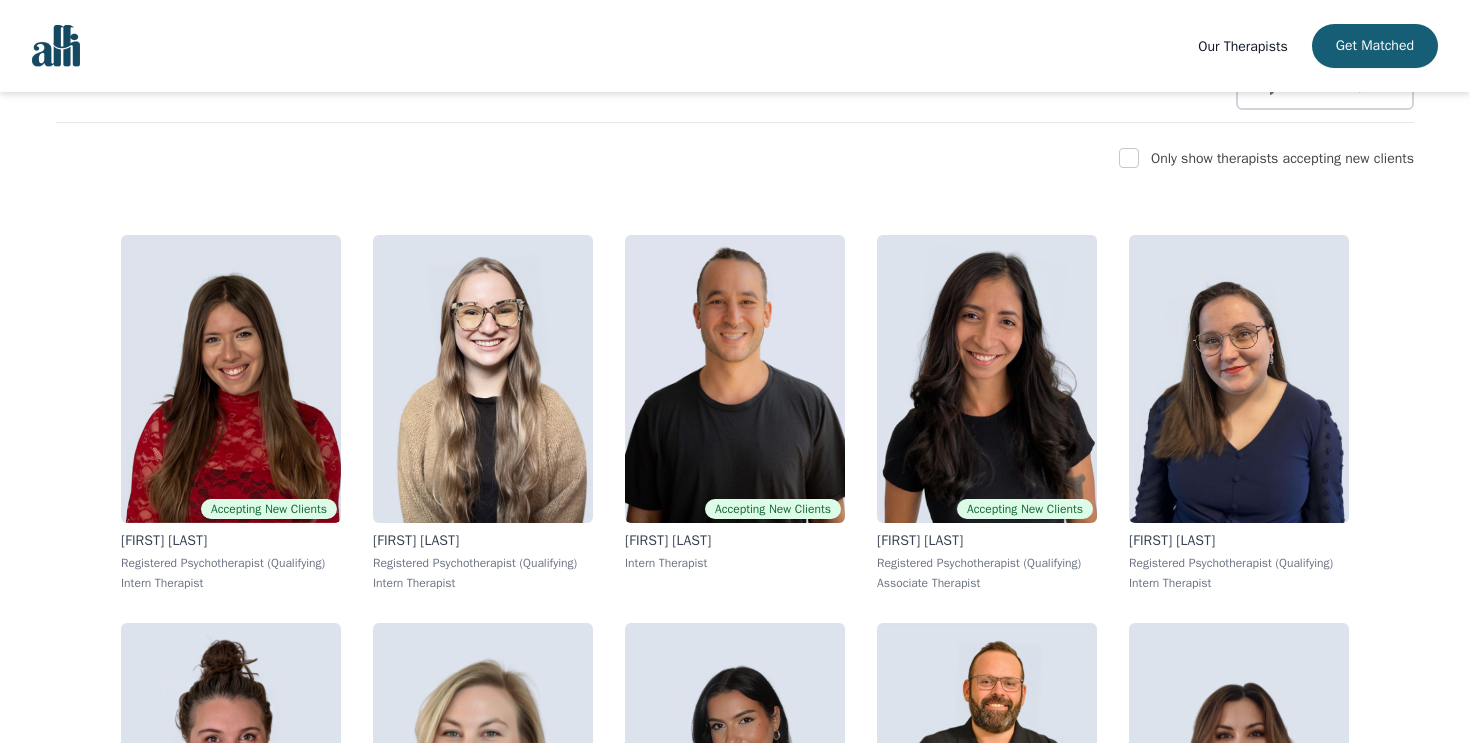 click at bounding box center (1129, 159) 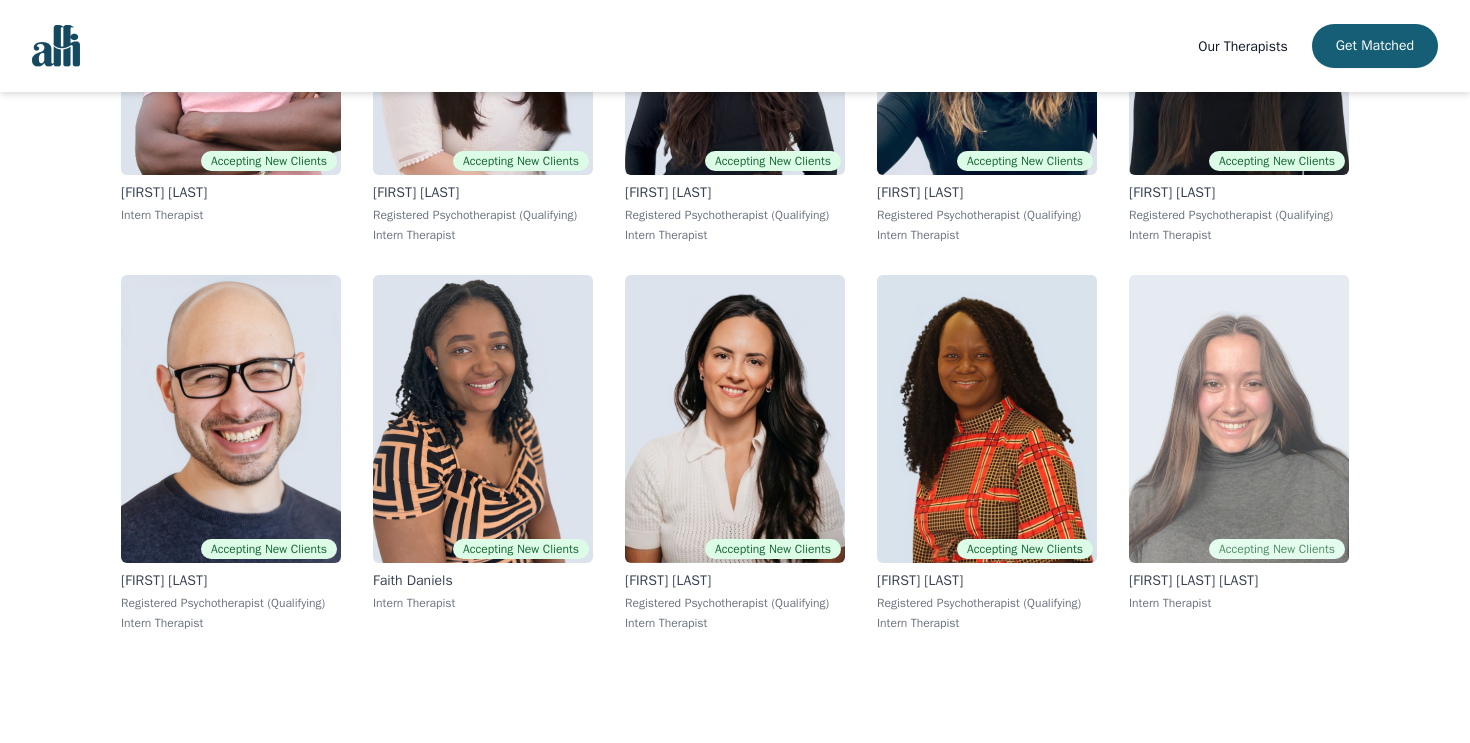 scroll, scrollTop: 5695, scrollLeft: 0, axis: vertical 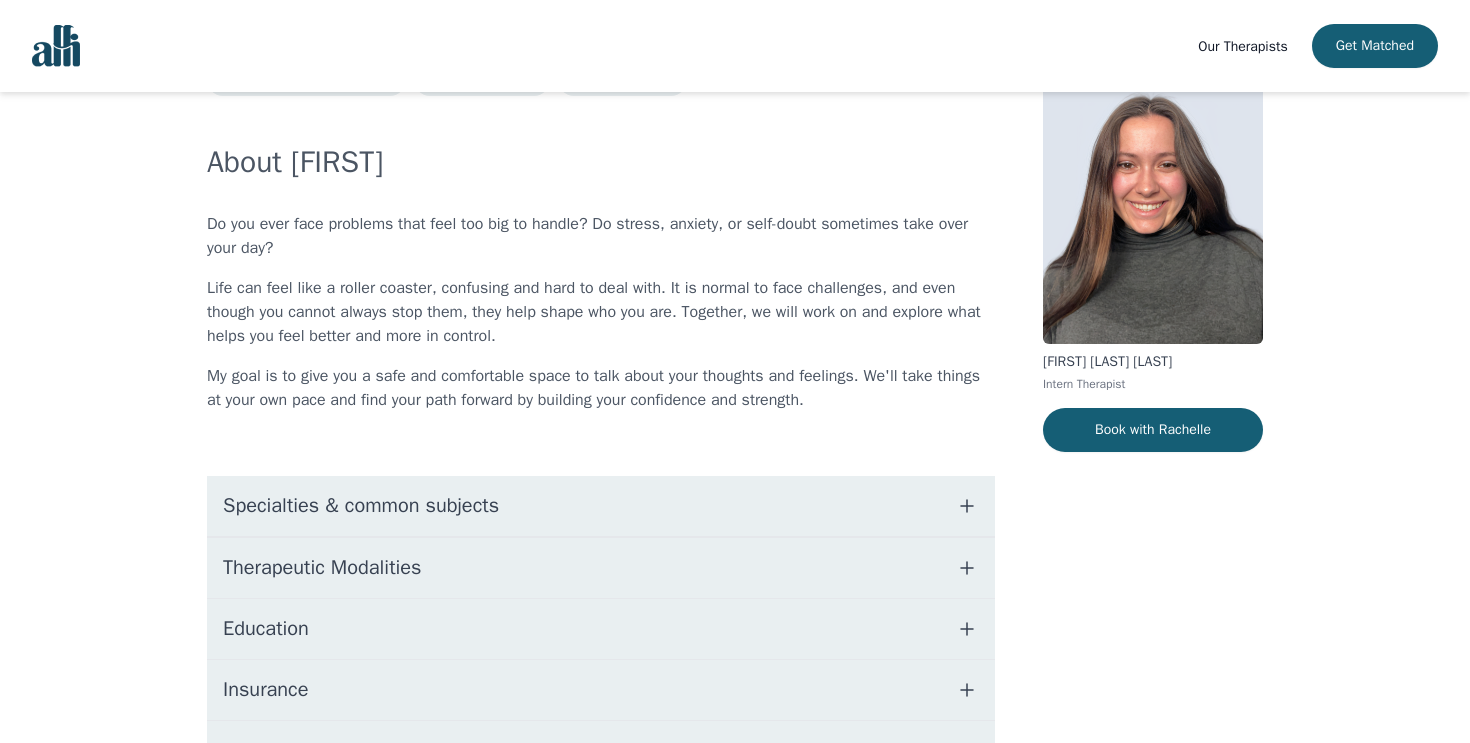 click on "Education" at bounding box center [601, 629] 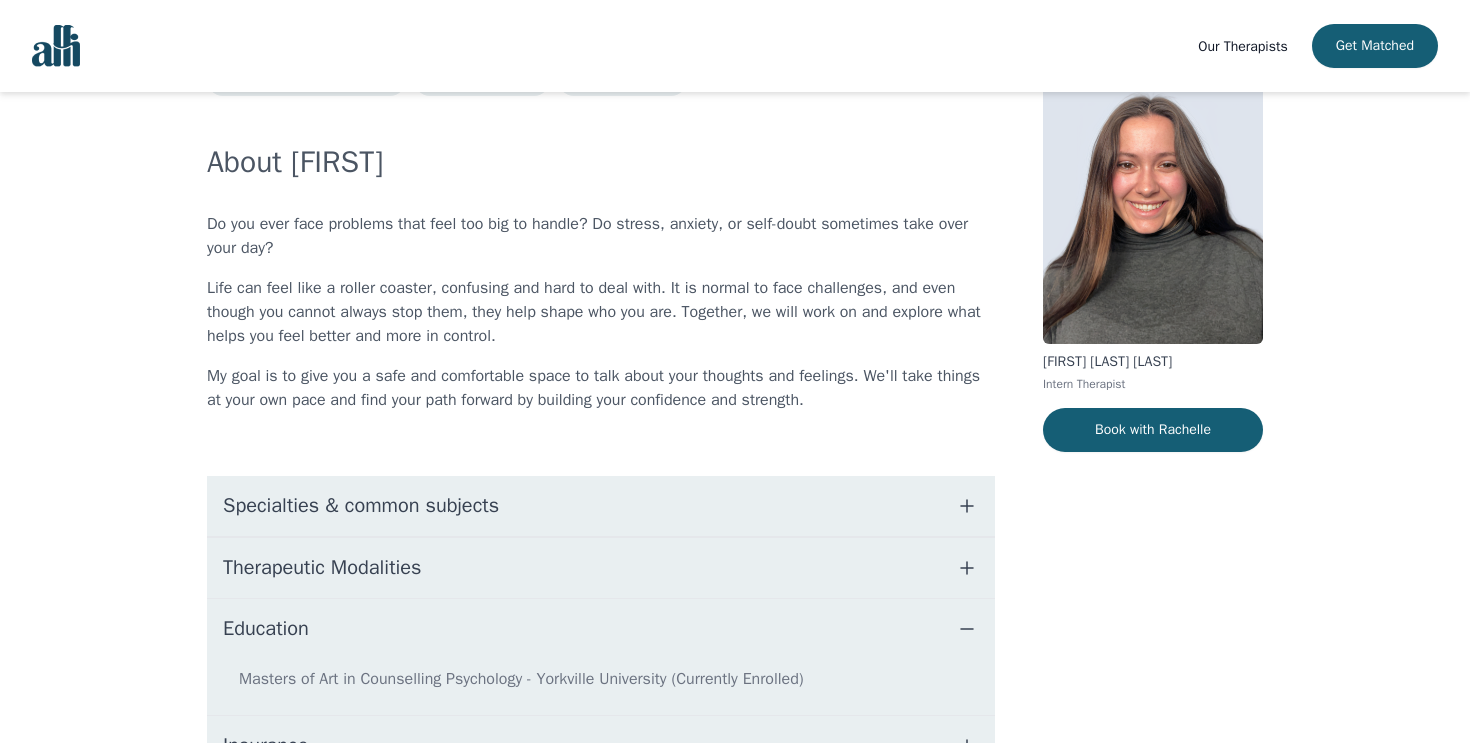 click on "Education" at bounding box center [601, 629] 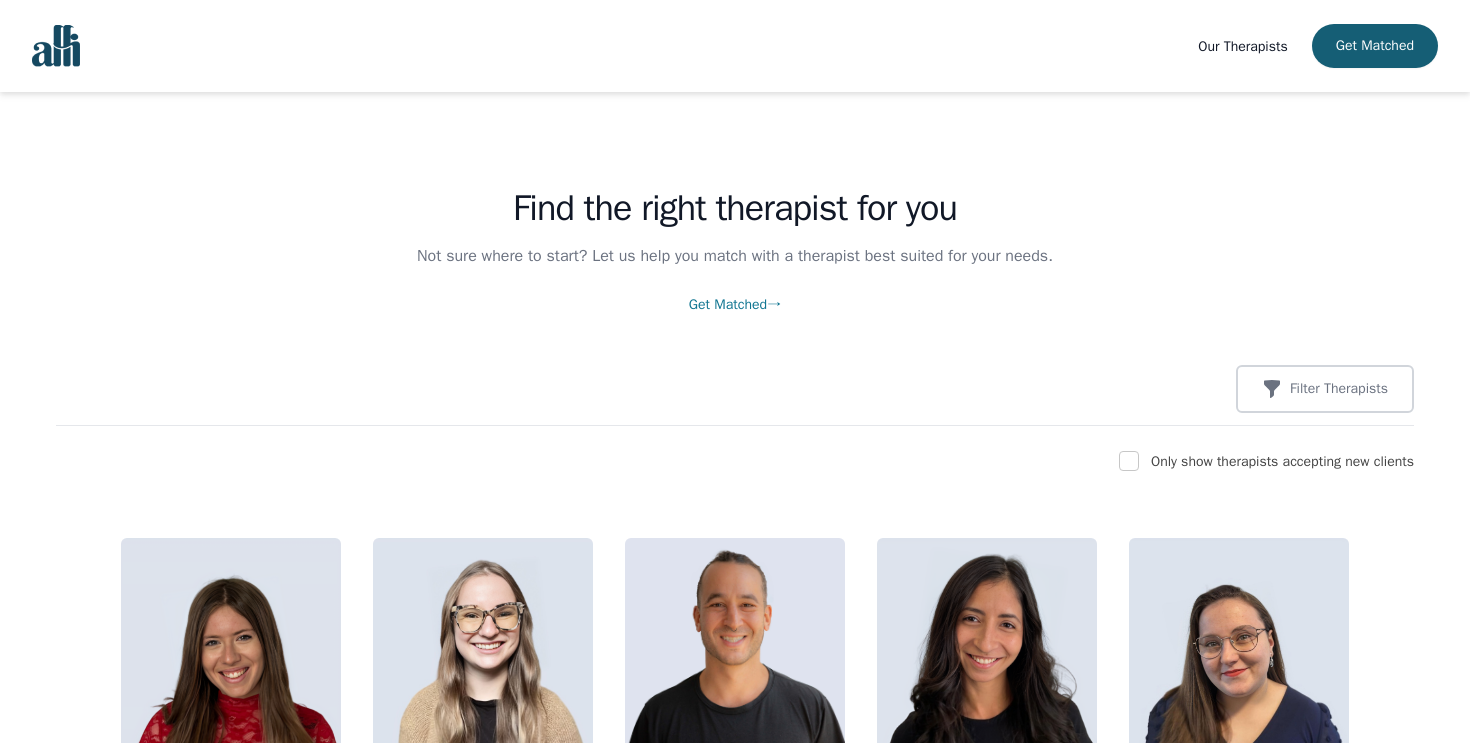scroll, scrollTop: 0, scrollLeft: 0, axis: both 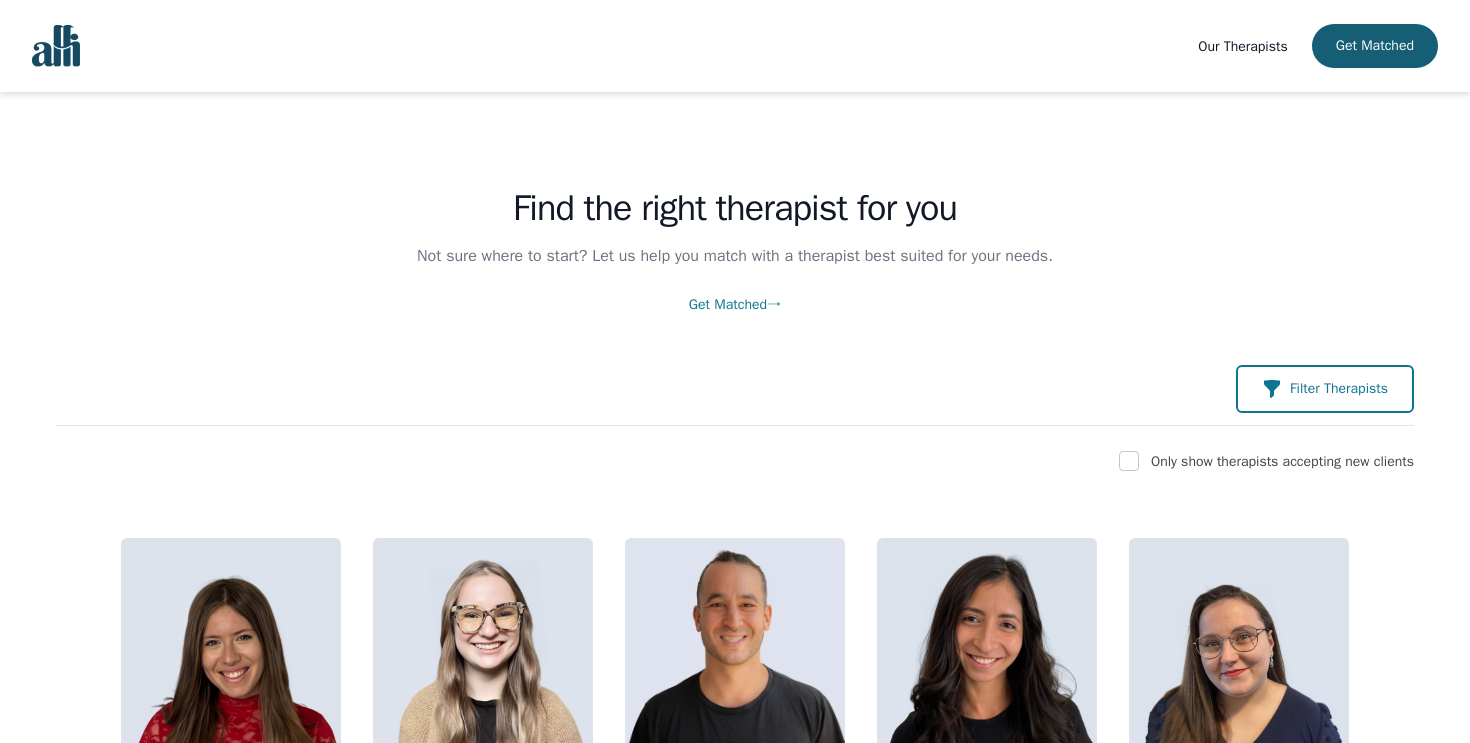 click on "Filter Therapists" at bounding box center (1339, 389) 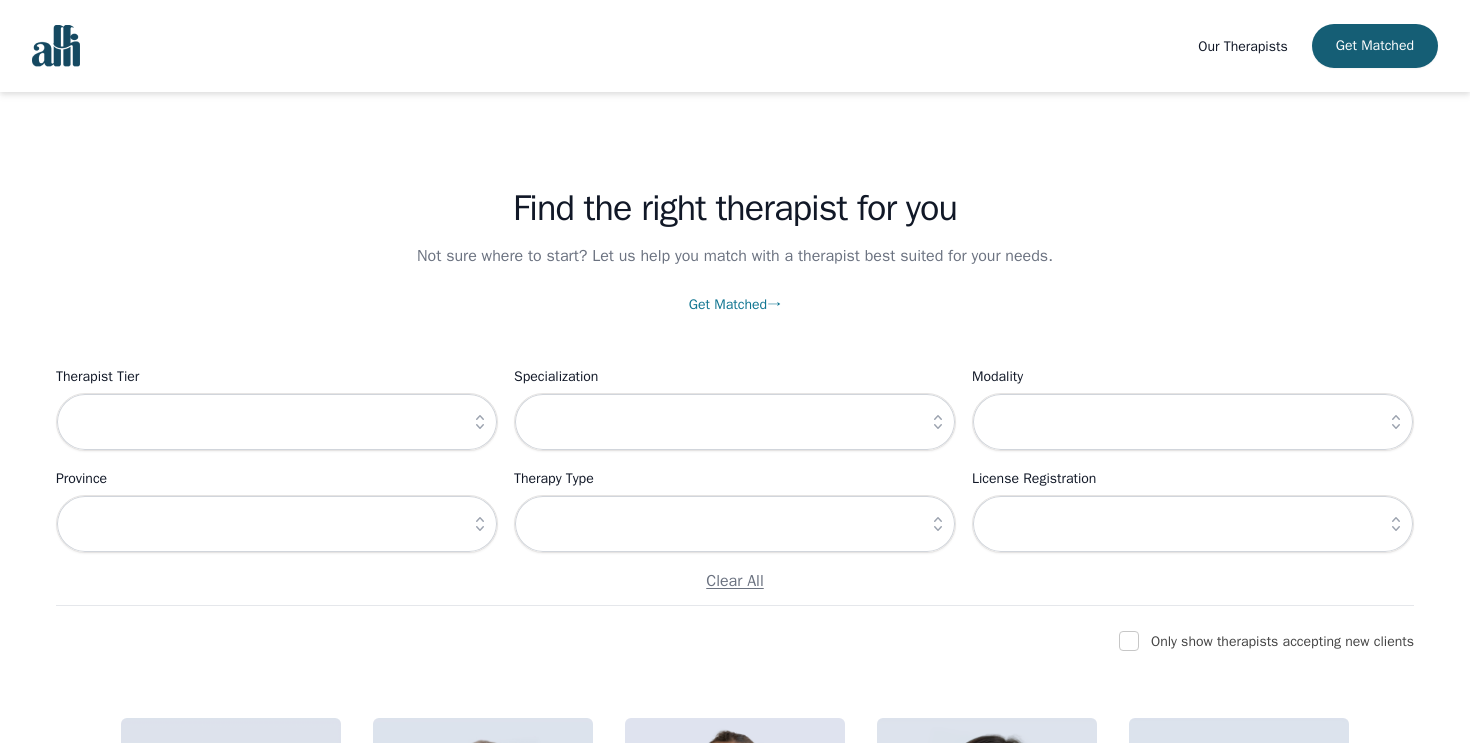 click on "Our Therapists" at bounding box center (1242, 46) 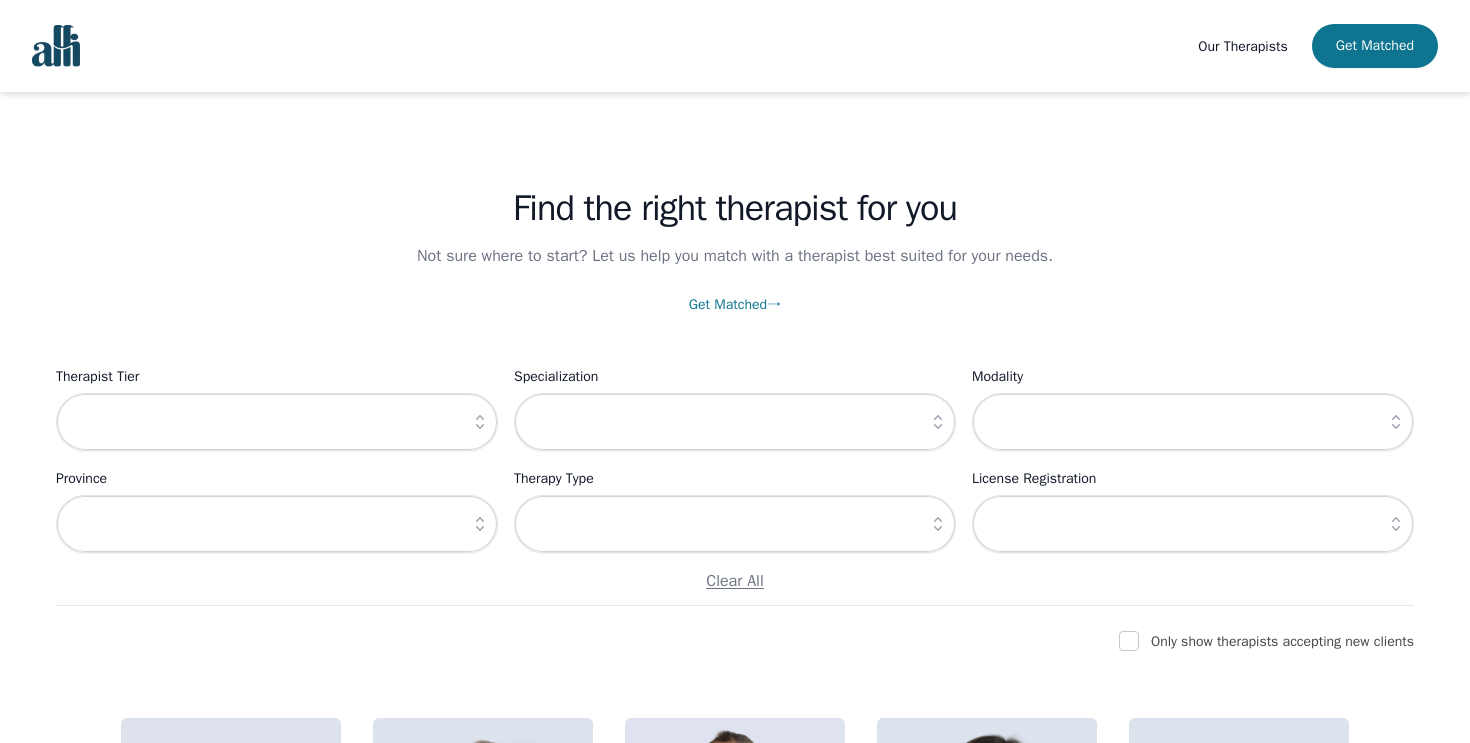 click on "Get Matched" at bounding box center [1375, 46] 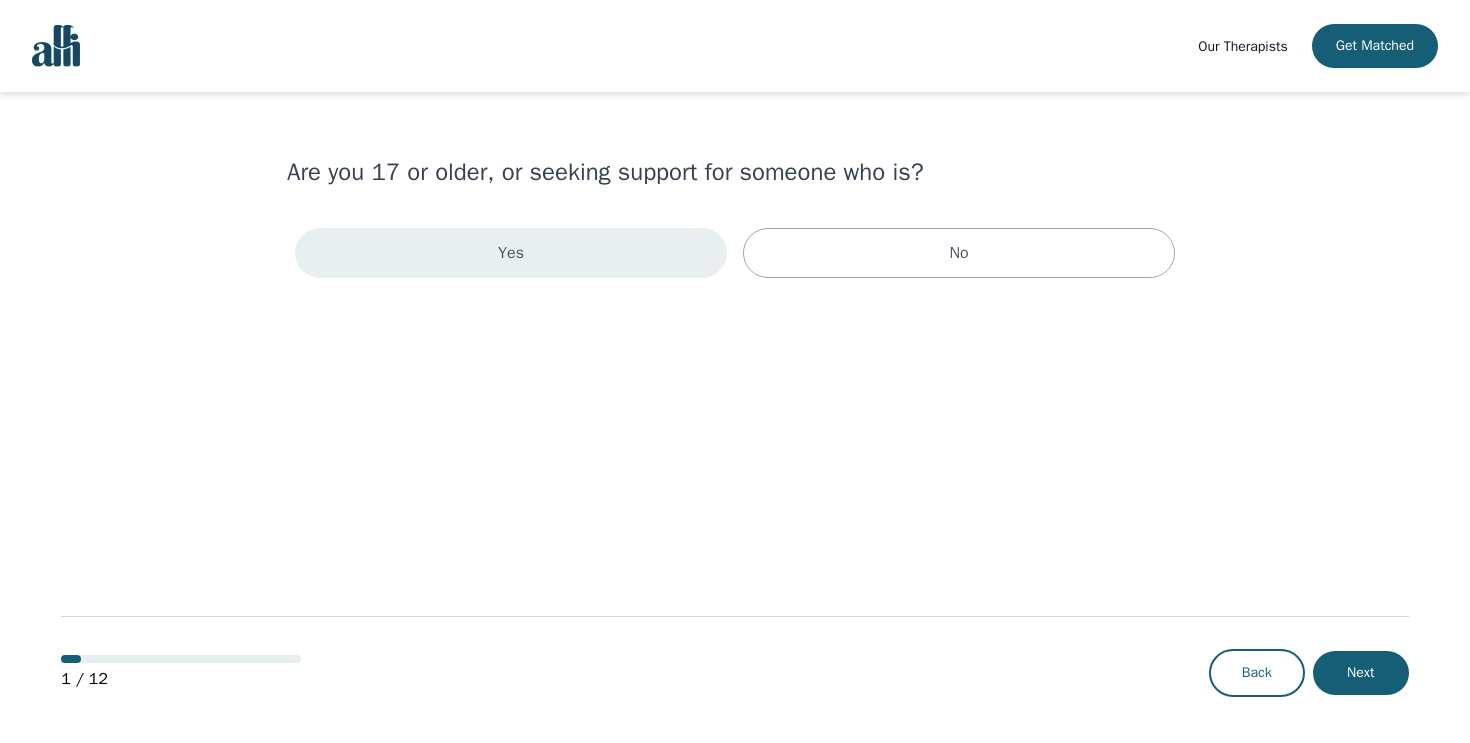 click on "Yes" at bounding box center [511, 253] 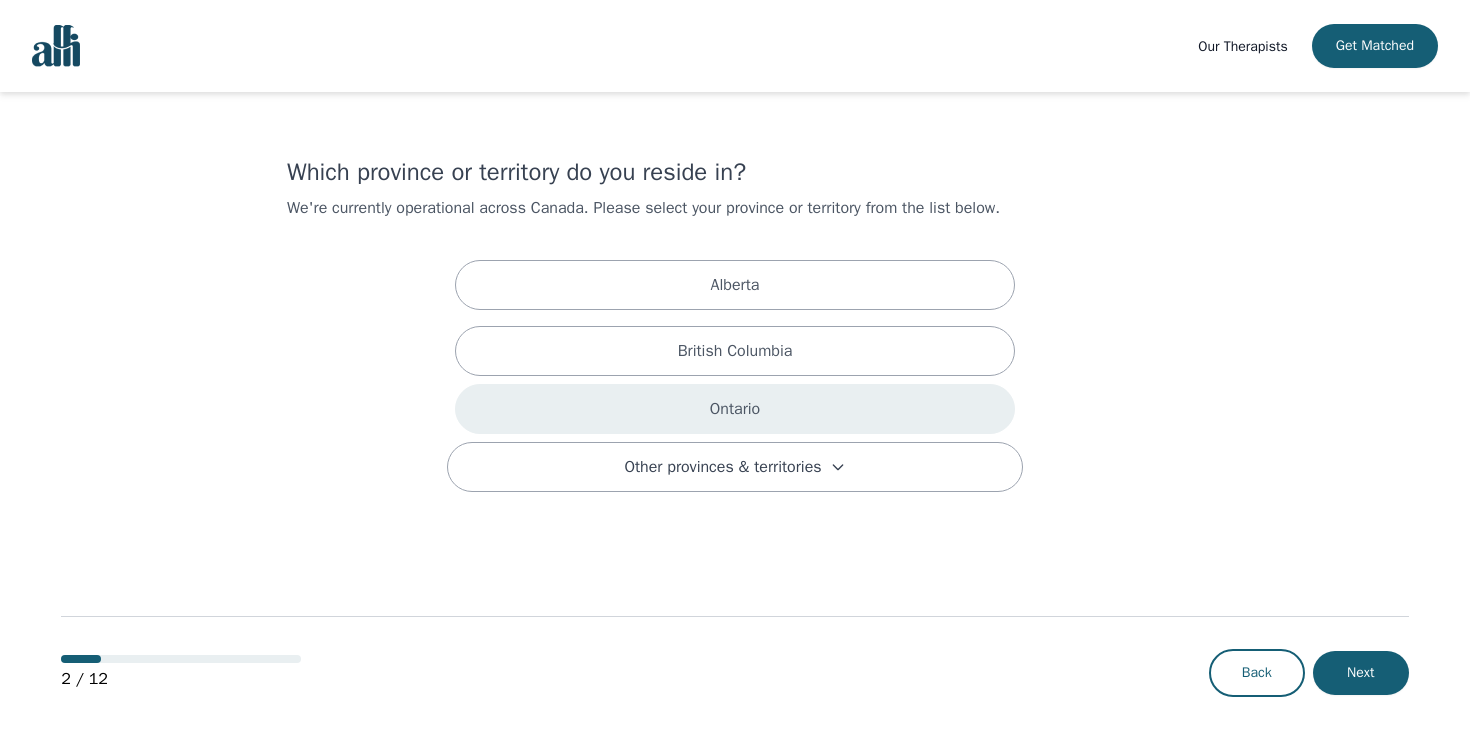 click on "Ontario" at bounding box center [735, 409] 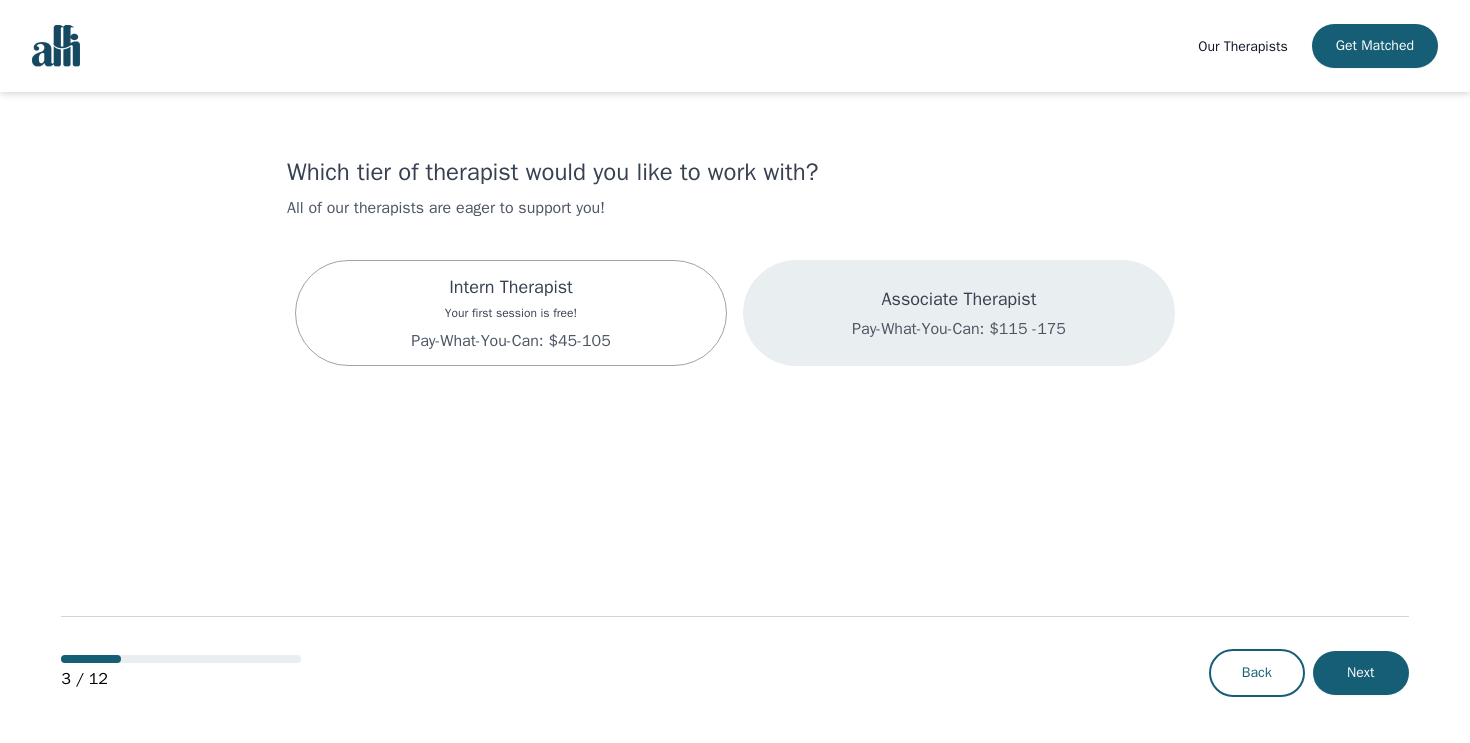 click on "Pay-What-You-Can: $115 -175" at bounding box center [959, 329] 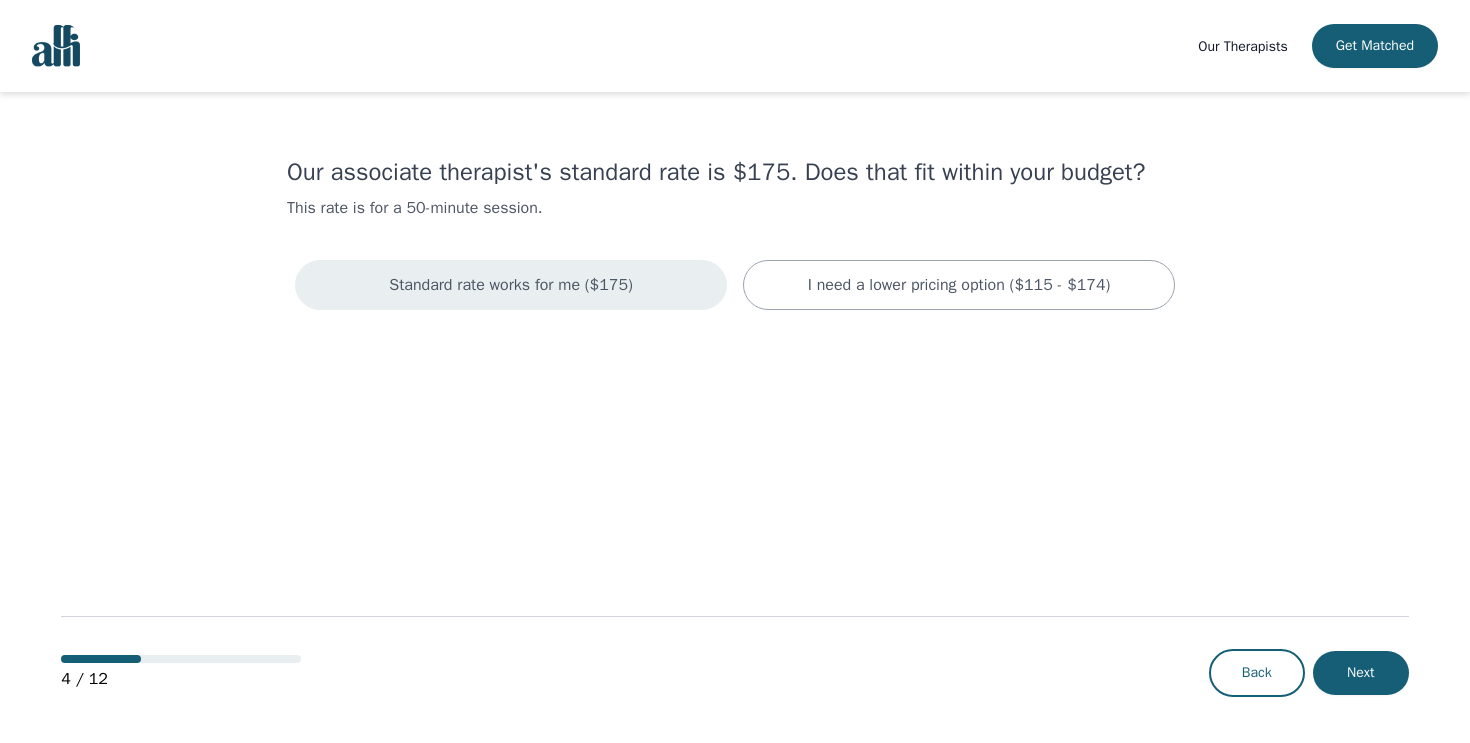 click on "Standard rate works for me ($175)" at bounding box center (511, 285) 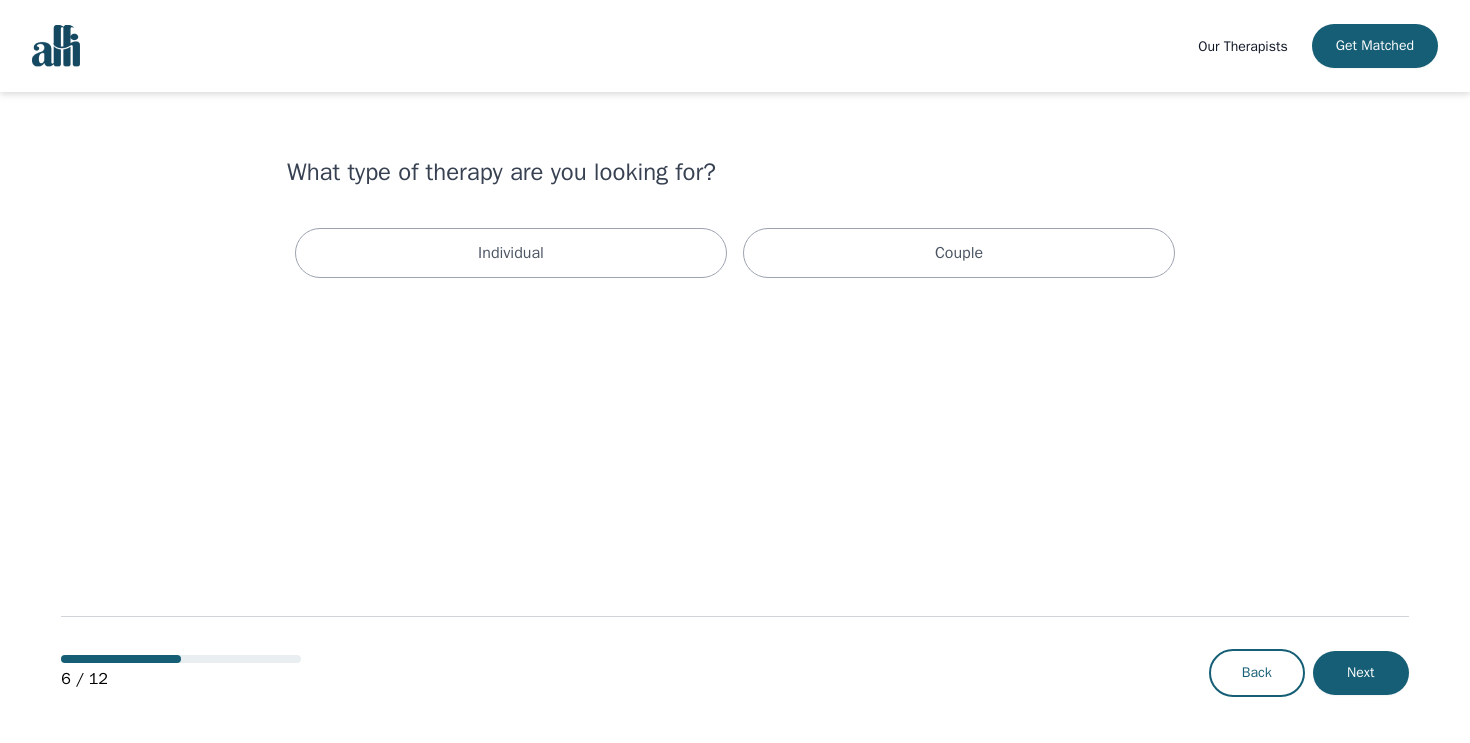 click on "Individual Couple" at bounding box center [735, 253] 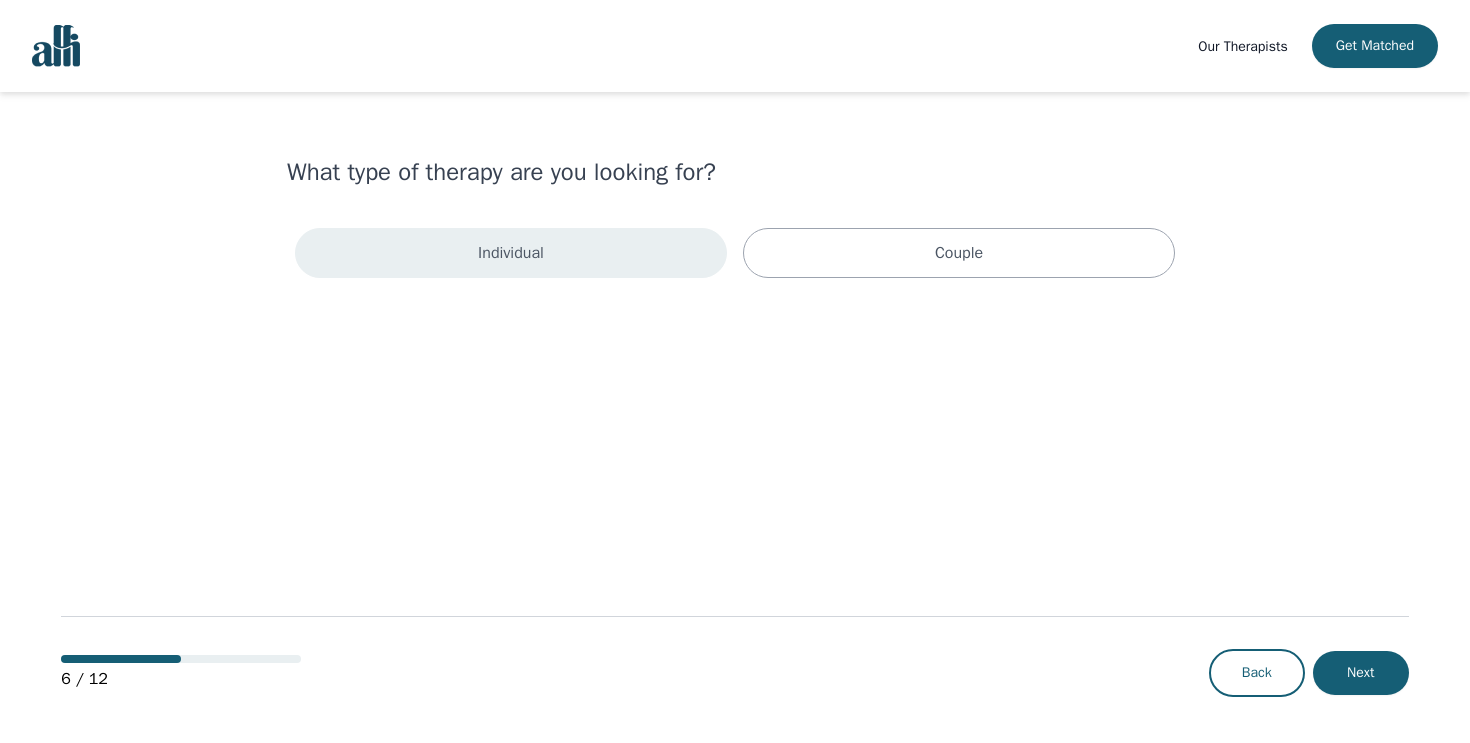 click on "Individual" at bounding box center [511, 253] 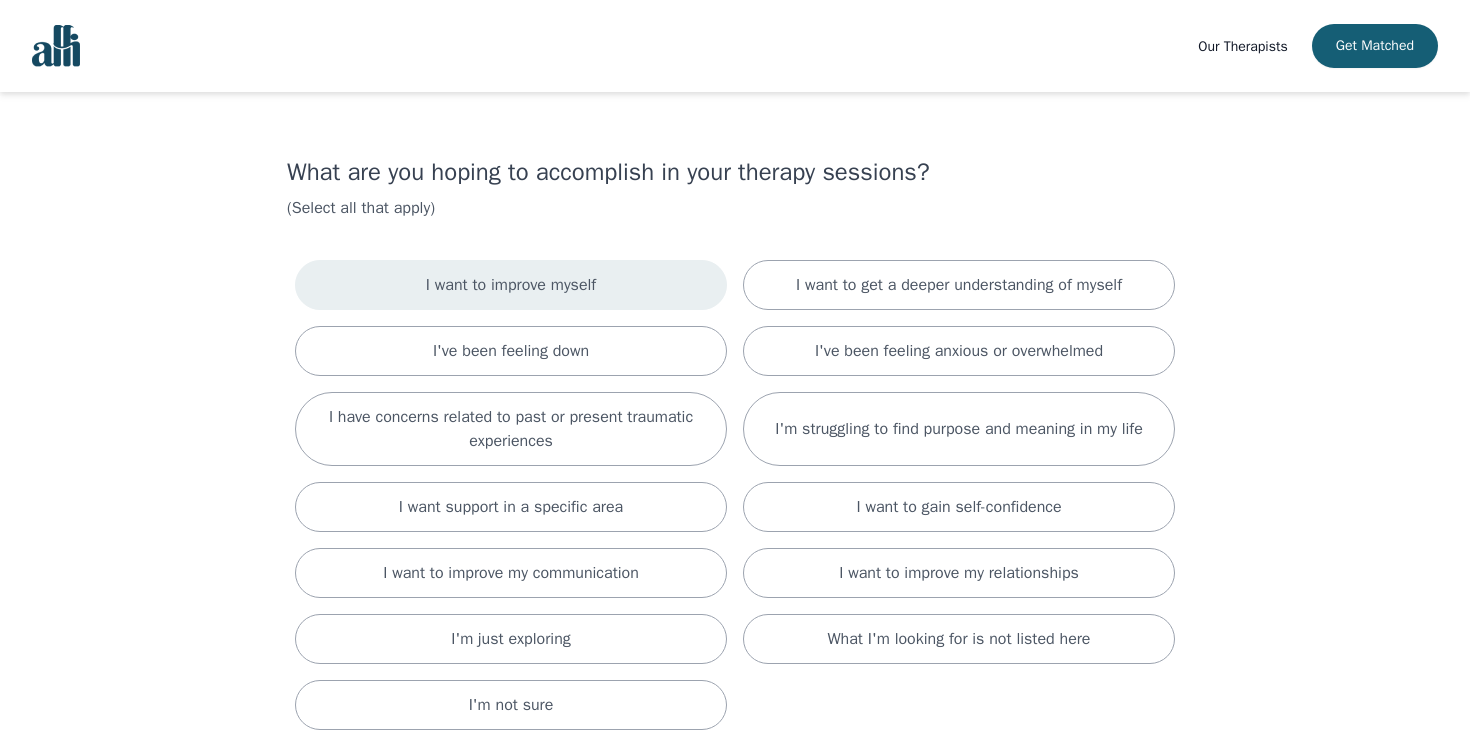 click on "I want to improve myself" at bounding box center (511, 285) 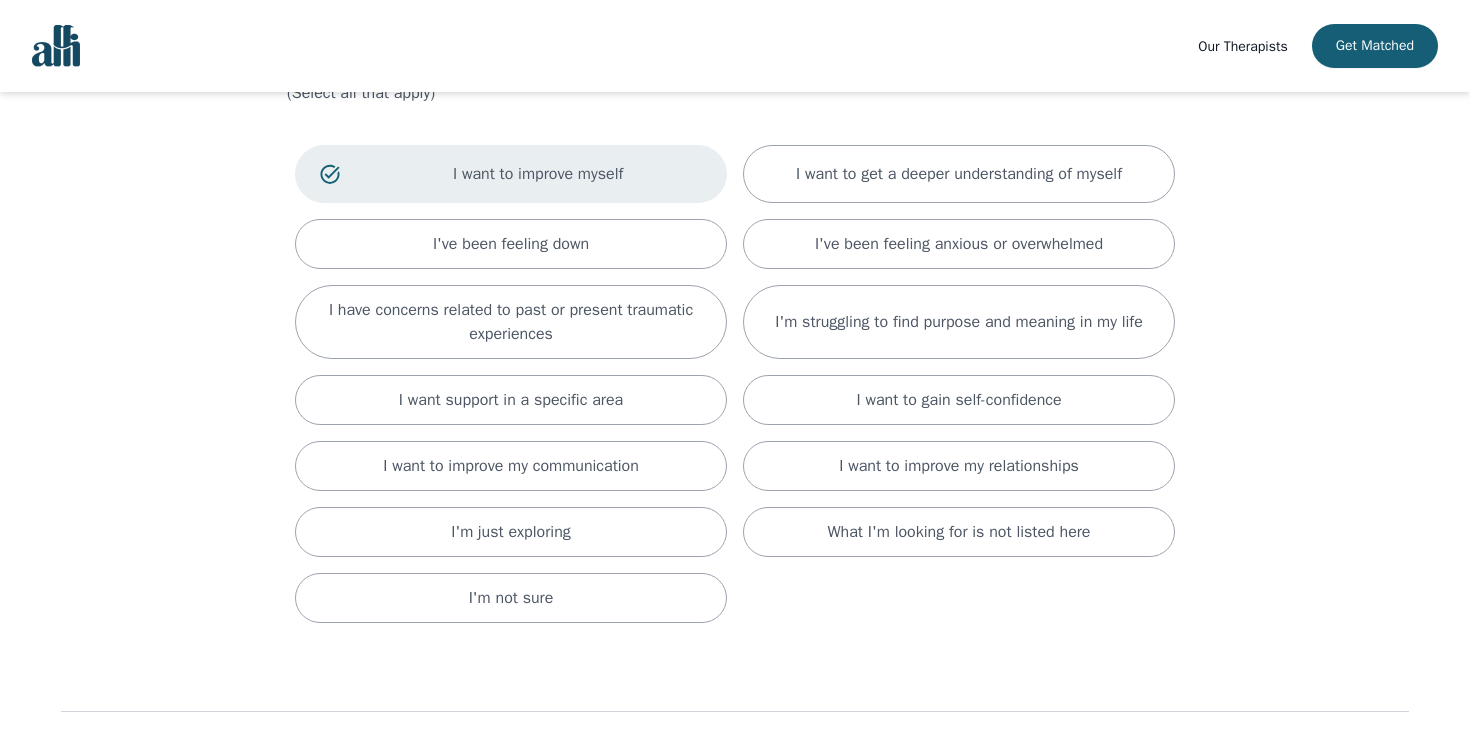 scroll, scrollTop: 135, scrollLeft: 0, axis: vertical 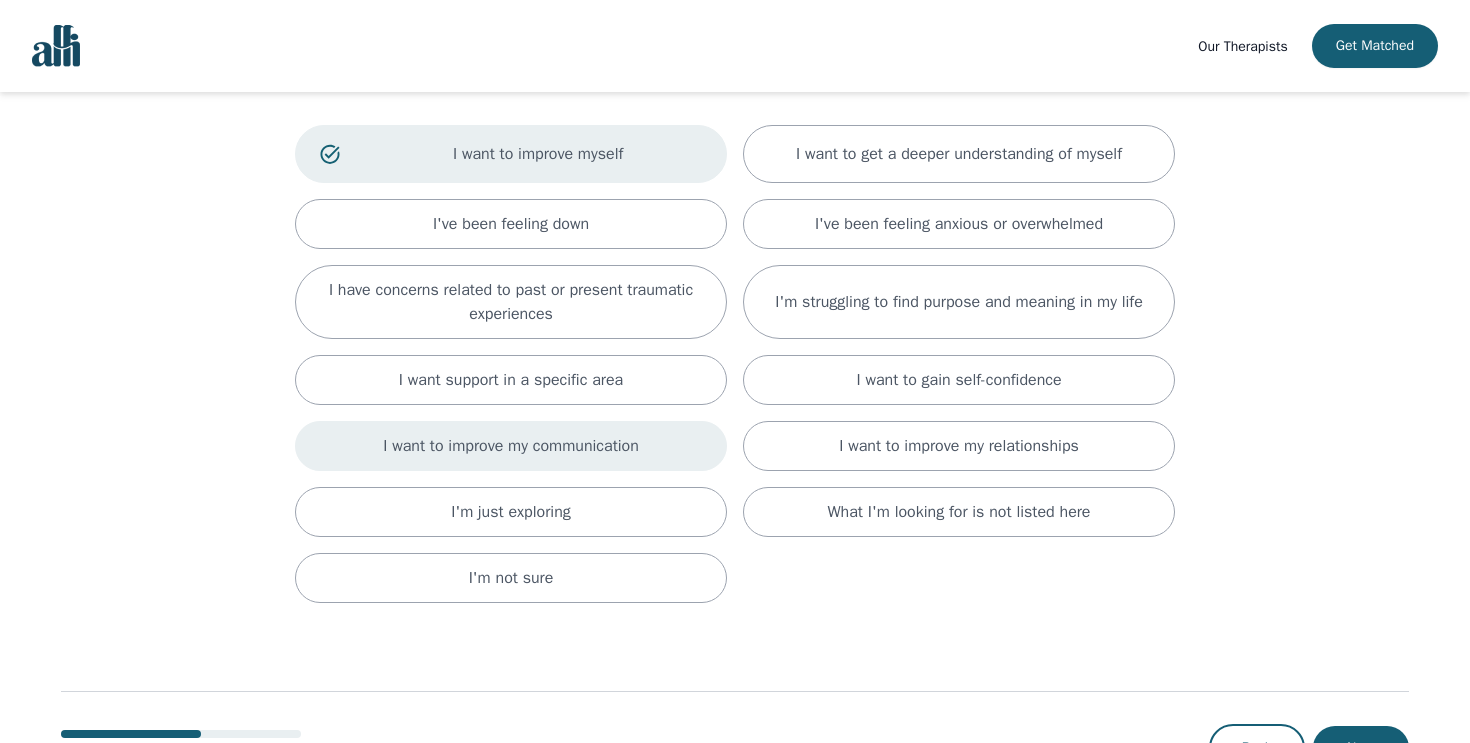click on "I want to improve my communication" at bounding box center [511, 446] 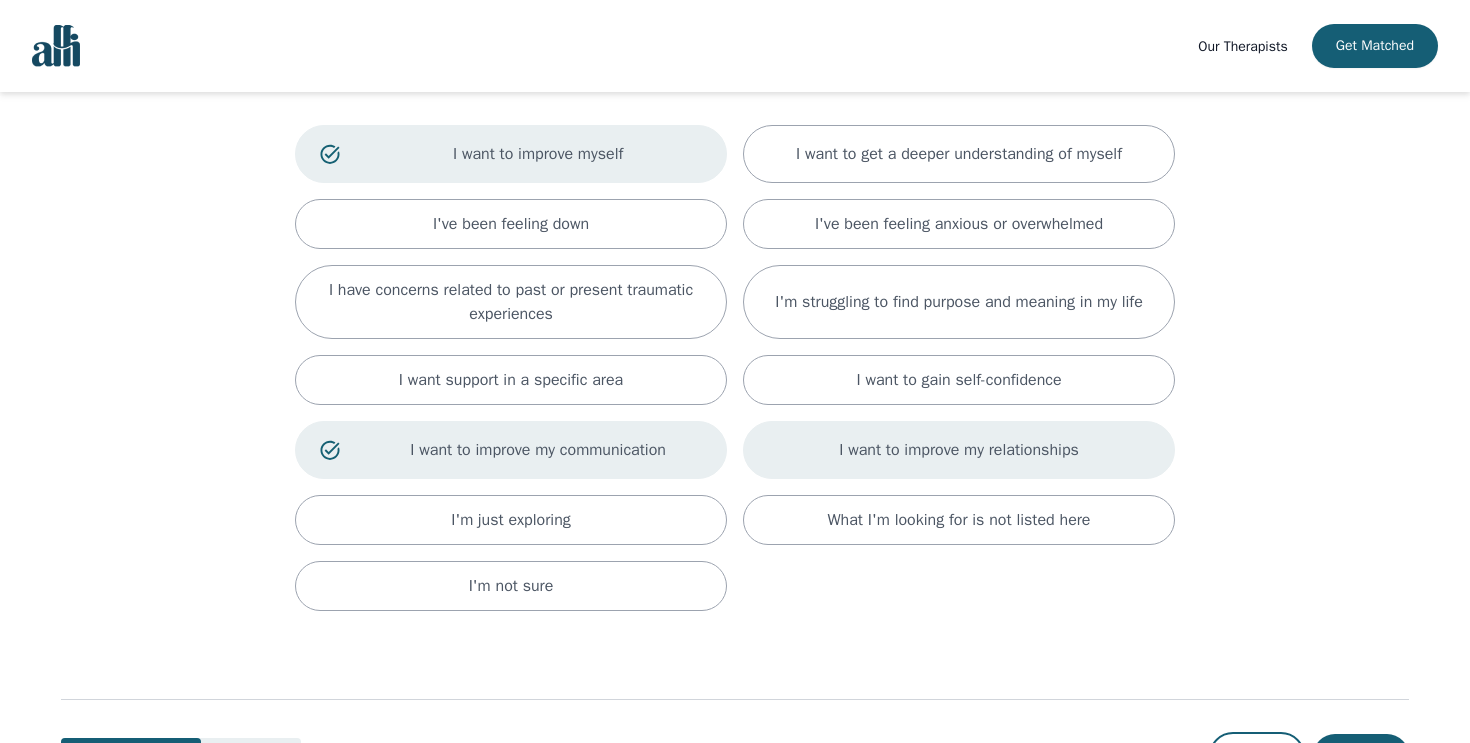 click on "I want to improve my relationships" at bounding box center (959, 450) 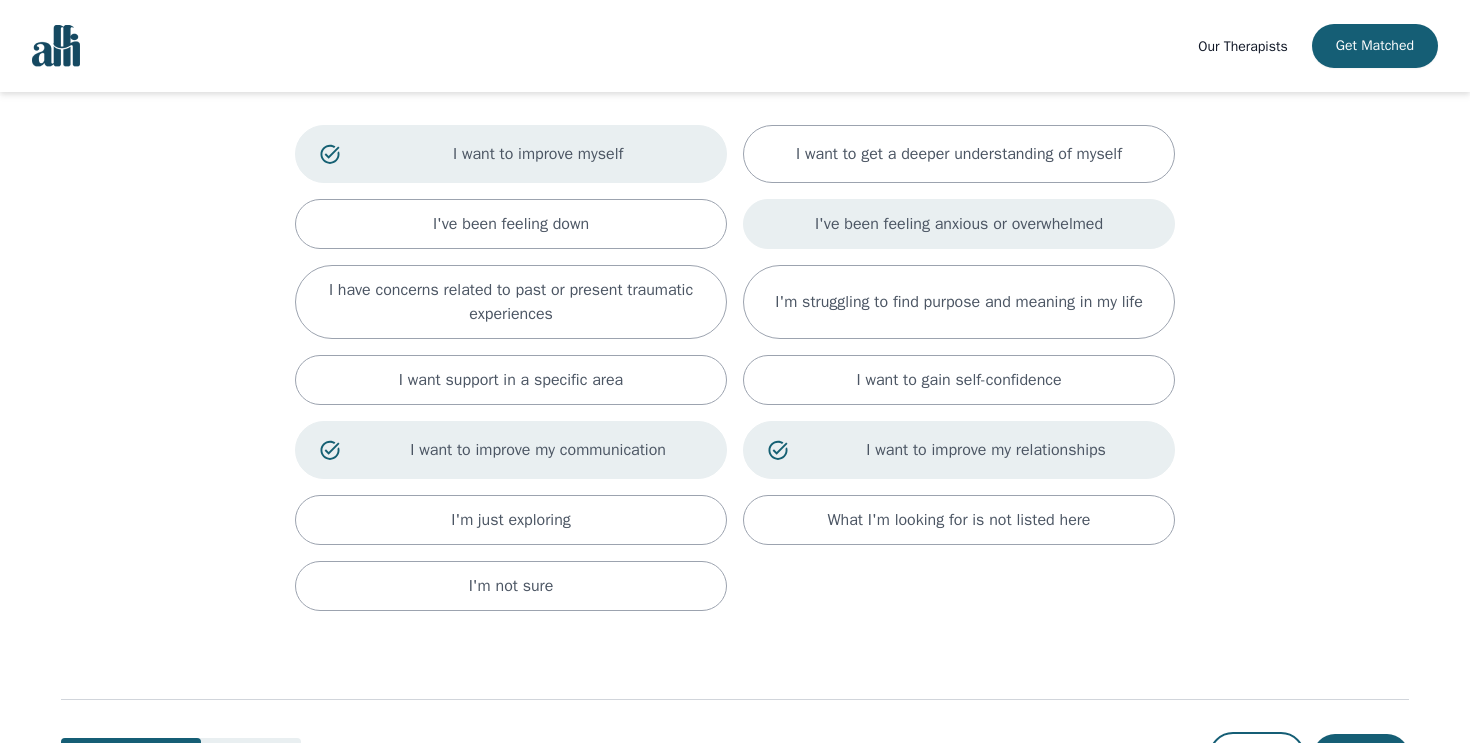 click on "I've been feeling anxious or overwhelmed" at bounding box center (959, 224) 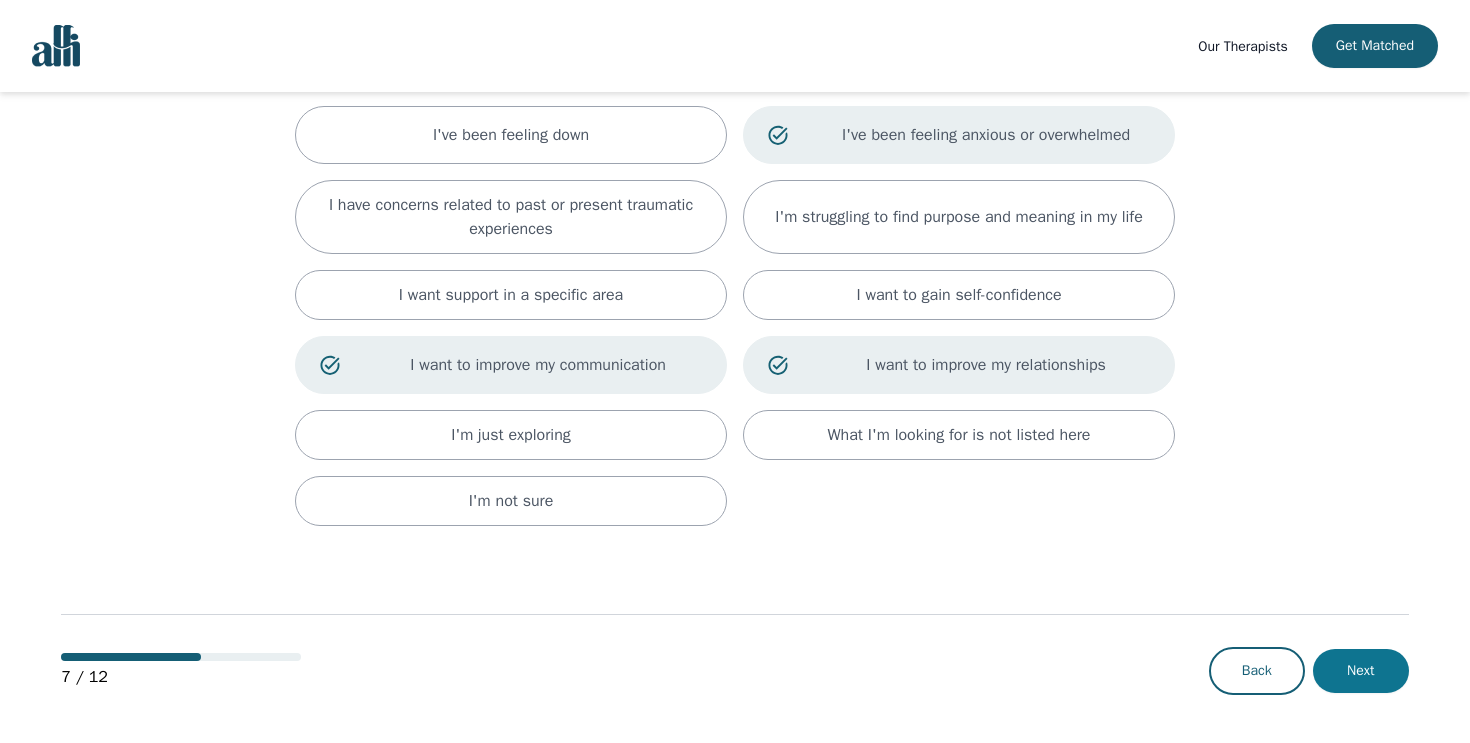 click on "Next" at bounding box center [1361, 671] 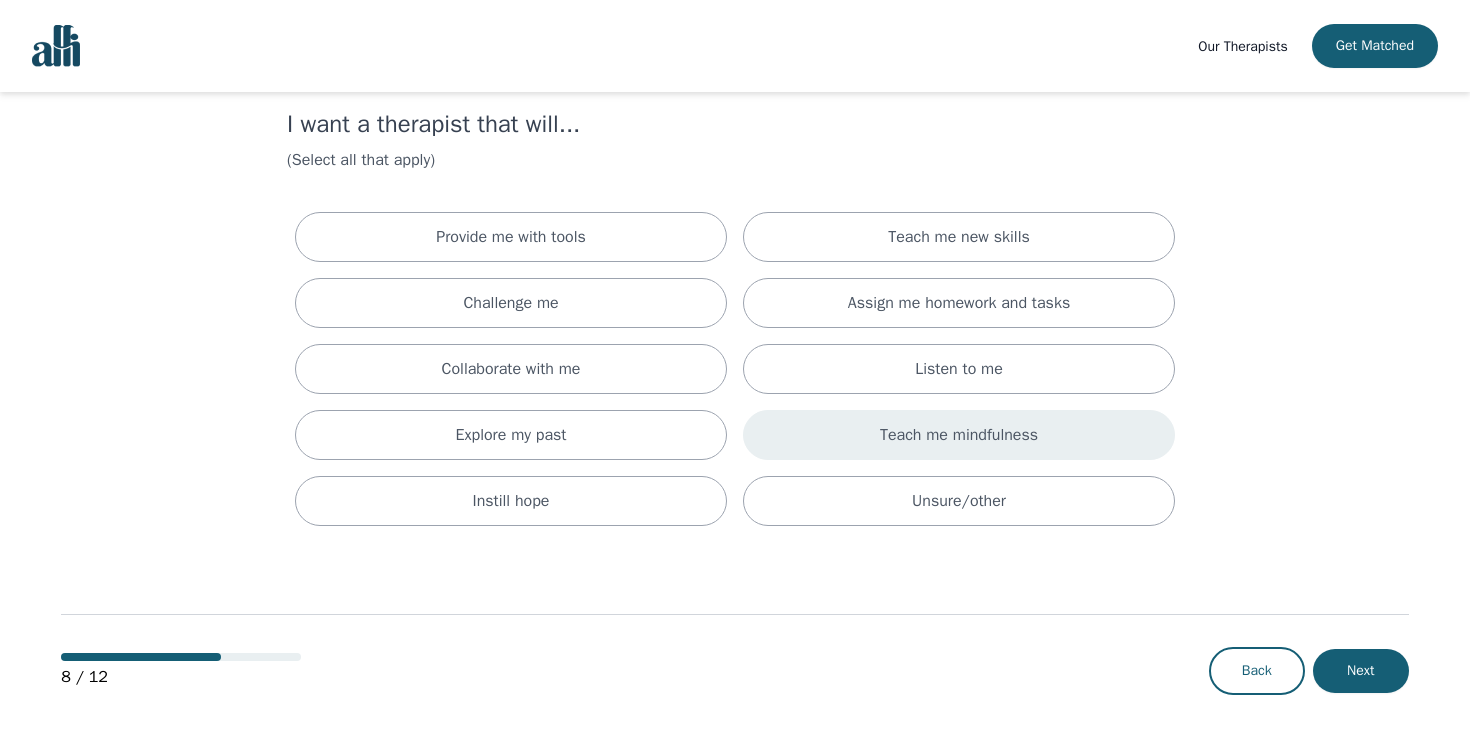 scroll, scrollTop: 0, scrollLeft: 0, axis: both 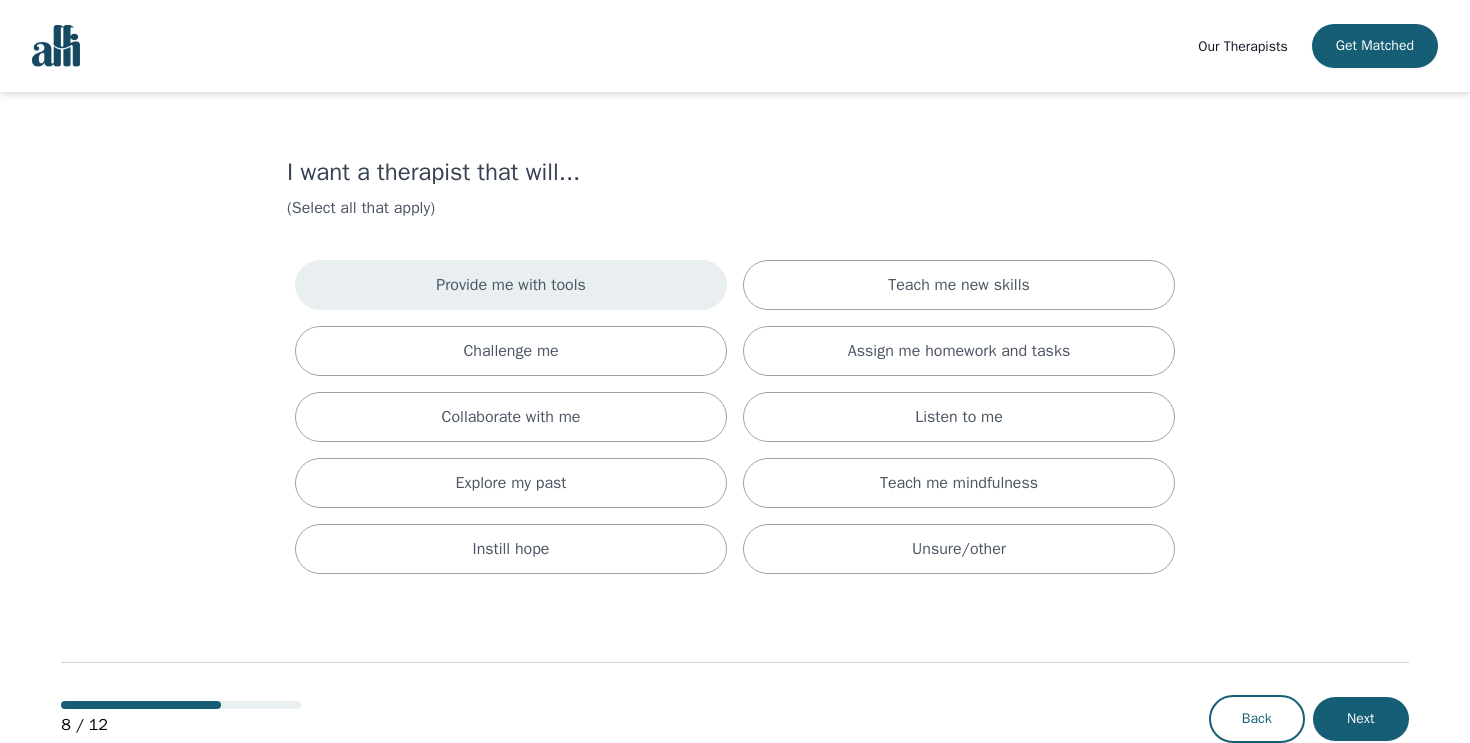 click on "Provide me with tools" at bounding box center [511, 285] 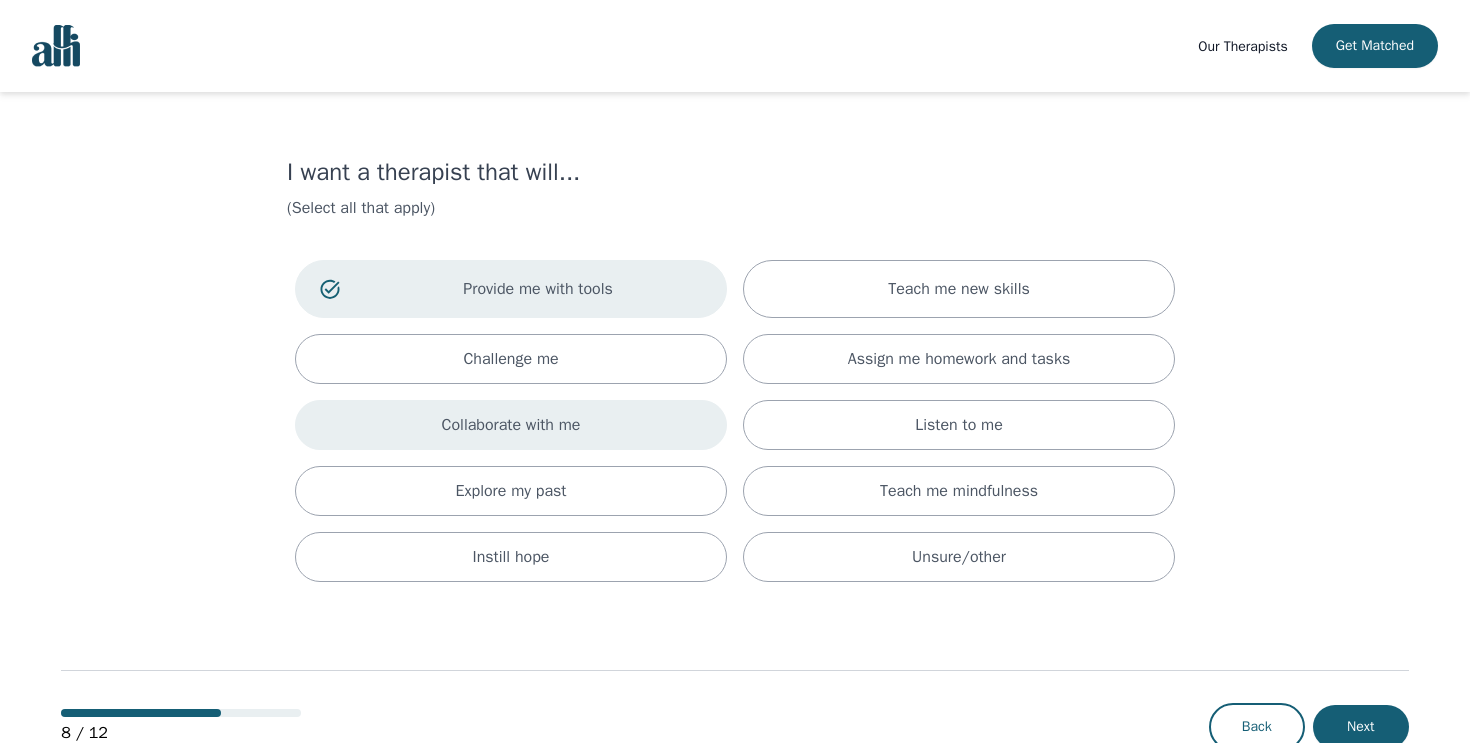 click on "Collaborate with me" at bounding box center [511, 425] 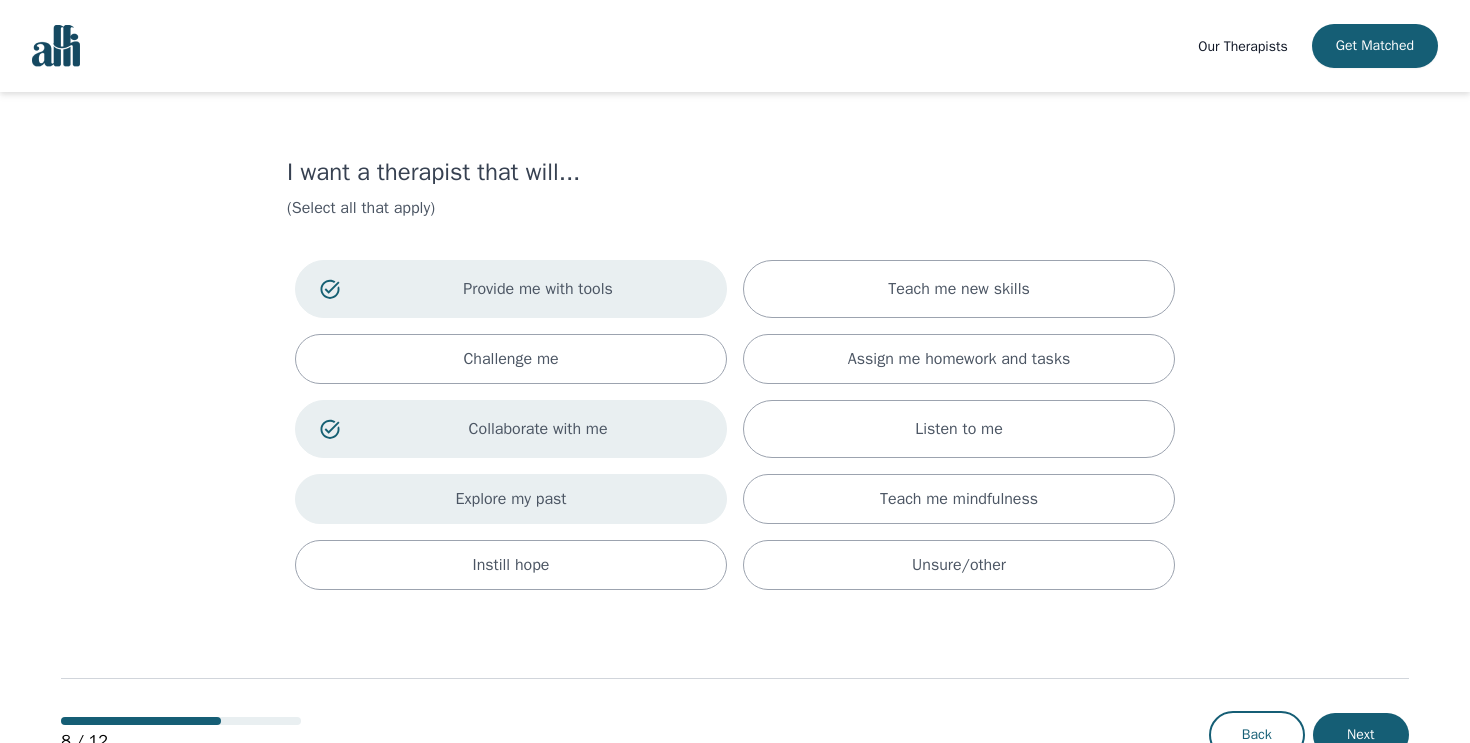 click on "Explore my past" at bounding box center [511, 499] 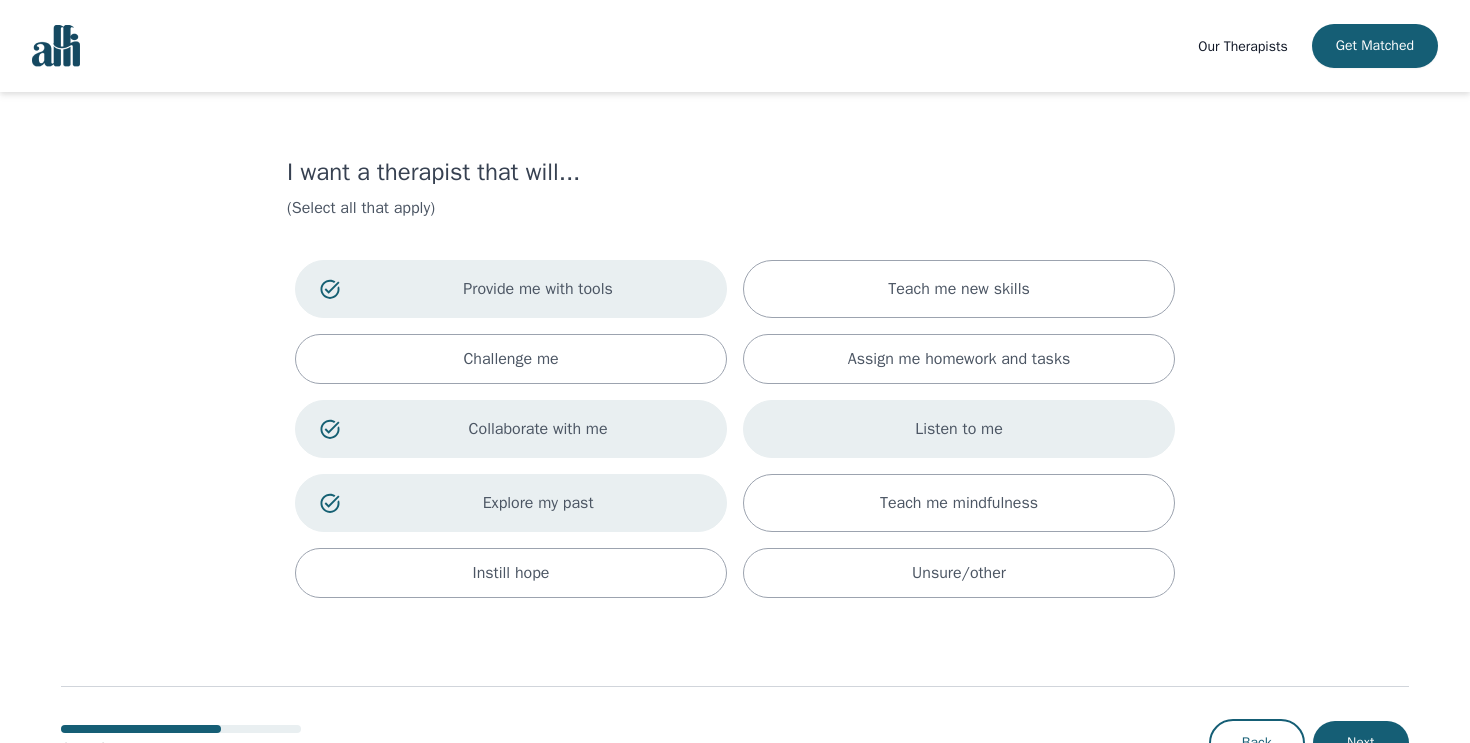 click on "Listen to me" at bounding box center (959, 429) 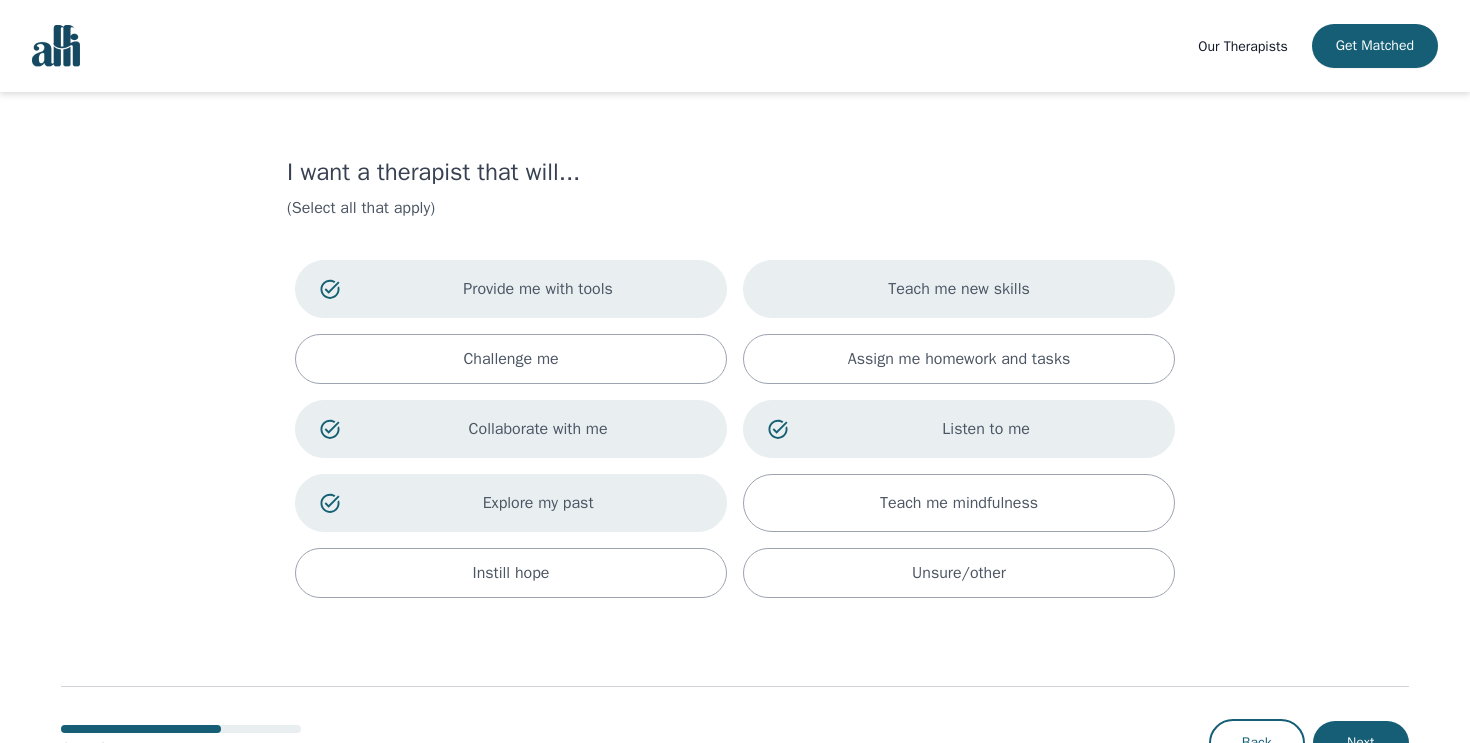click on "Teach me new skills" at bounding box center (959, 289) 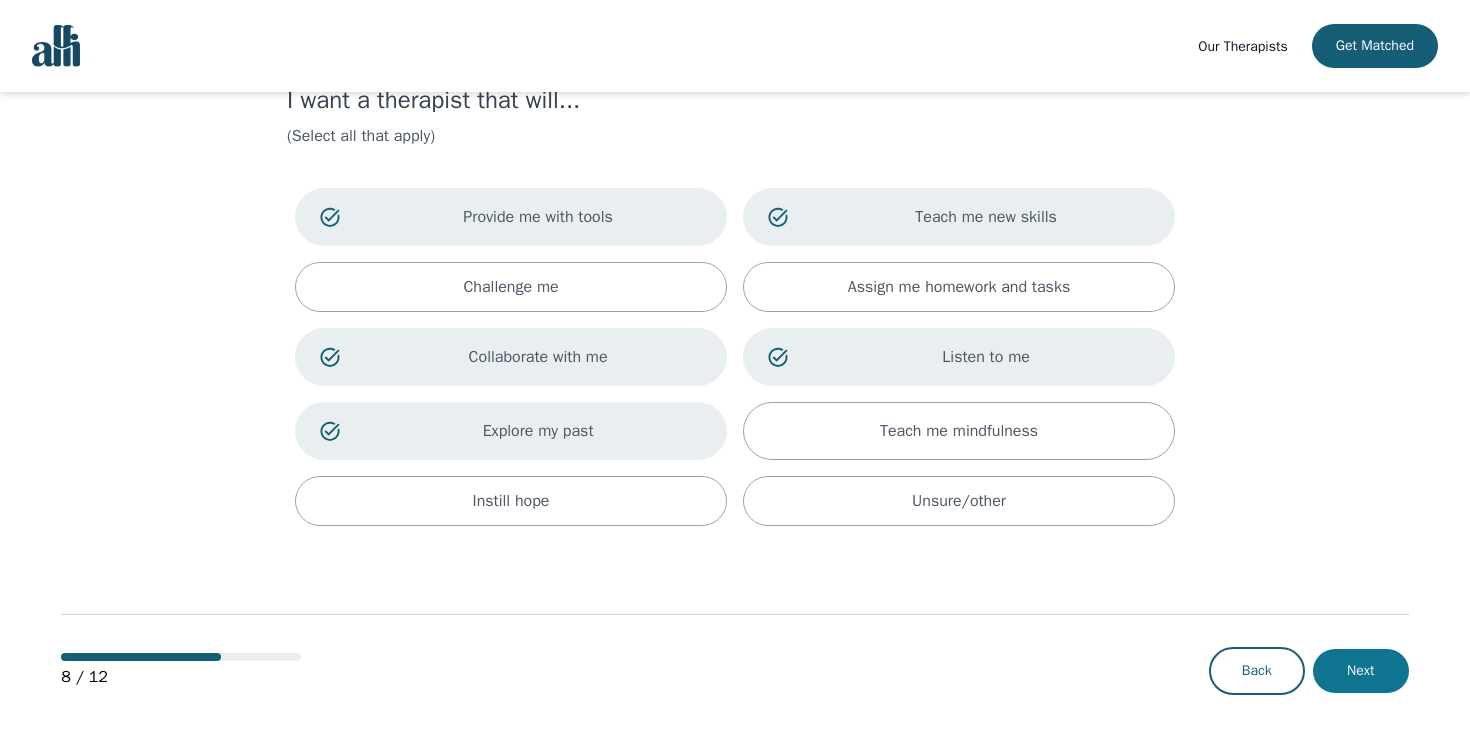 click on "Next" at bounding box center (1361, 671) 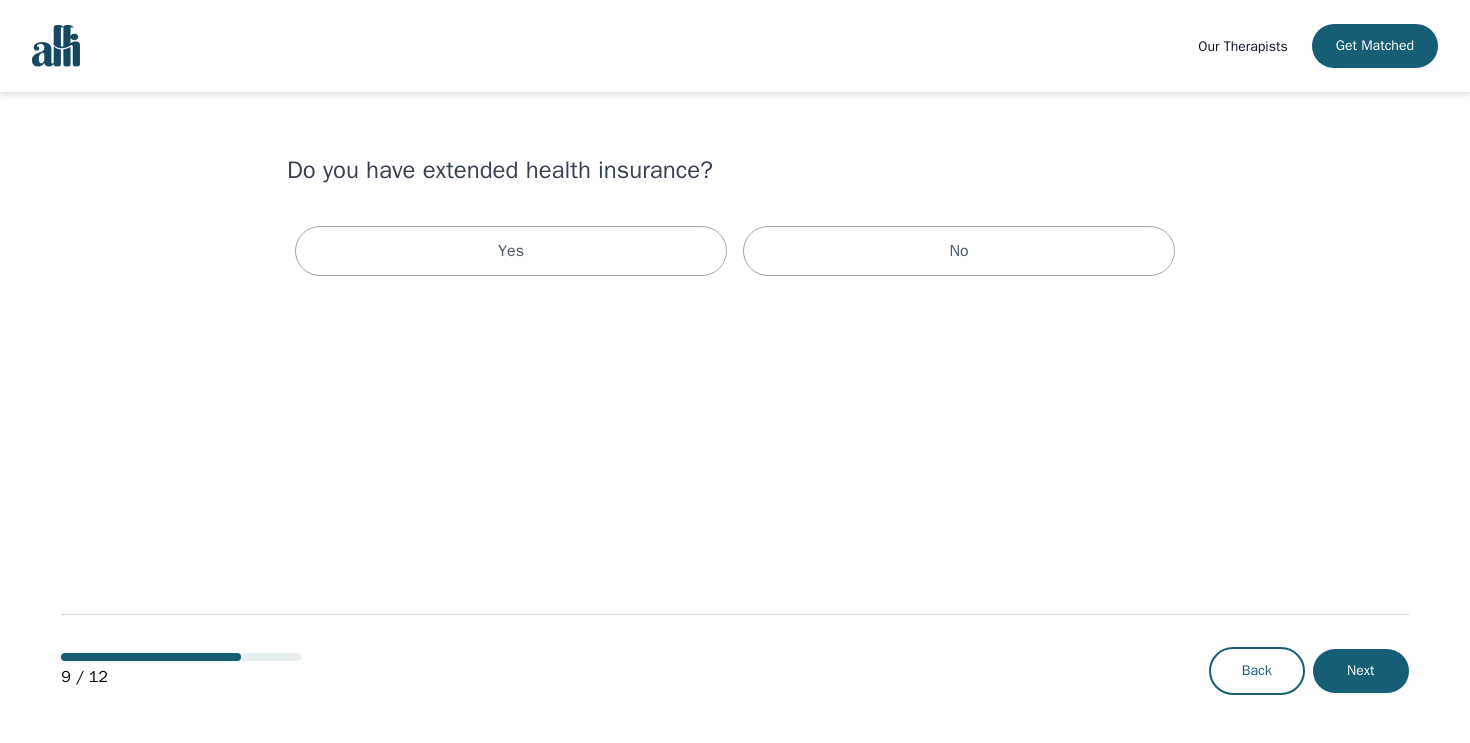 scroll, scrollTop: 0, scrollLeft: 0, axis: both 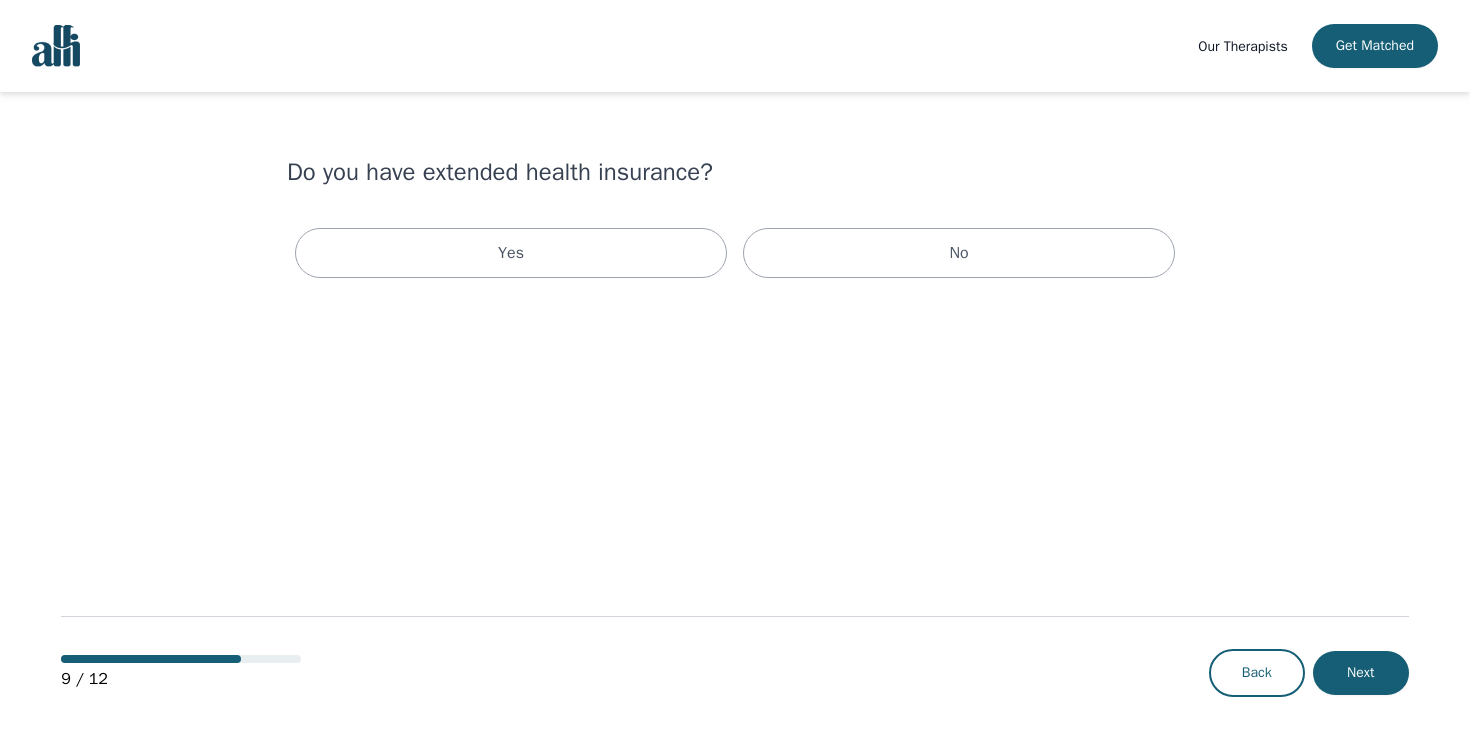 click on "Yes No" at bounding box center [735, 253] 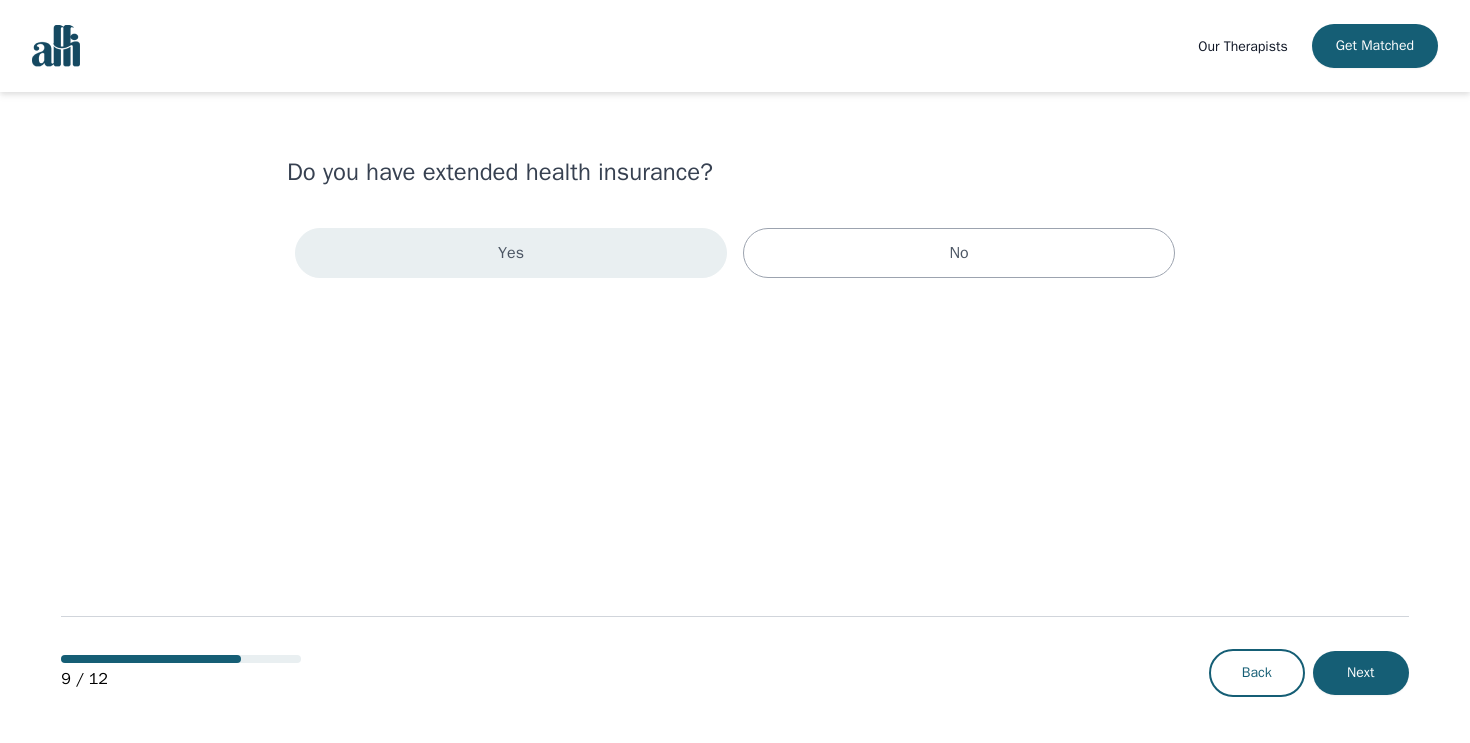 click on "Yes" at bounding box center (511, 253) 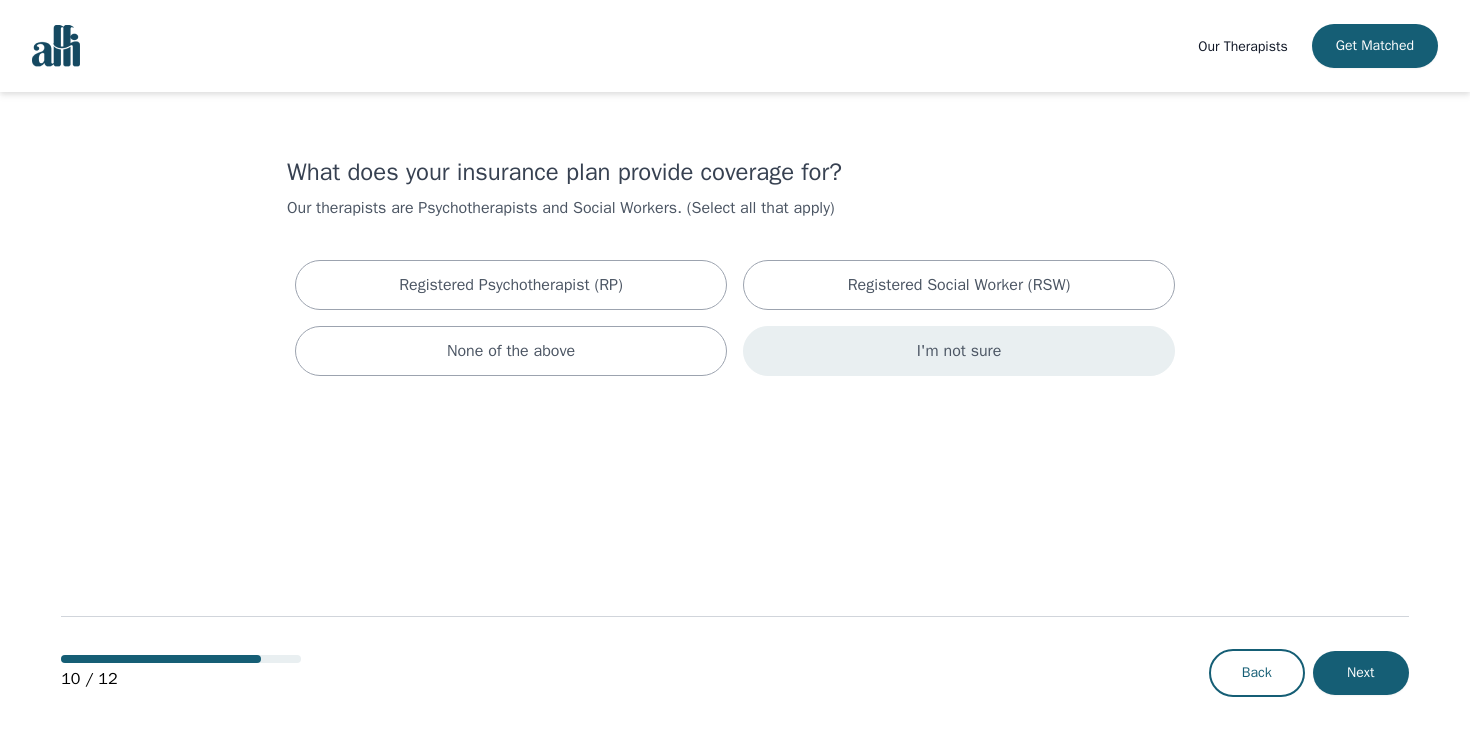 click on "I'm not sure" at bounding box center (959, 351) 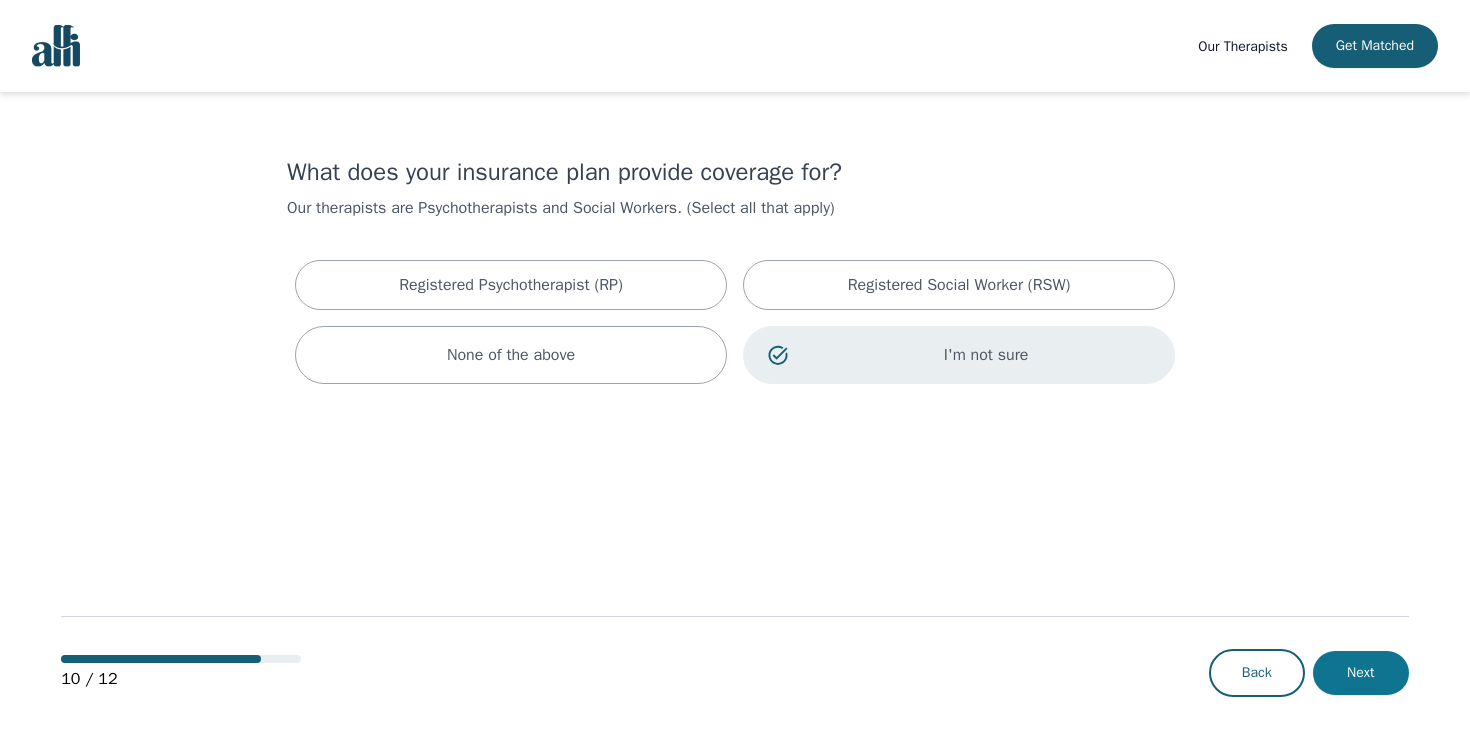 click on "Next" at bounding box center [1361, 673] 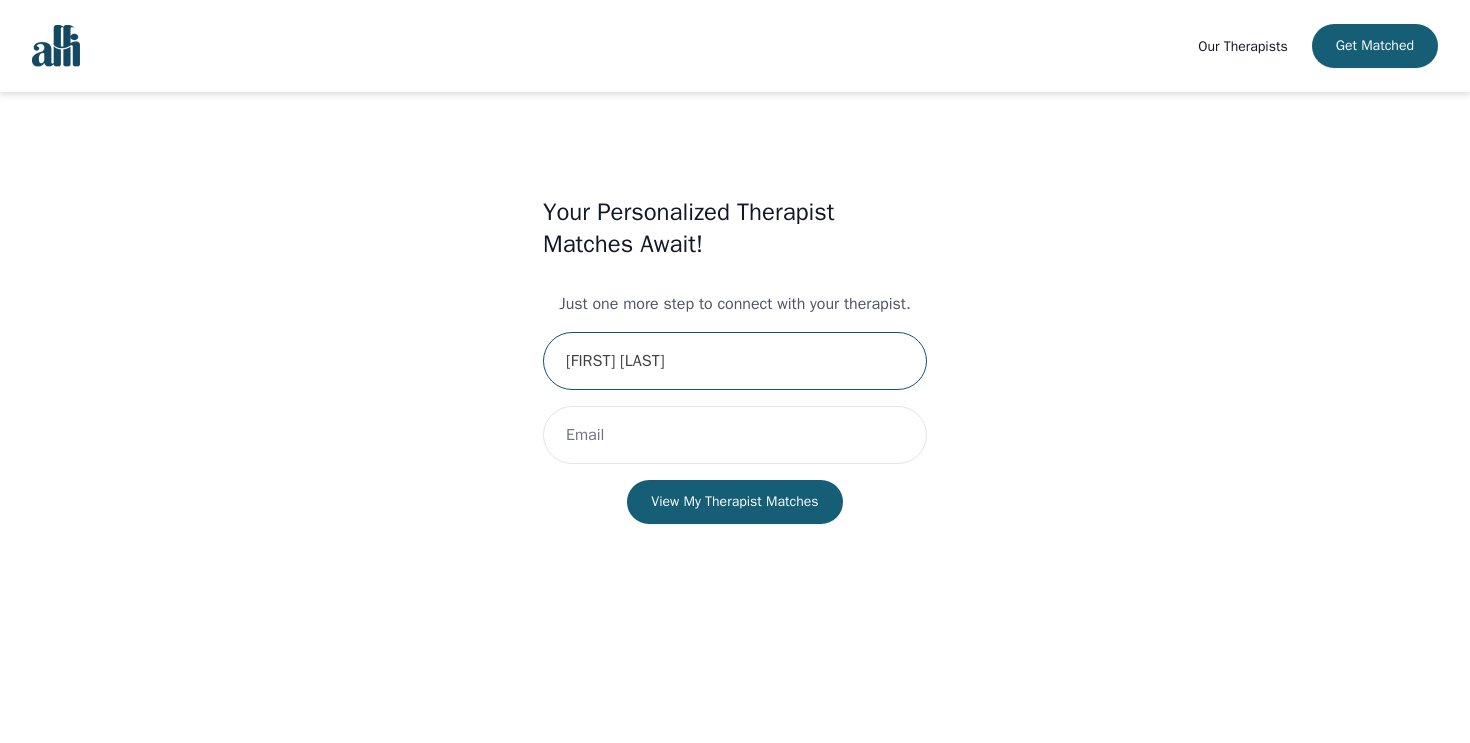 type on "[FIRST] [LAST]" 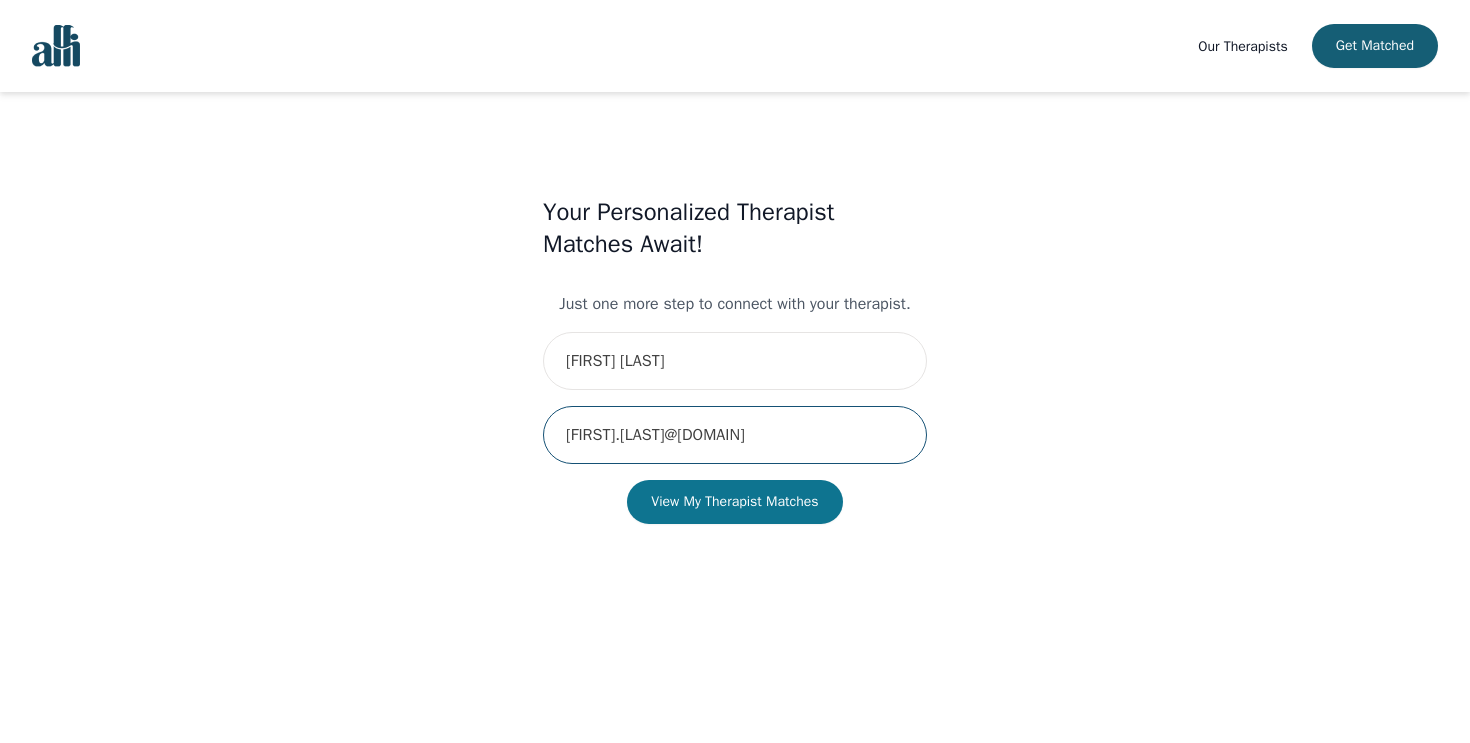 type on "[FIRST].[LAST]@[DOMAIN]" 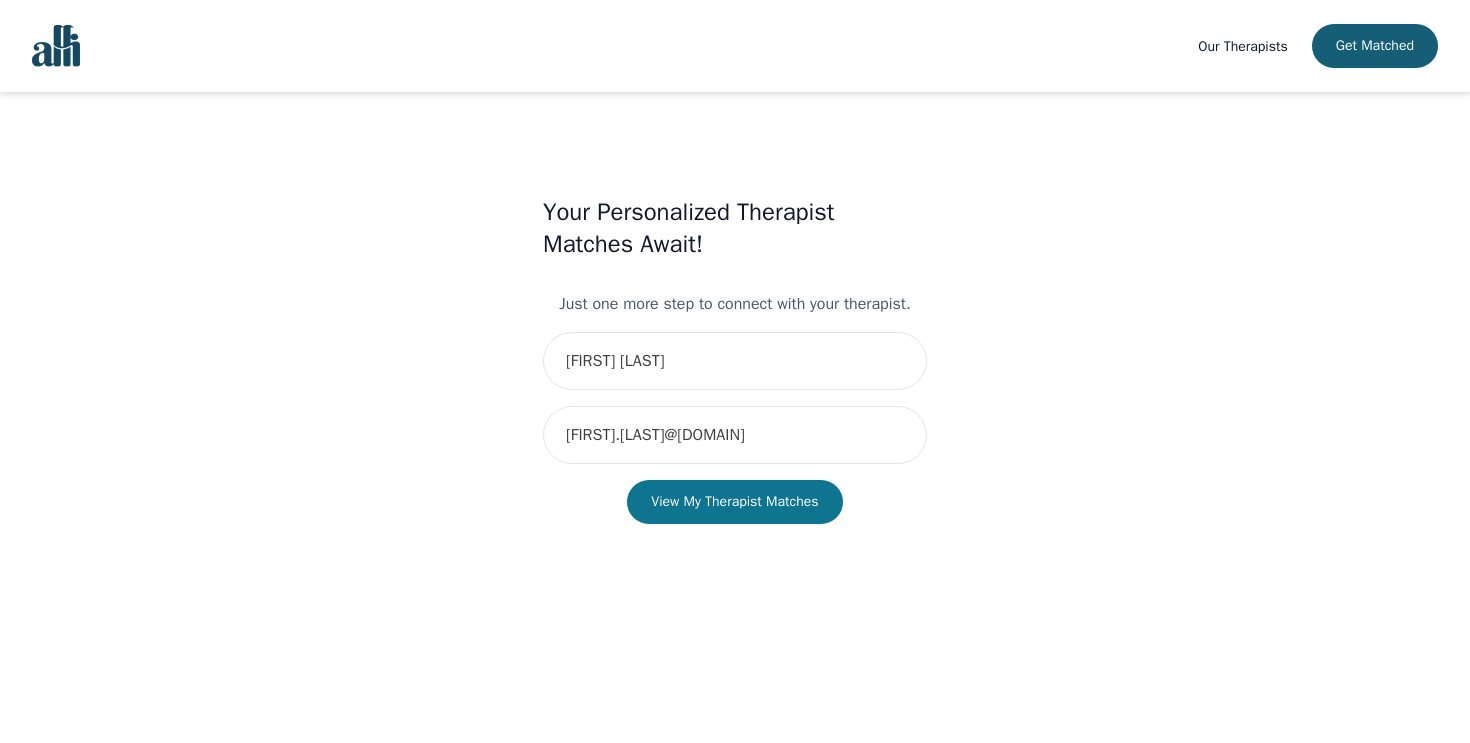 click on "View My Therapist Matches" at bounding box center [734, 502] 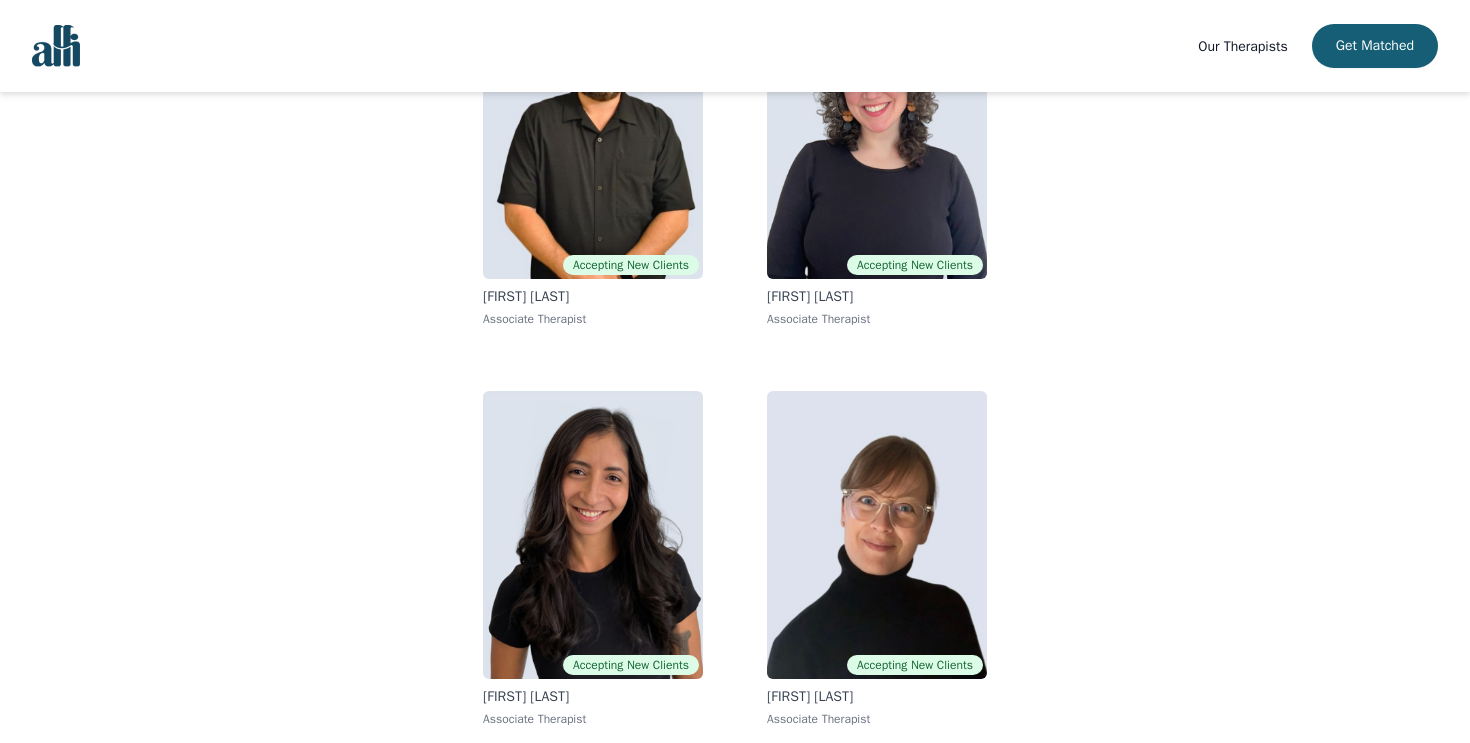 scroll, scrollTop: 301, scrollLeft: 0, axis: vertical 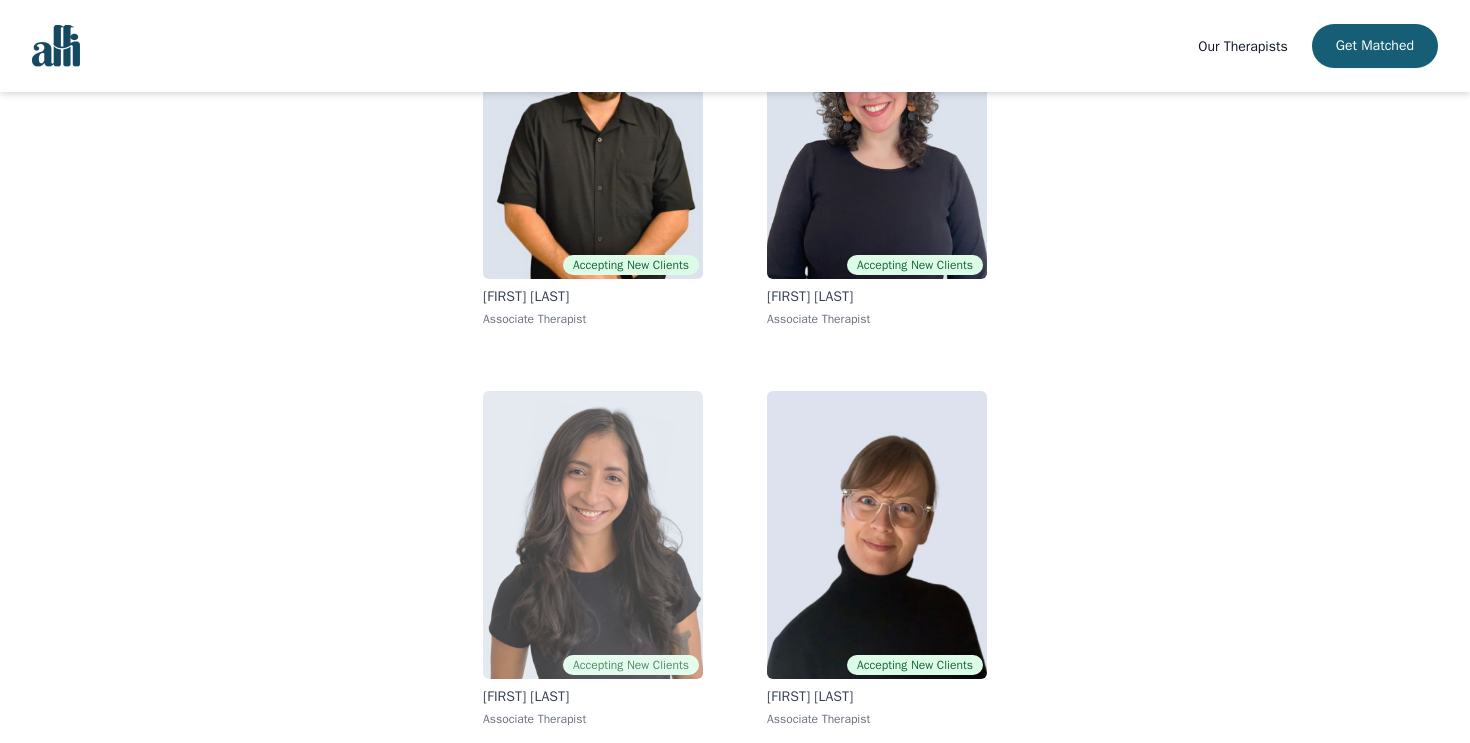 click at bounding box center [593, 535] 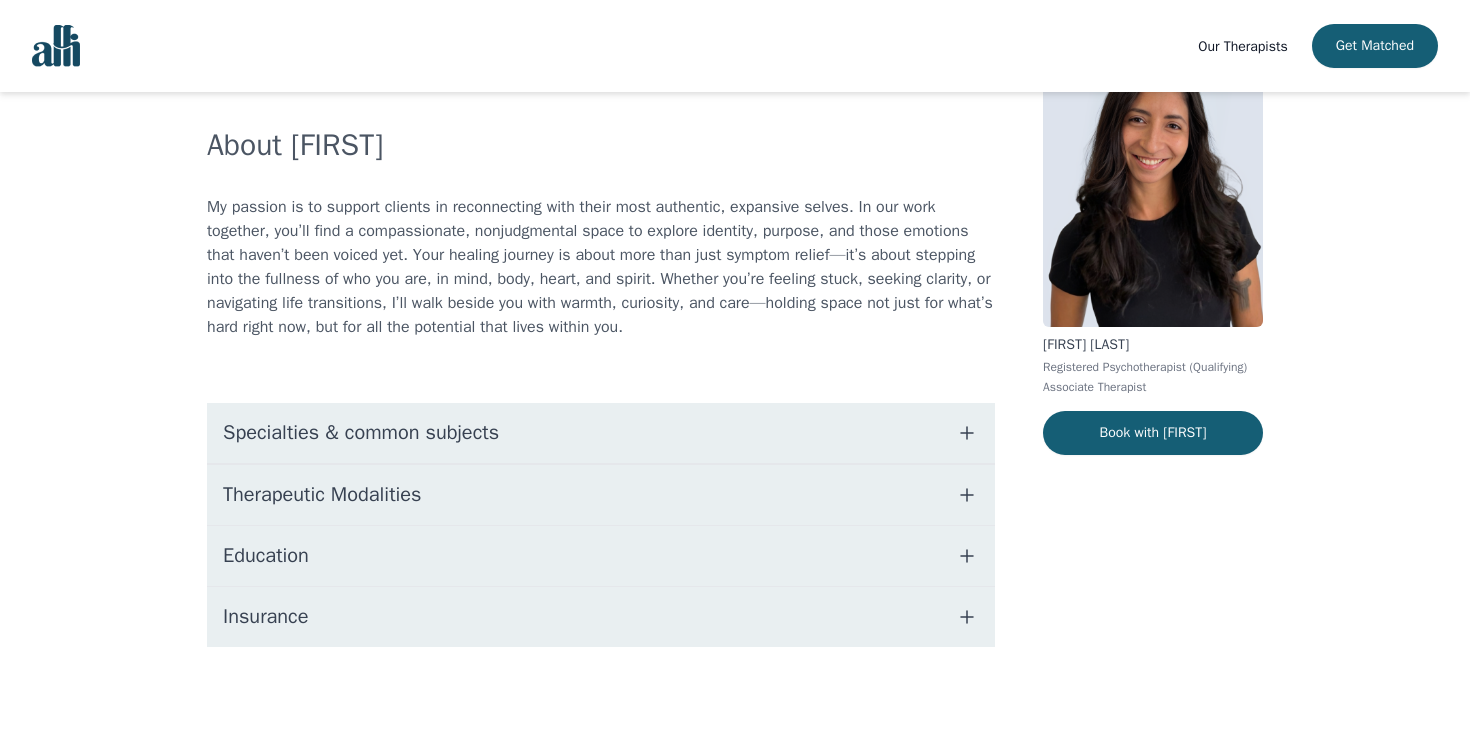 scroll, scrollTop: 0, scrollLeft: 0, axis: both 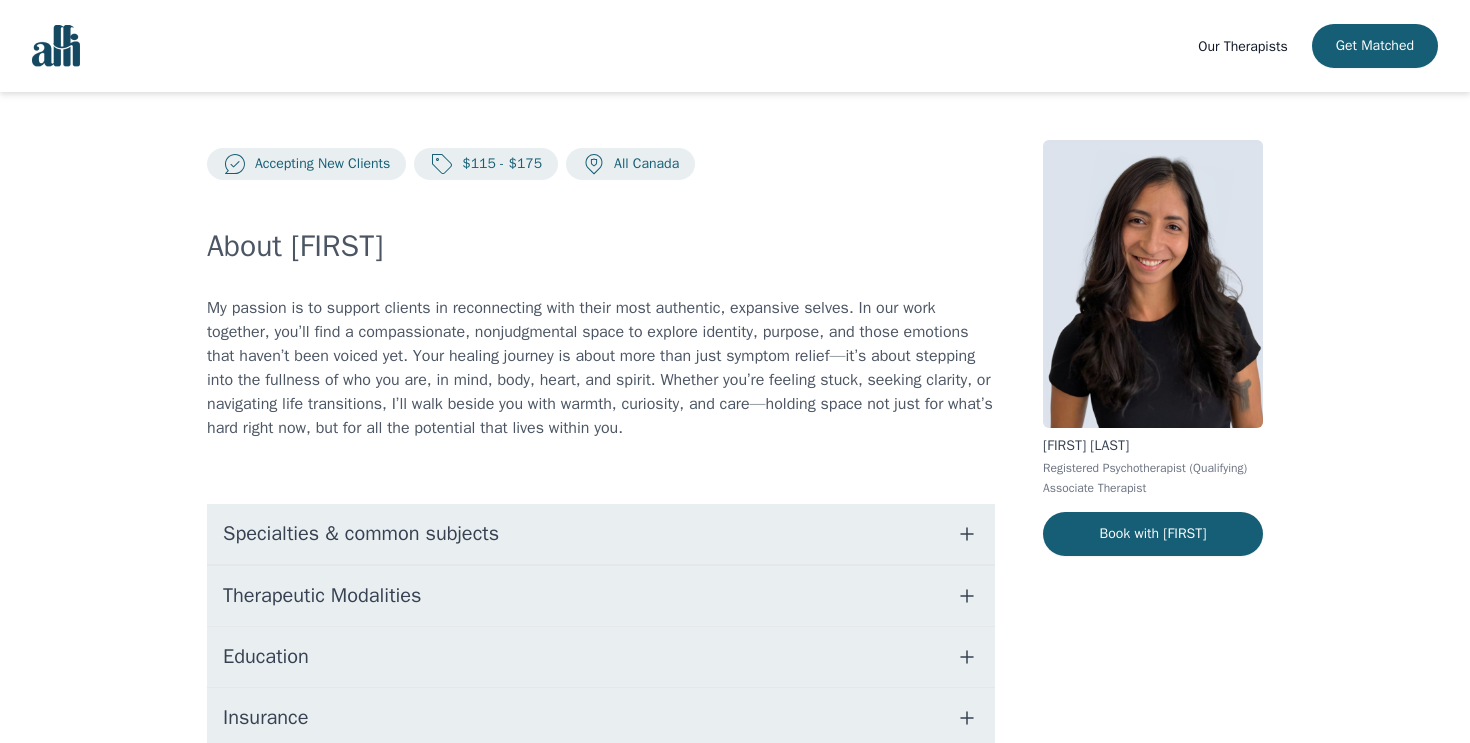 click on "Education" at bounding box center (601, 657) 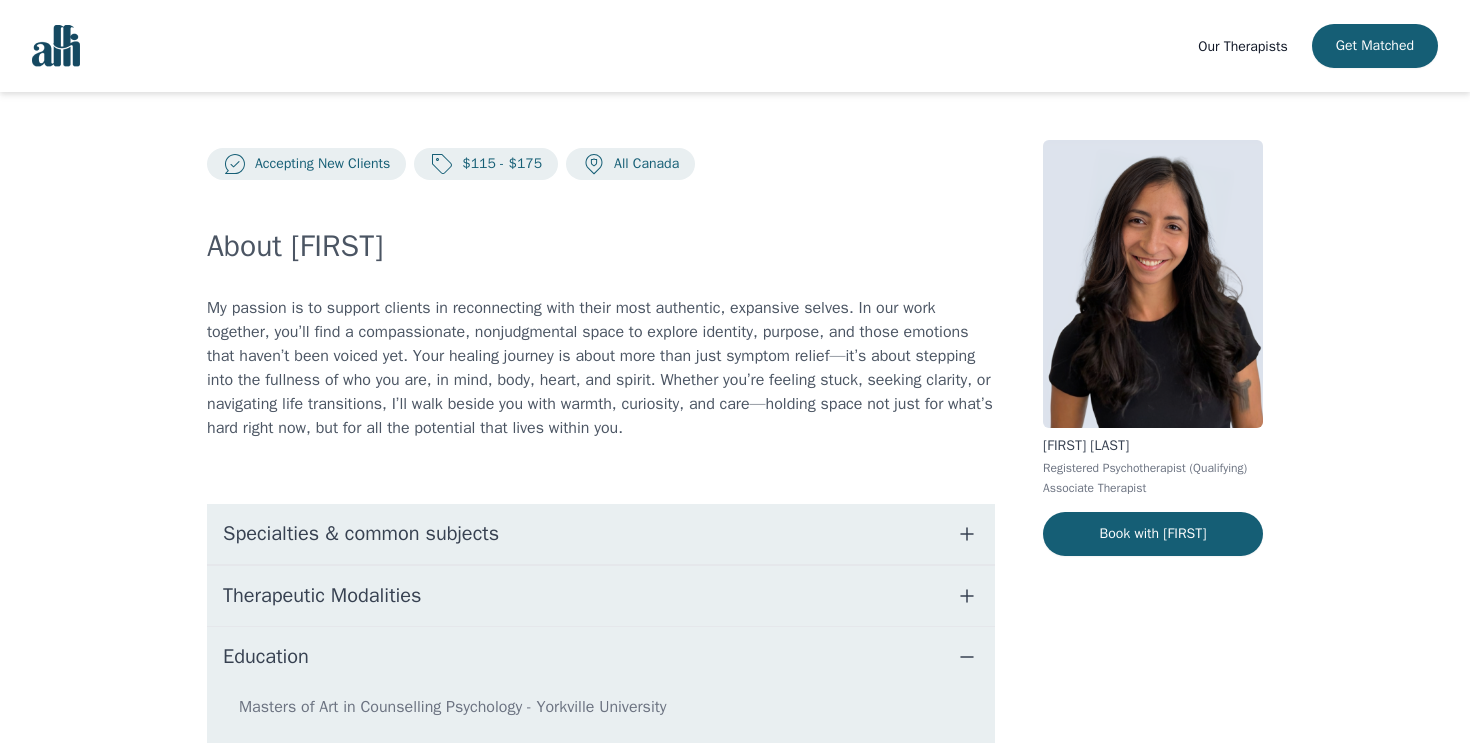 click on "Education" at bounding box center [601, 657] 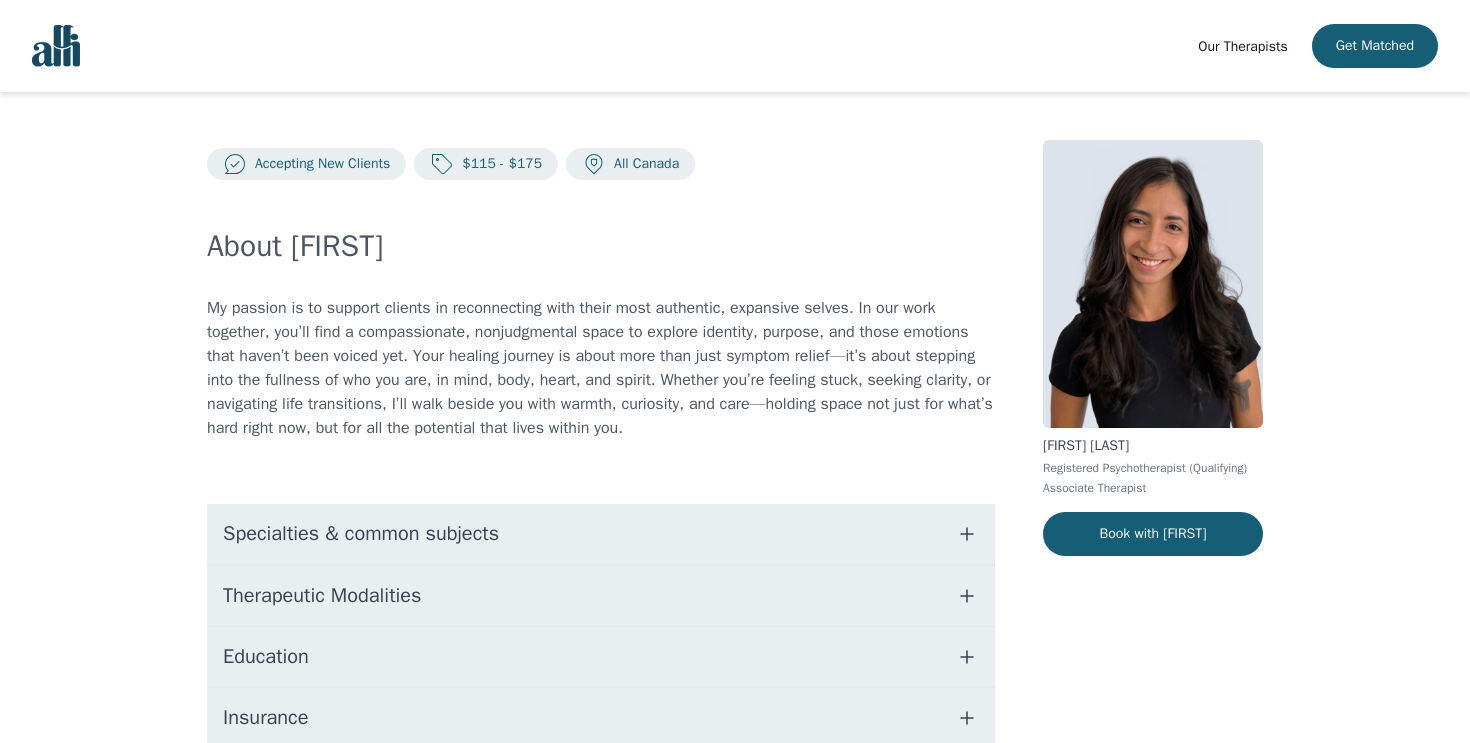 click on "Specialties & common subjects" at bounding box center (361, 534) 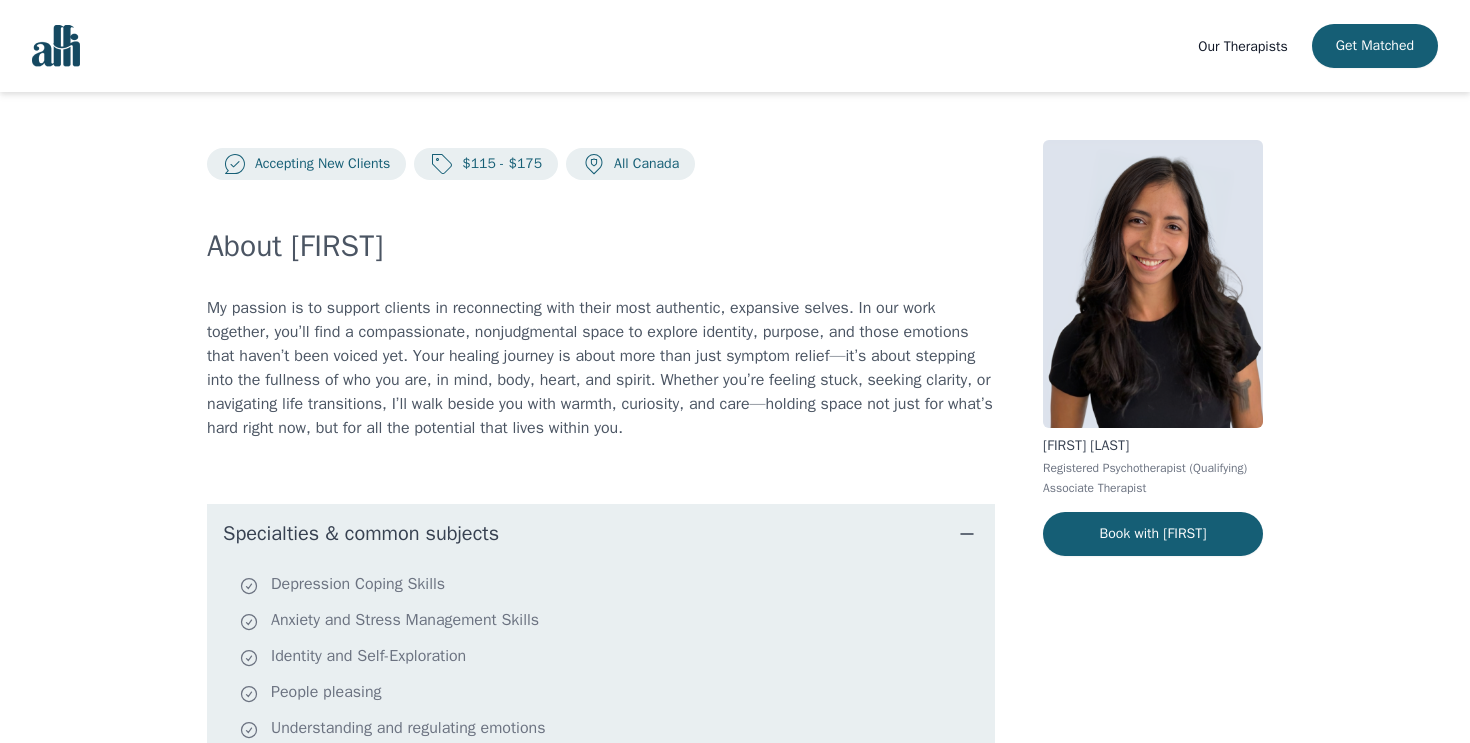 click on "Specialties & common subjects" at bounding box center [361, 534] 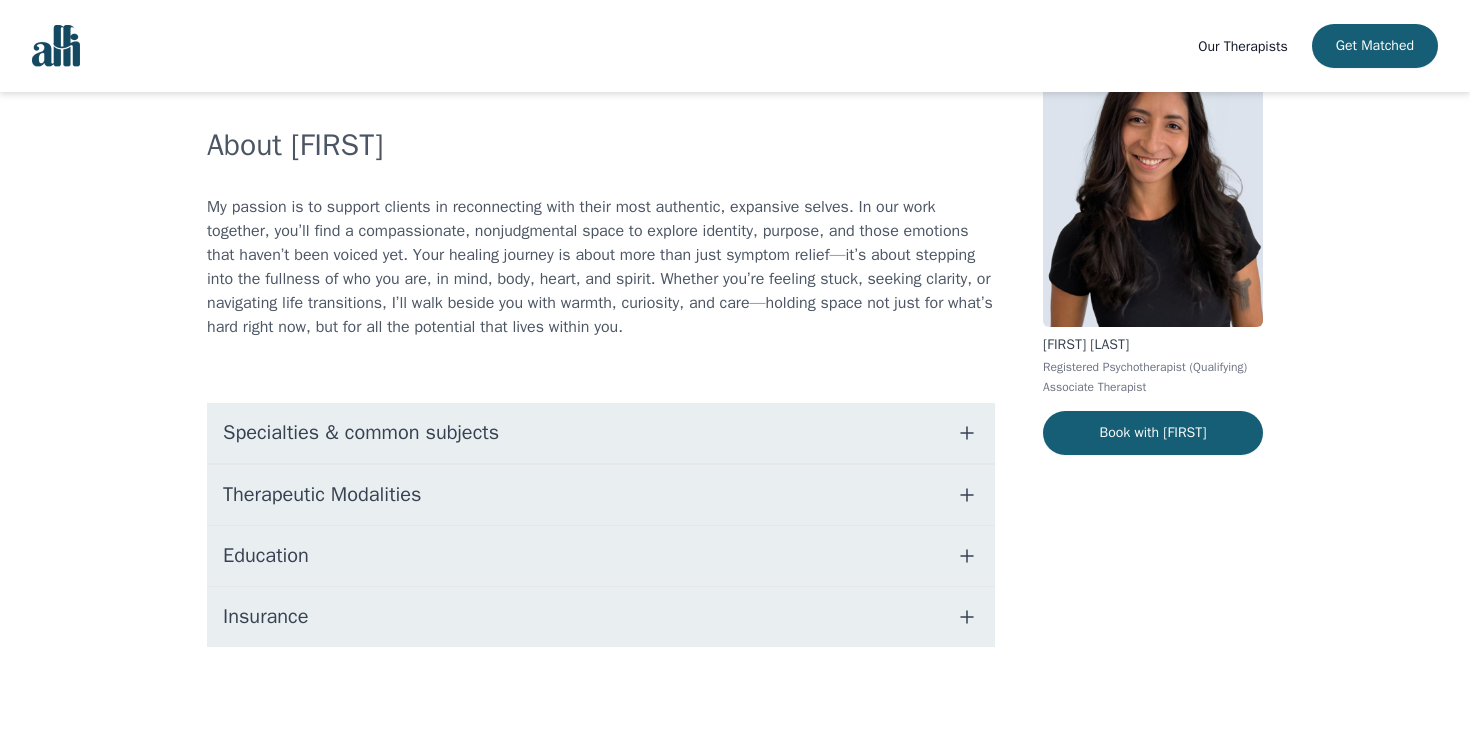scroll, scrollTop: 101, scrollLeft: 0, axis: vertical 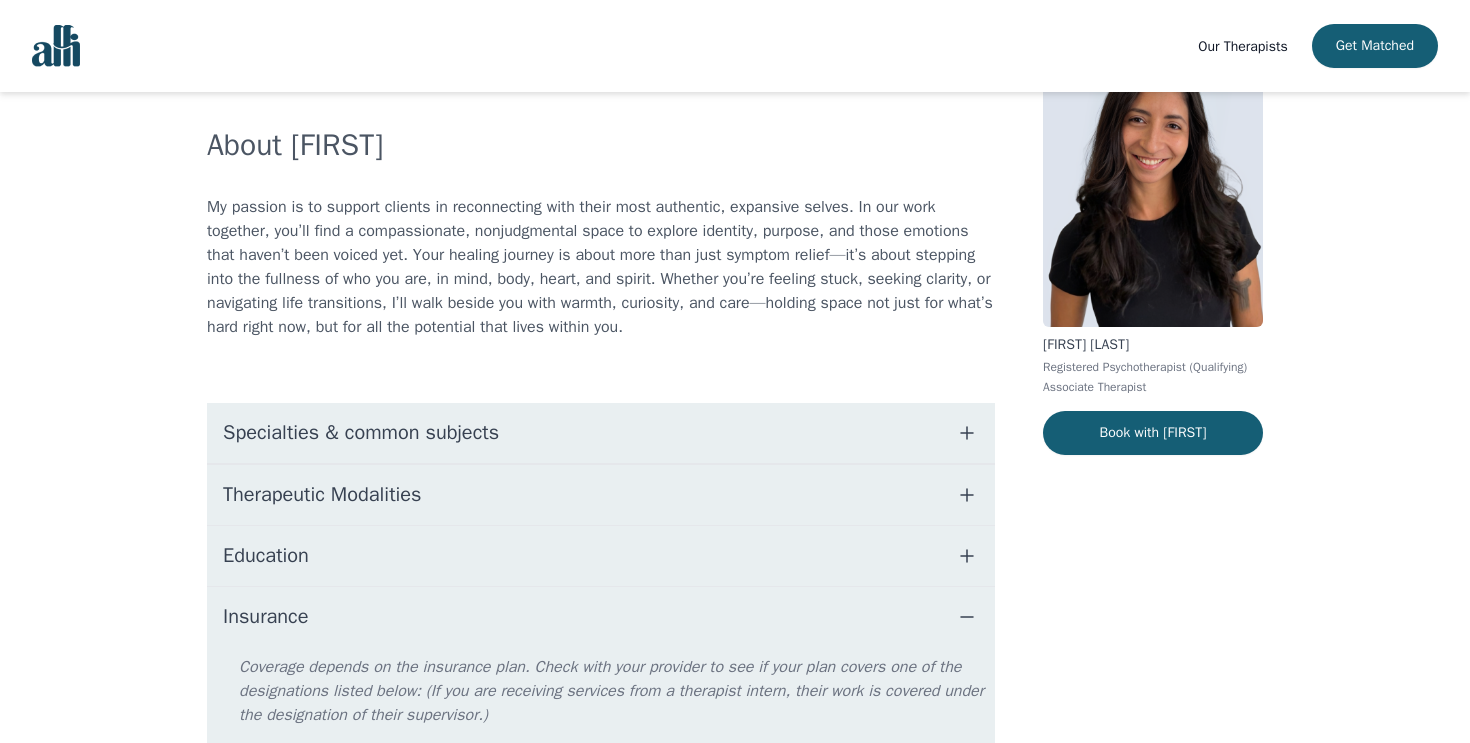click on "Education" at bounding box center [601, 556] 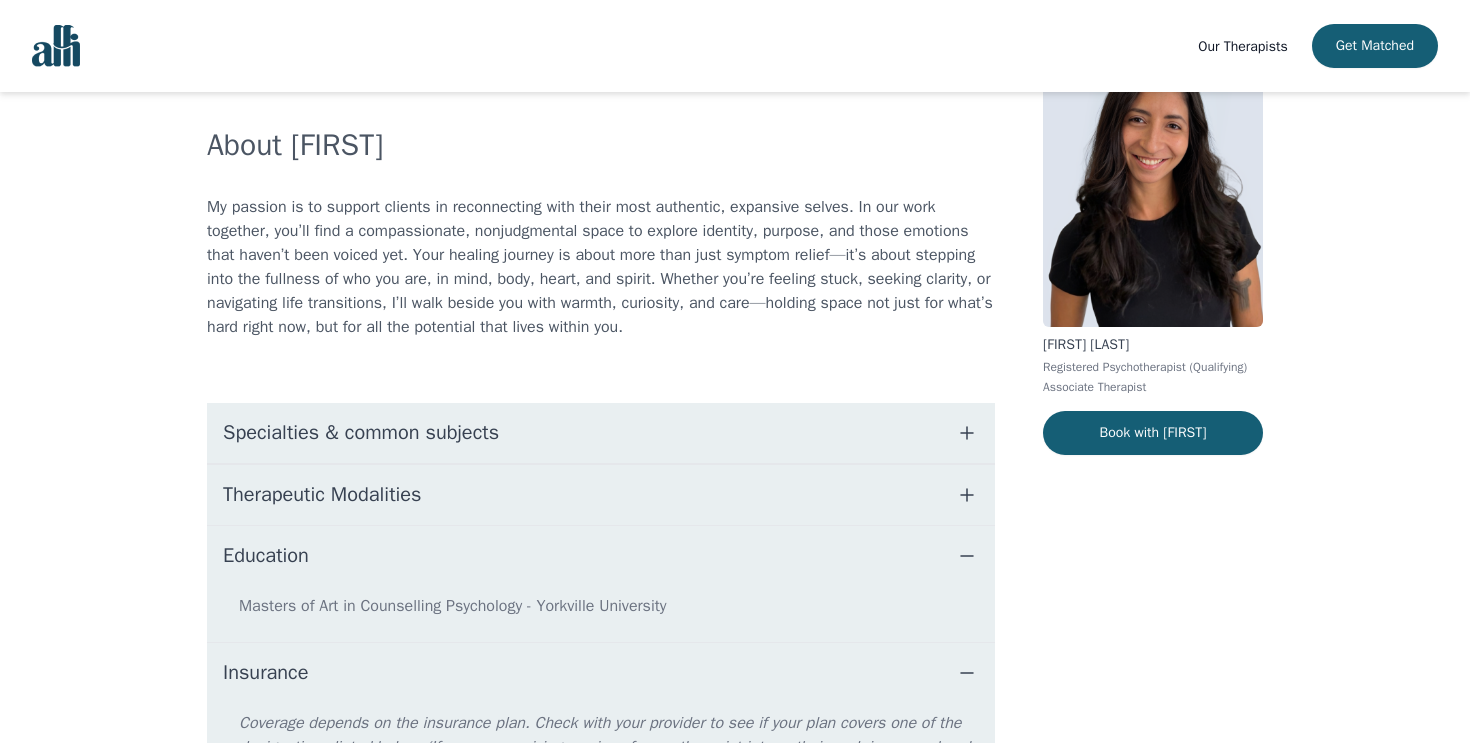 click on "Therapeutic Modalities" at bounding box center (322, 495) 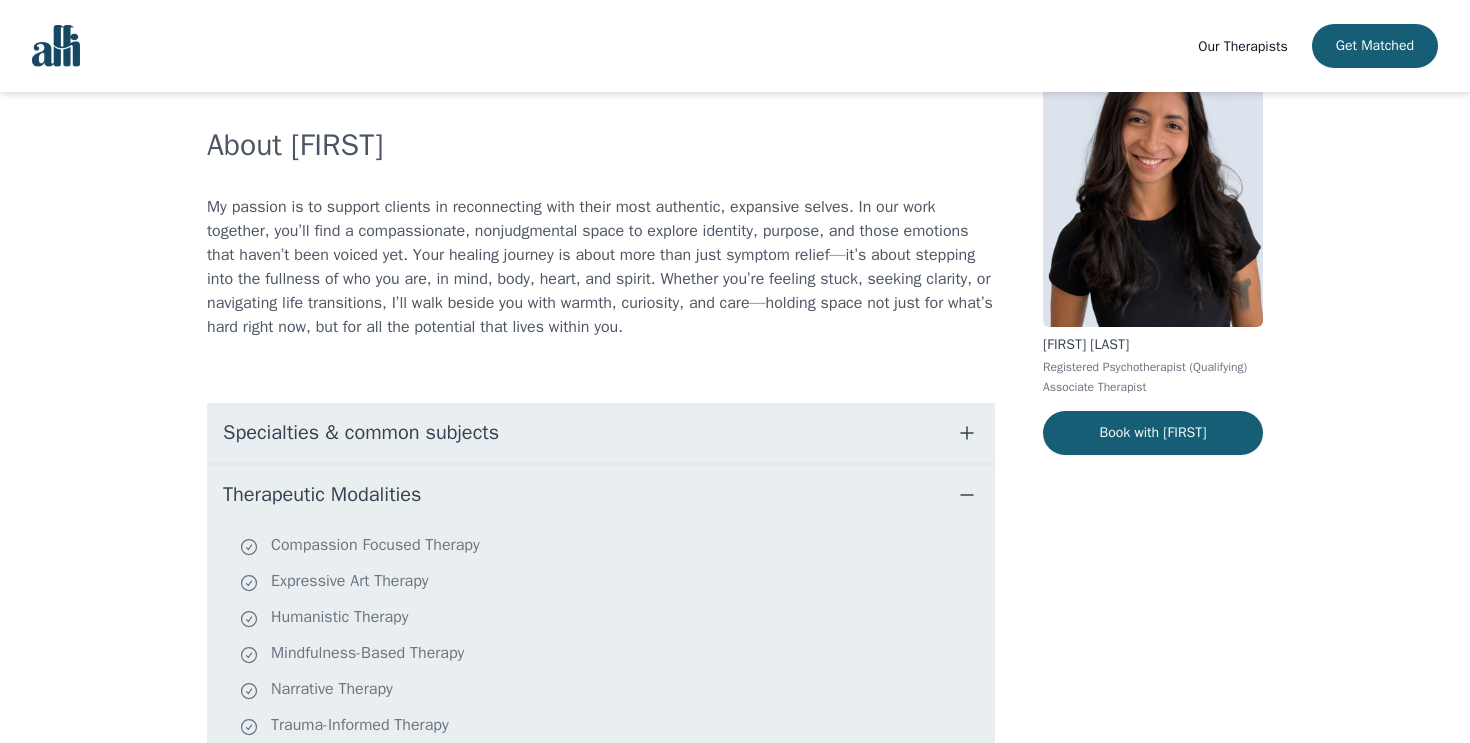 click on "Specialties & common subjects" at bounding box center (361, 433) 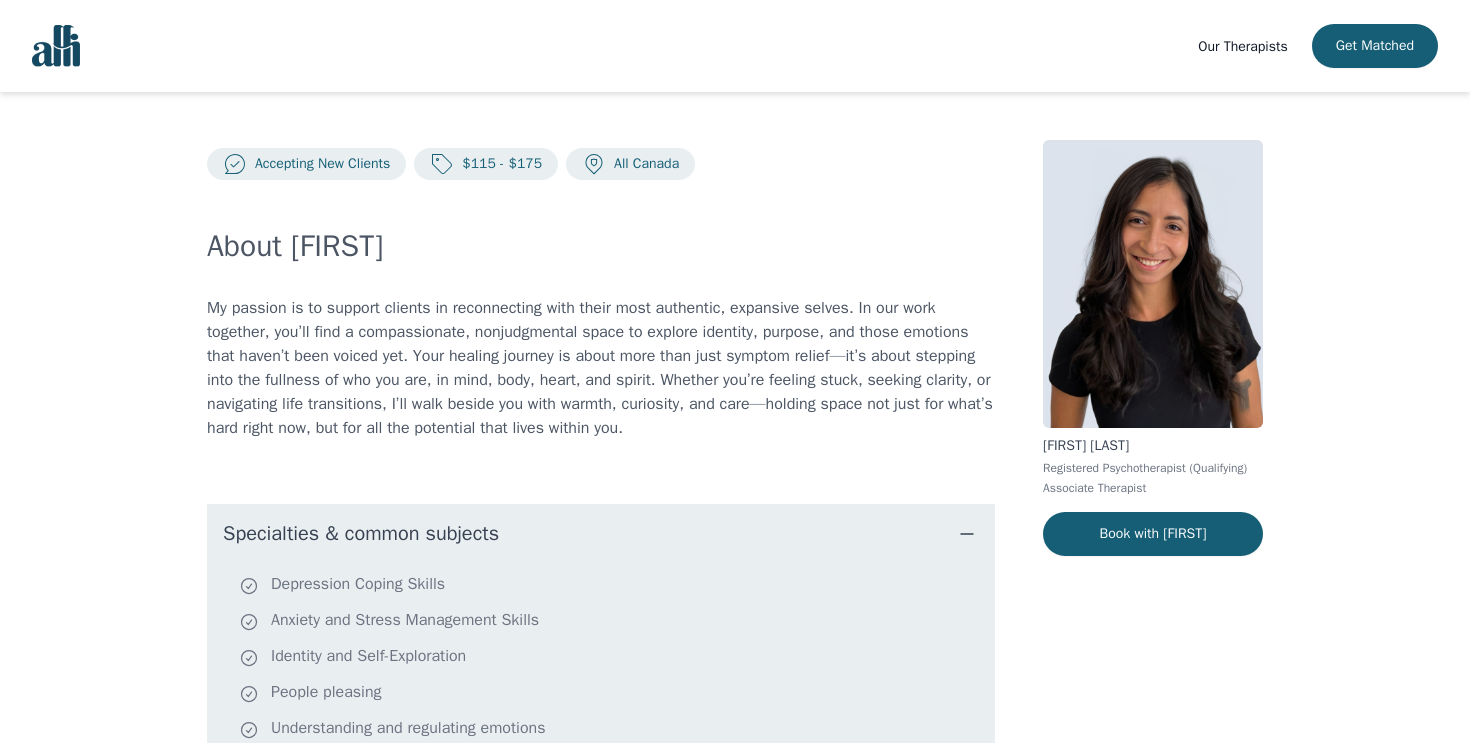 scroll, scrollTop: 0, scrollLeft: 0, axis: both 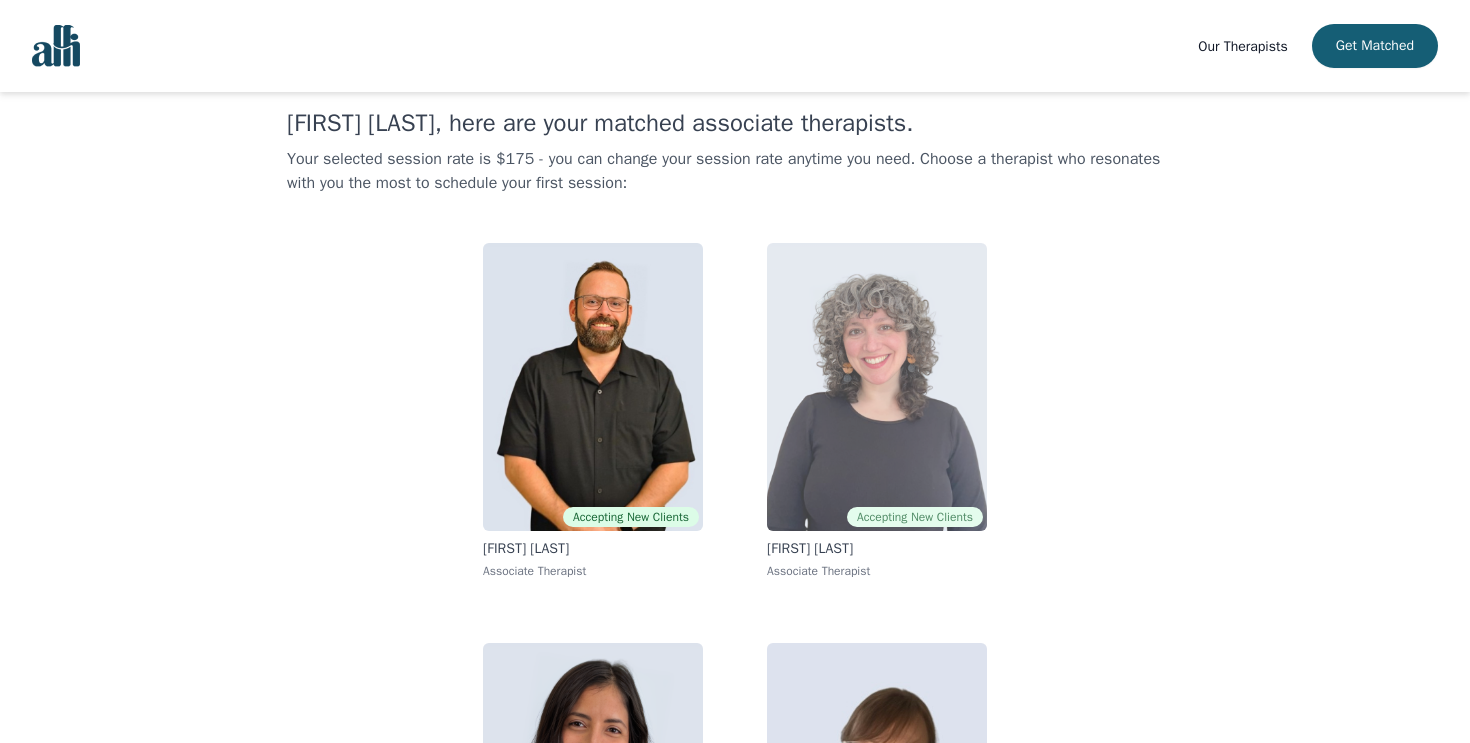 click at bounding box center (877, 387) 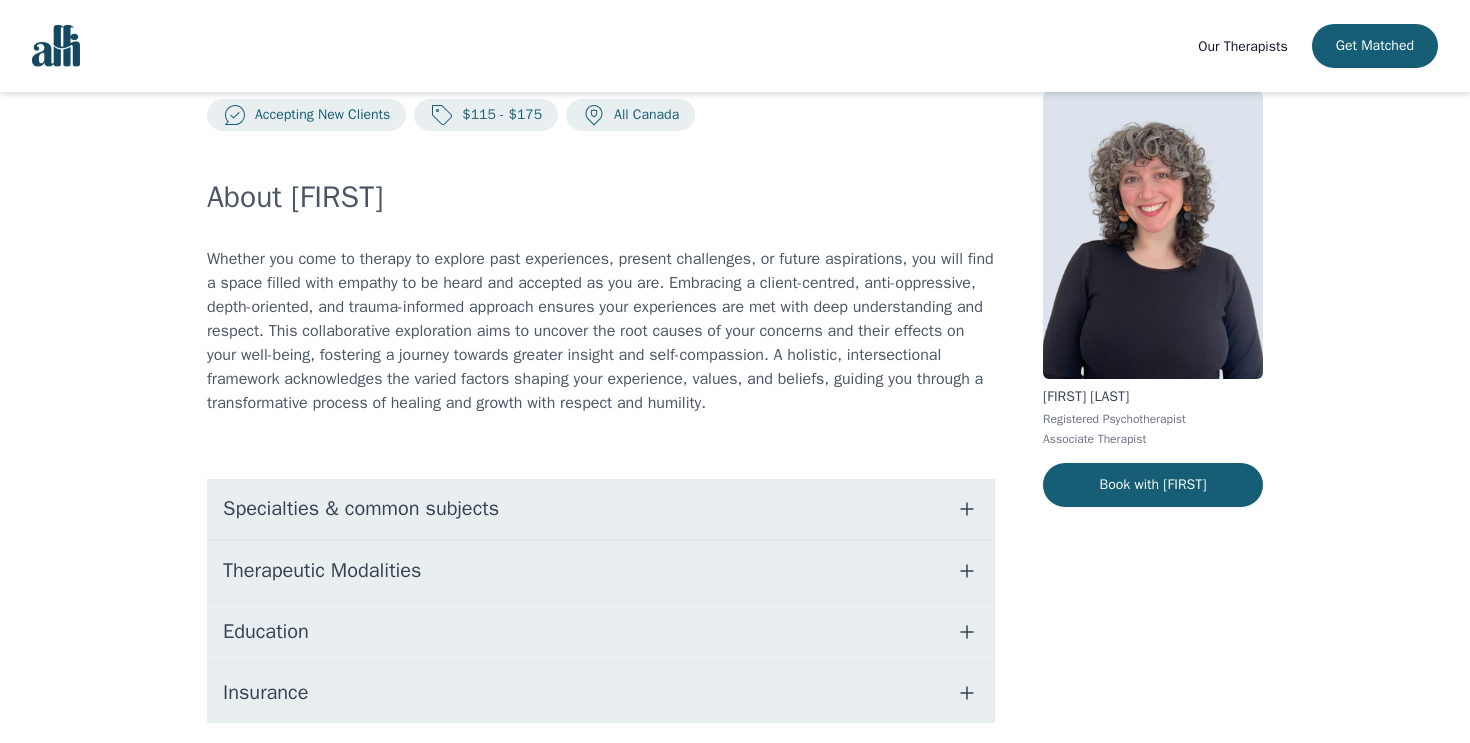 scroll, scrollTop: 0, scrollLeft: 0, axis: both 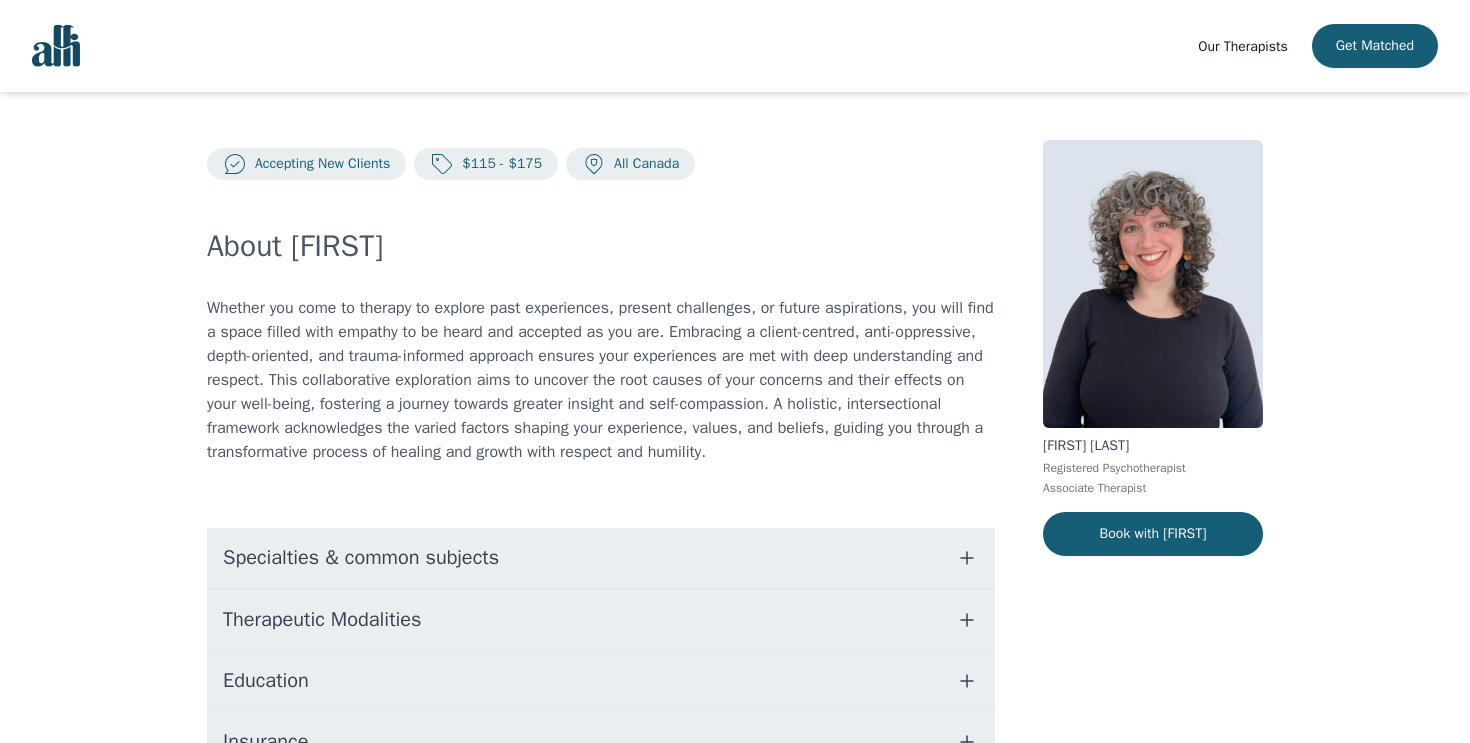 click on "Accepting New Clients $115 - $175 All Canada About [FIRST] Whether you come to therapy to explore past experiences, present challenges, or future aspirations, you will find a space filled with empathy to be heard and accepted as you are. Embracing a client-centred, anti-oppressive, depth-oriented, and trauma-informed approach ensures your experiences are met with deep understanding and respect. This collaborative exploration aims to uncover the root causes of your concerns and their effects on your well-being, fostering a journey towards greater insight and self-compassion. A holistic, intersectional framework acknowledges the varied factors shaping your experience, values, and beliefs, guiding you through a transformative process of healing and growth with respect and humility. Specialties & common subjects Therapeutic Modalities Education Insurance [FIRST] [LAST] Registered Psychotherapist Associate Therapist Book with [FIRST]" at bounding box center [735, 480] 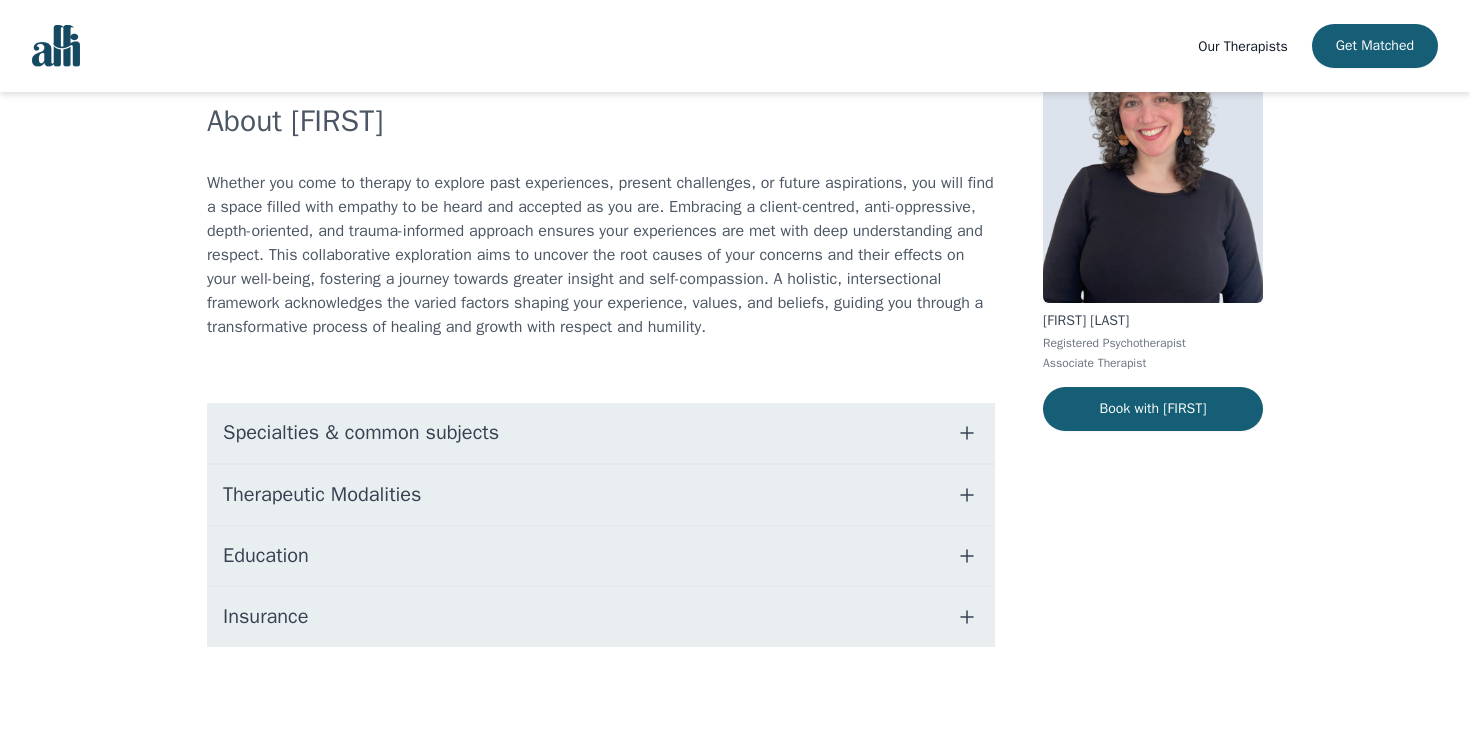 scroll, scrollTop: 125, scrollLeft: 0, axis: vertical 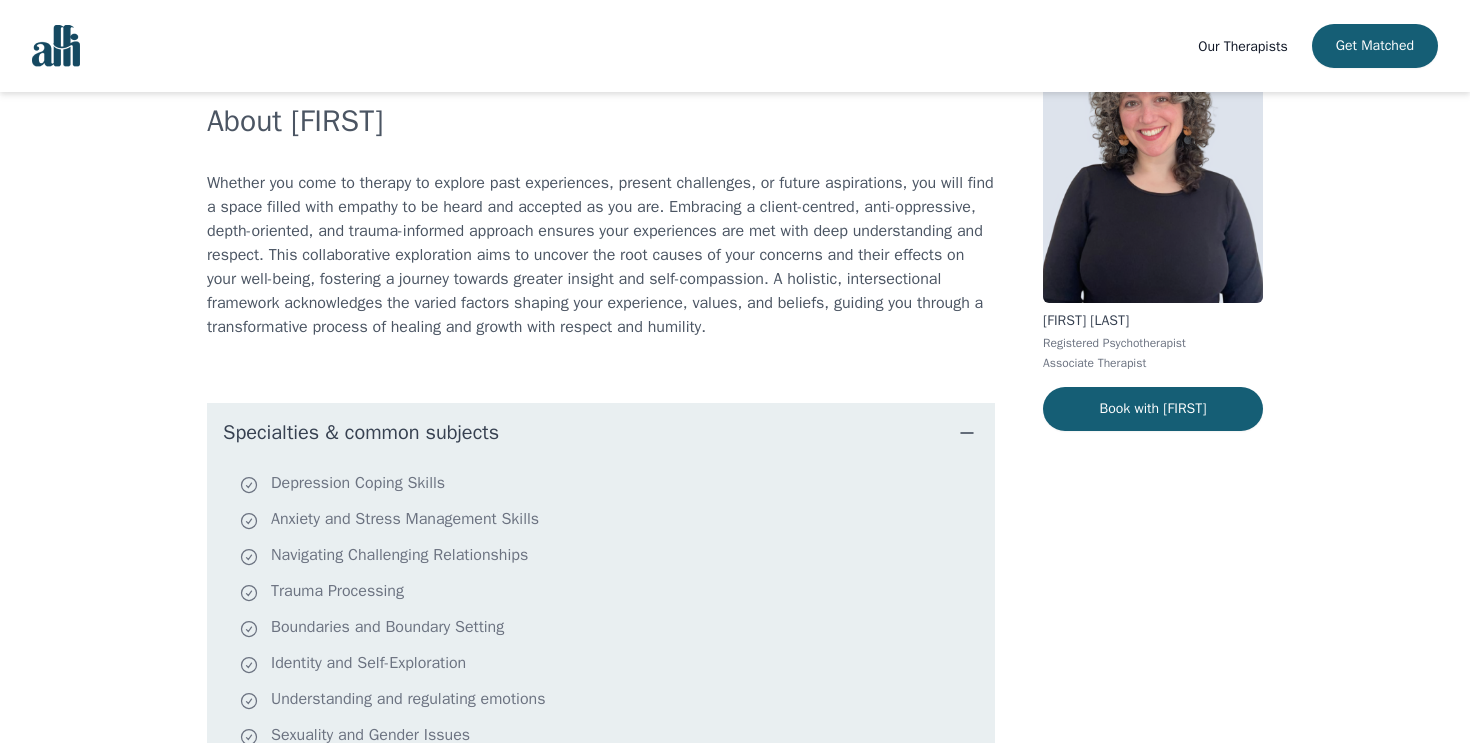 click on "Specialties & common subjects" at bounding box center (361, 433) 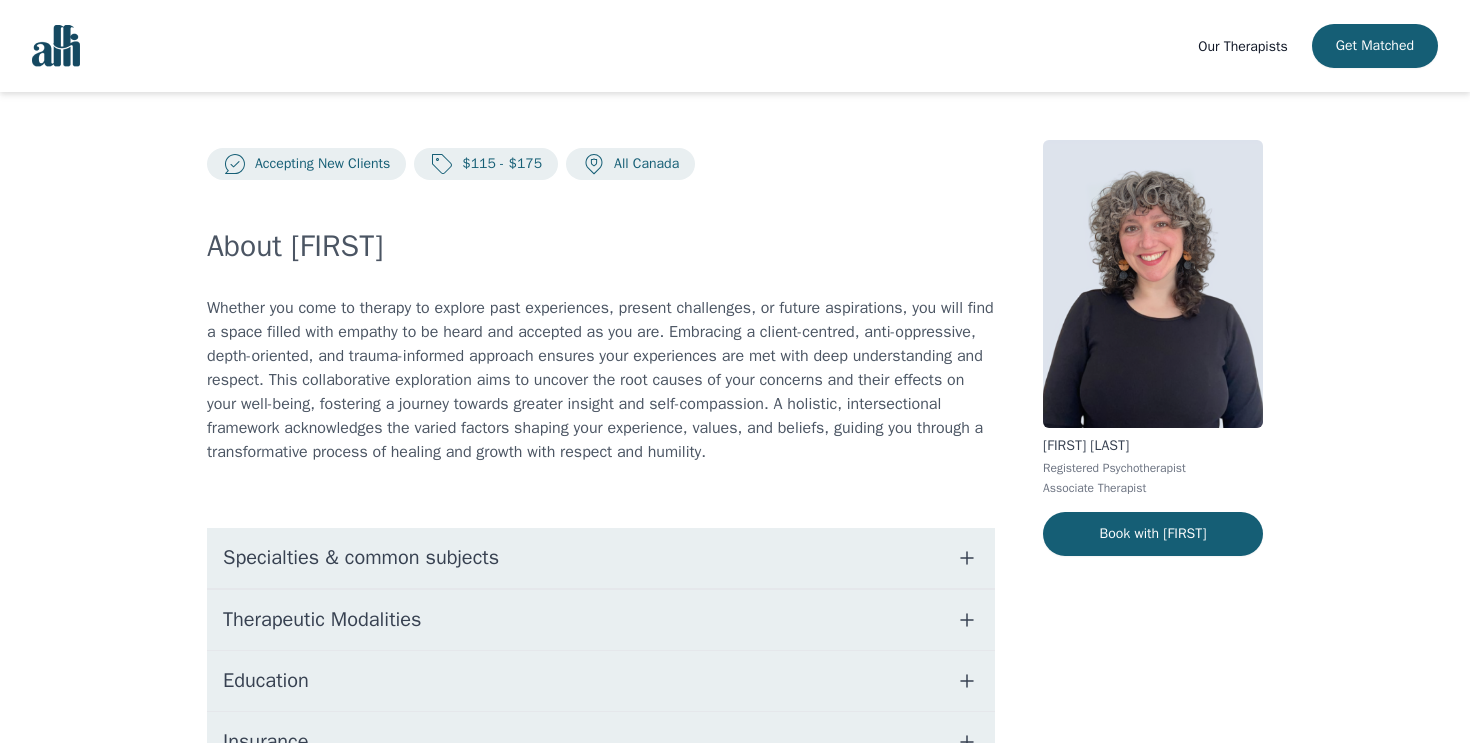 scroll, scrollTop: 0, scrollLeft: 0, axis: both 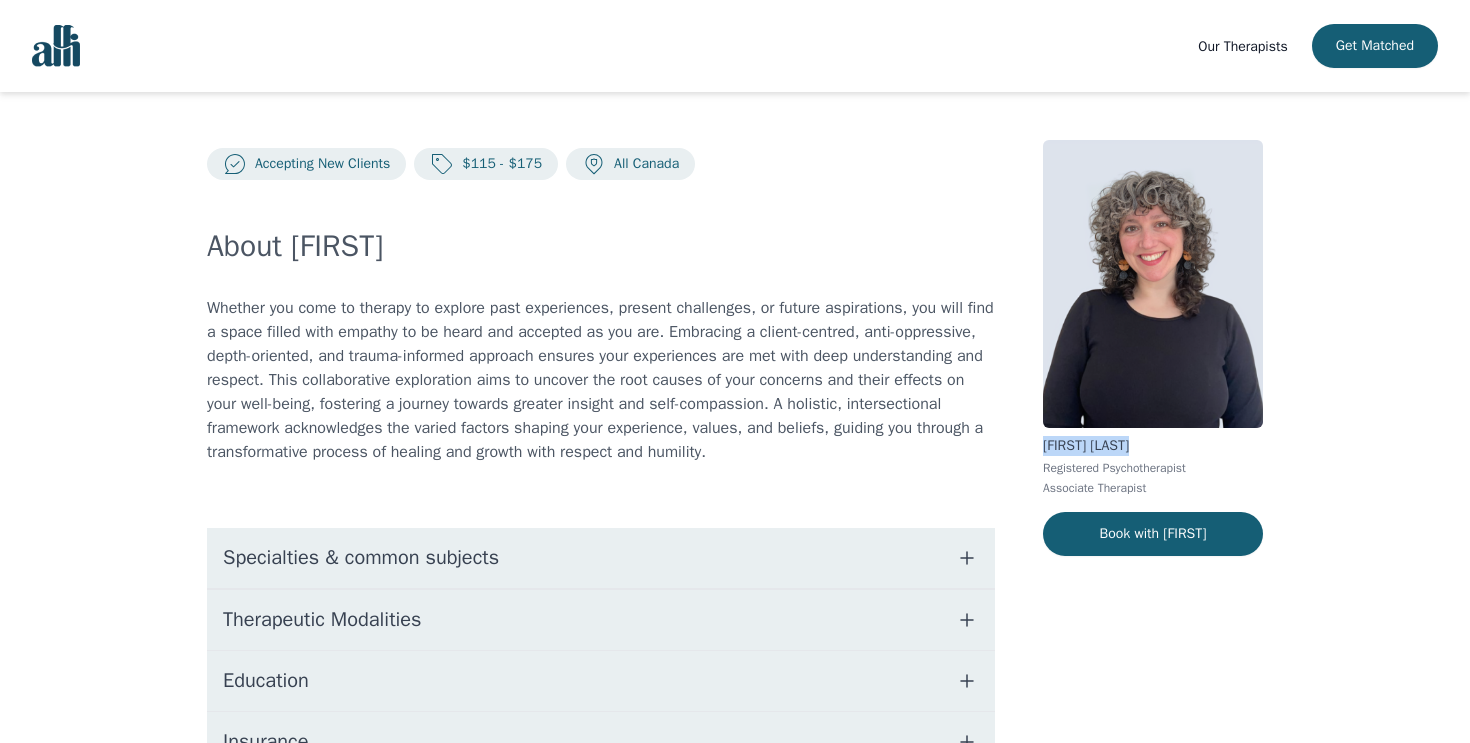 drag, startPoint x: 1163, startPoint y: 441, endPoint x: 1035, endPoint y: 444, distance: 128.03516 